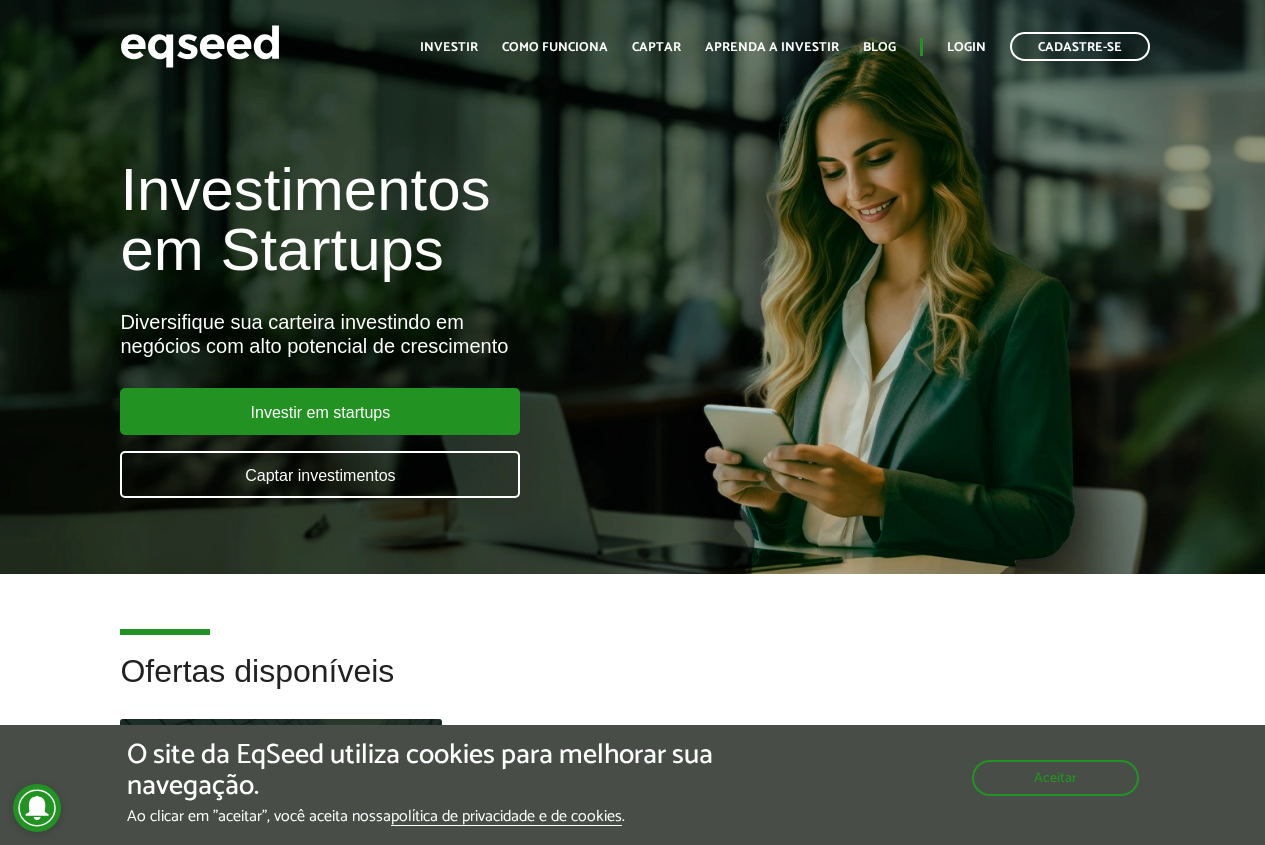 scroll, scrollTop: 0, scrollLeft: 0, axis: both 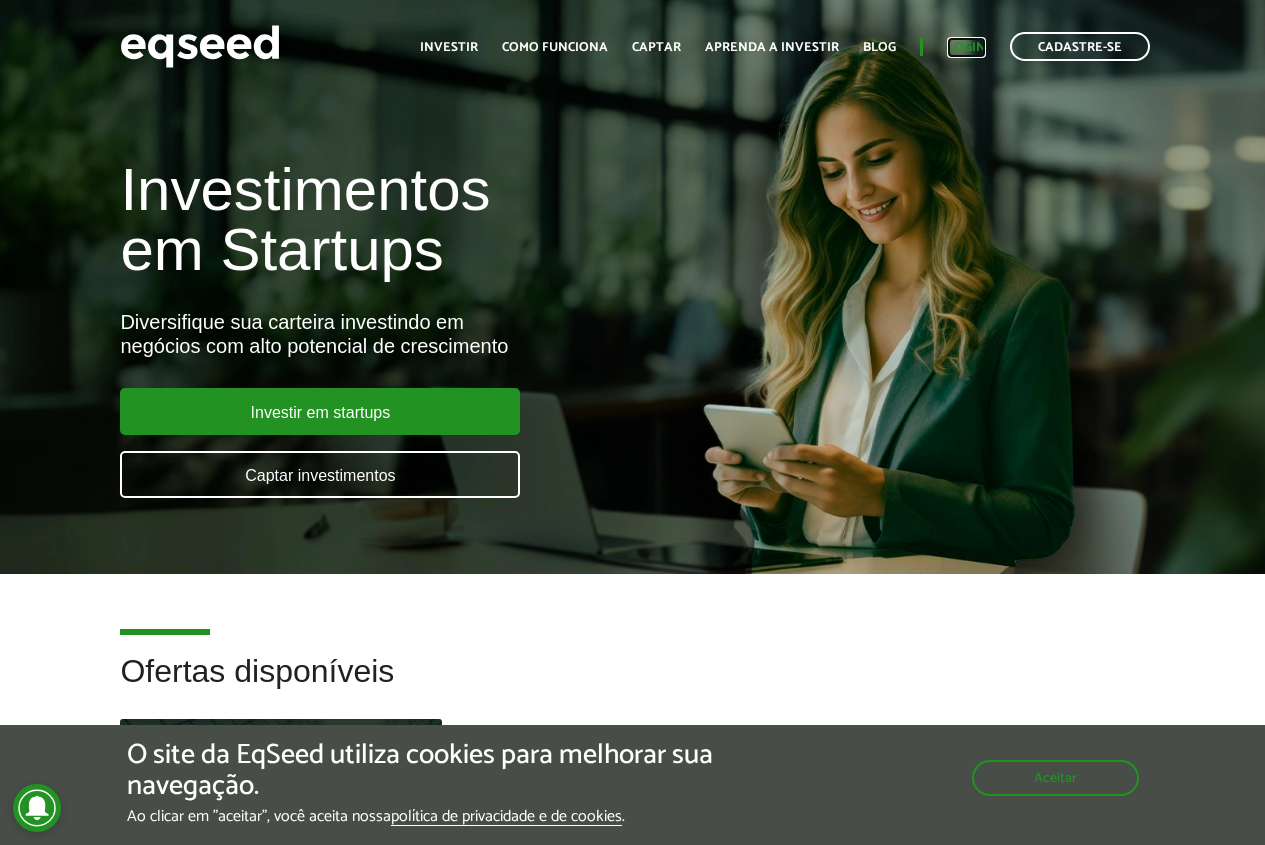 click on "Login" at bounding box center [966, 47] 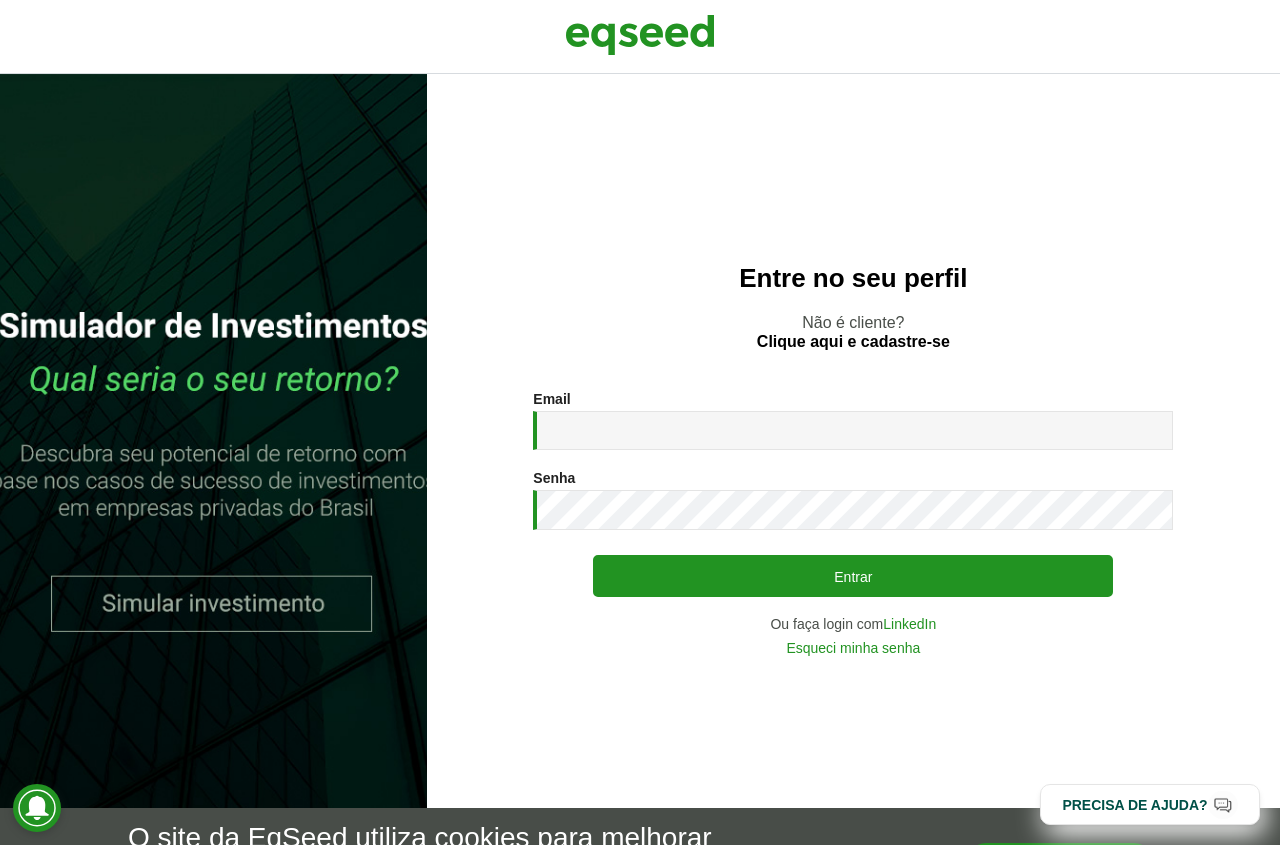 scroll, scrollTop: 0, scrollLeft: 0, axis: both 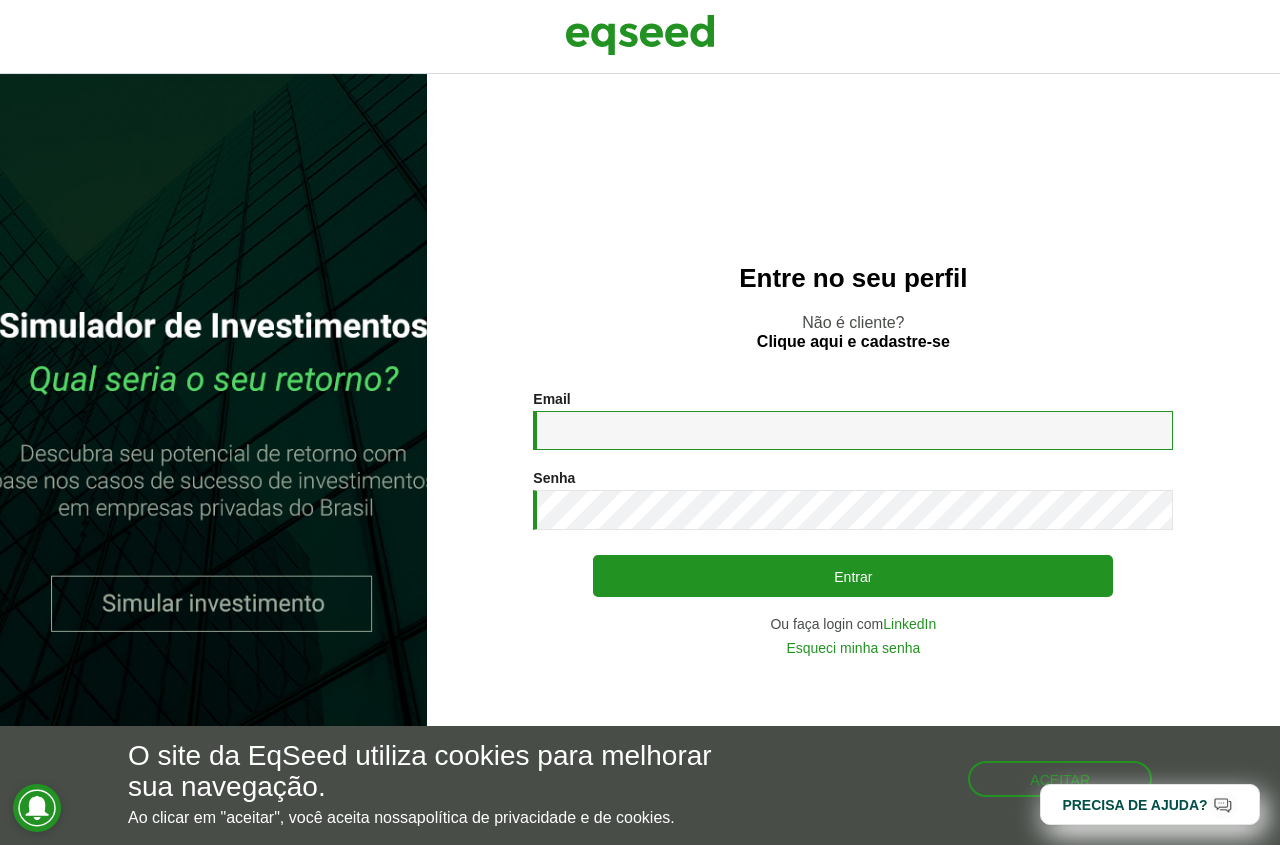 click on "Email  *" at bounding box center (853, 430) 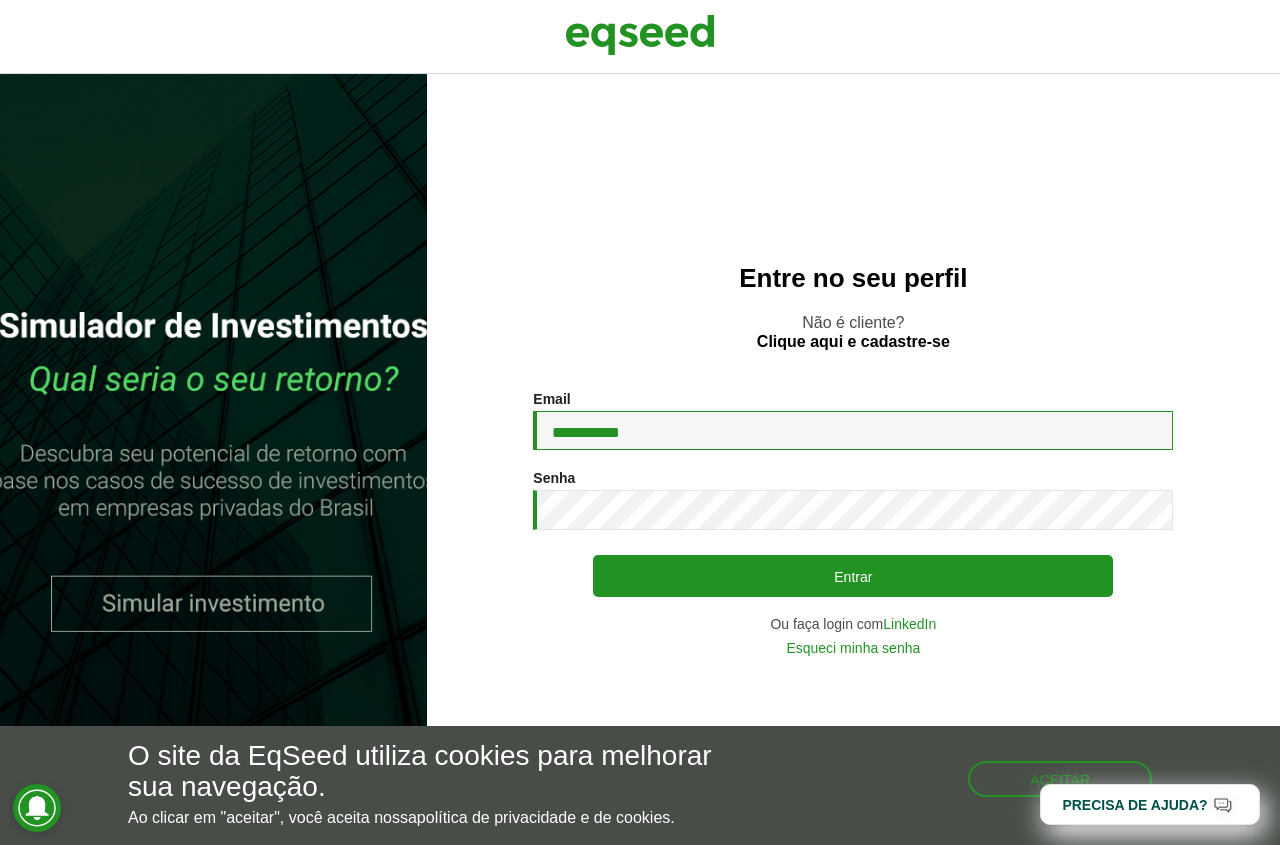 click on "**********" at bounding box center (853, 430) 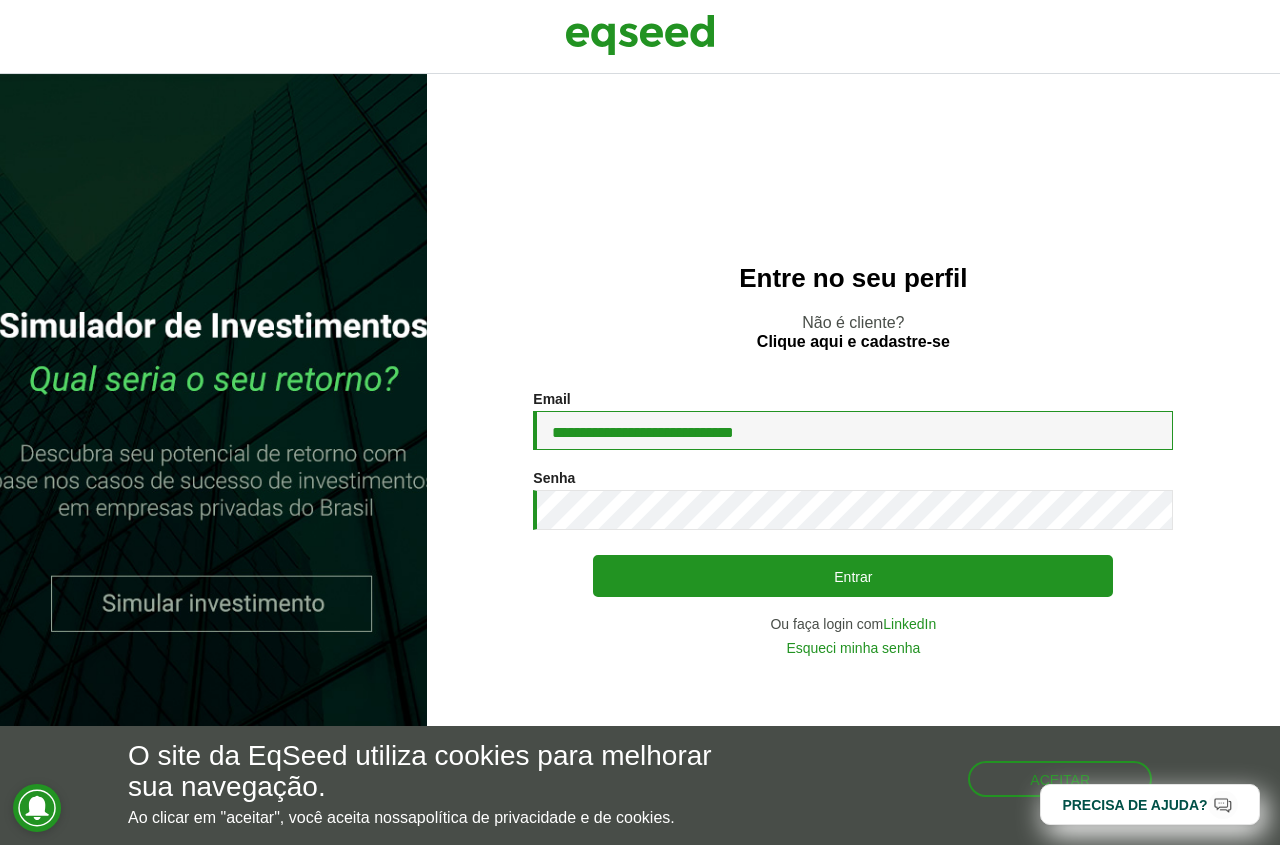 type on "**********" 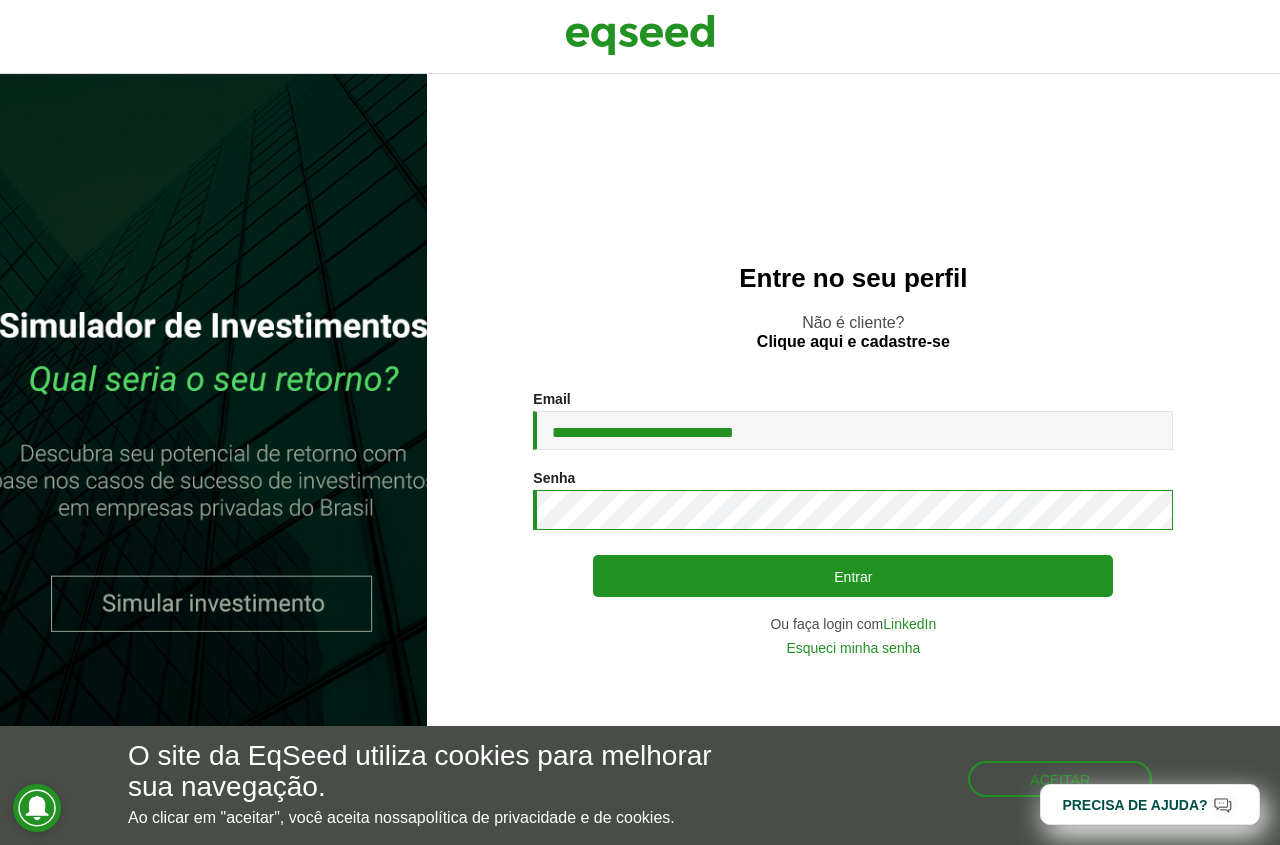 click on "Entrar" at bounding box center (853, 576) 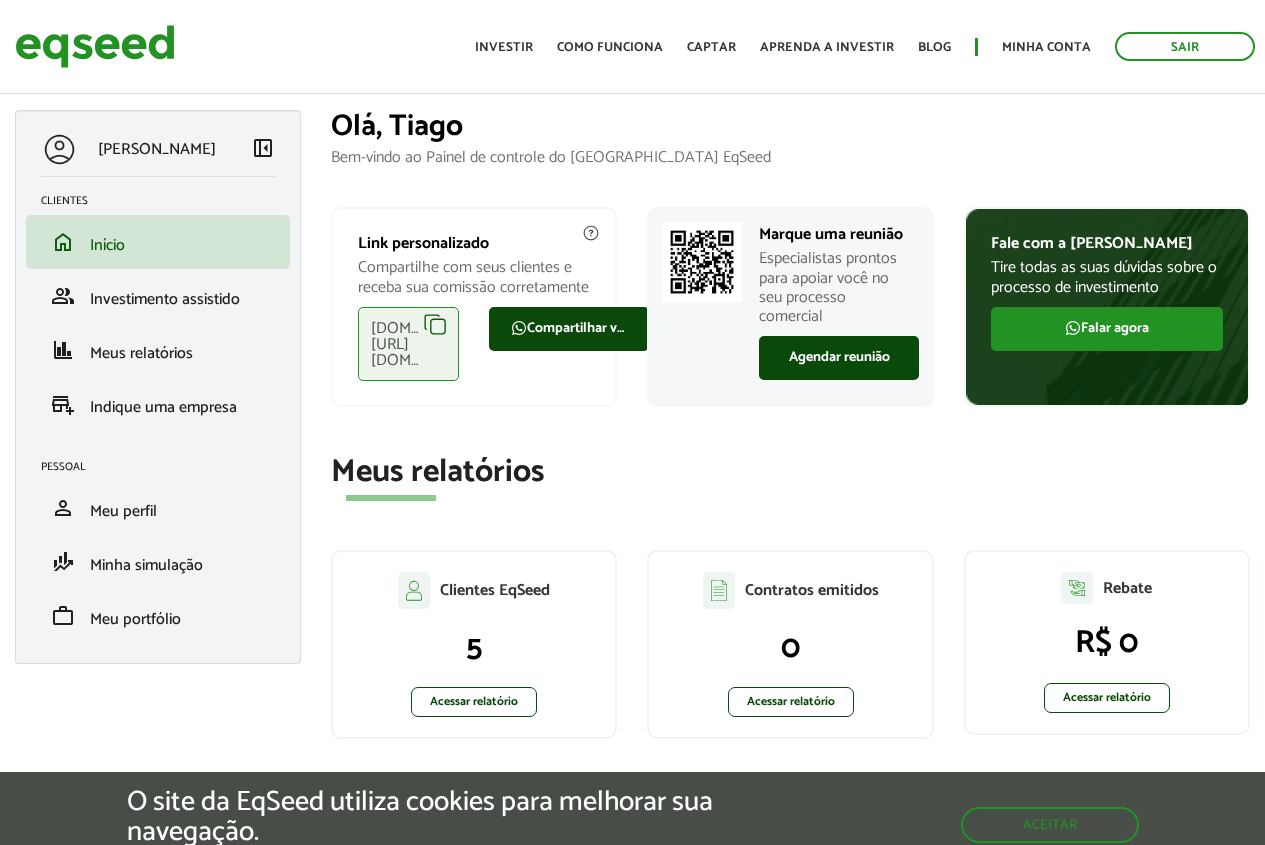 scroll, scrollTop: 0, scrollLeft: 0, axis: both 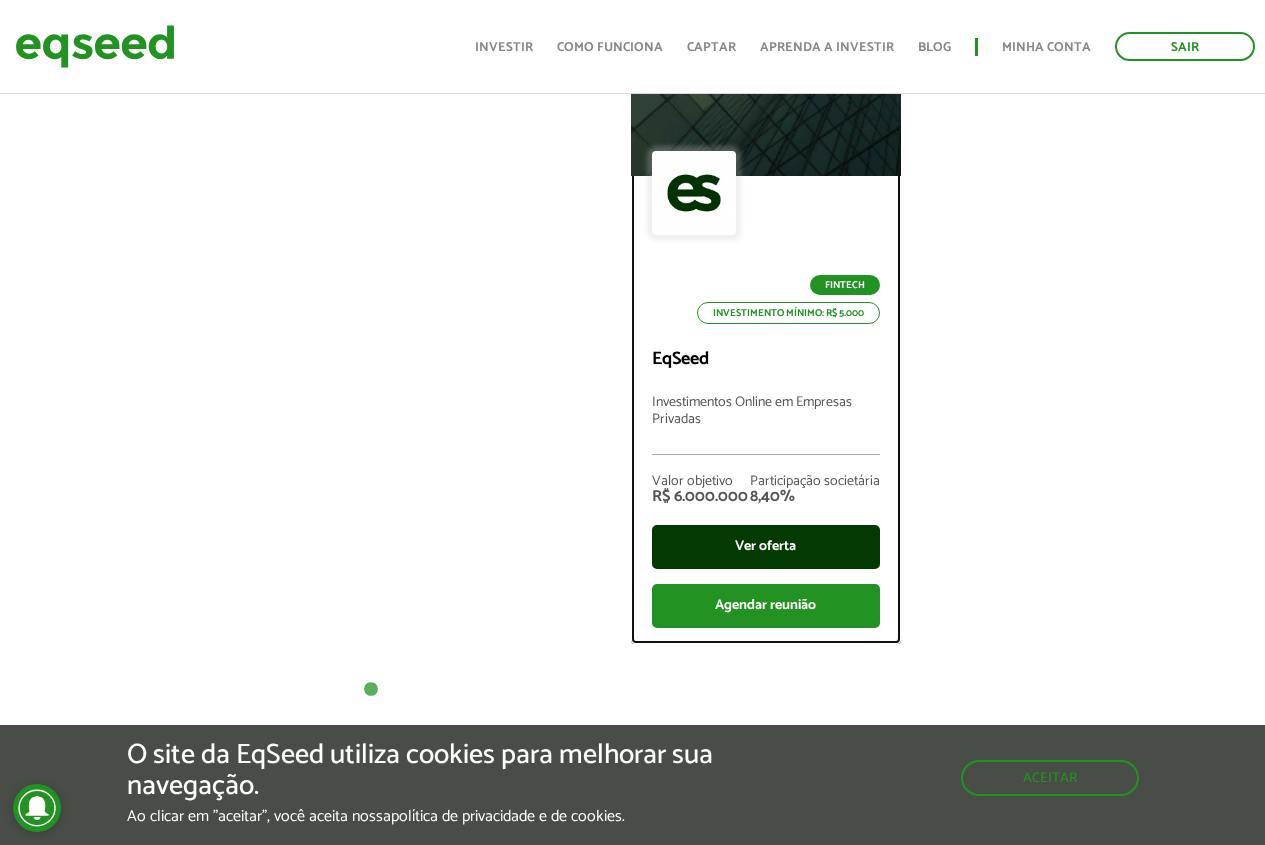 click on "Ver oferta" at bounding box center [766, 547] 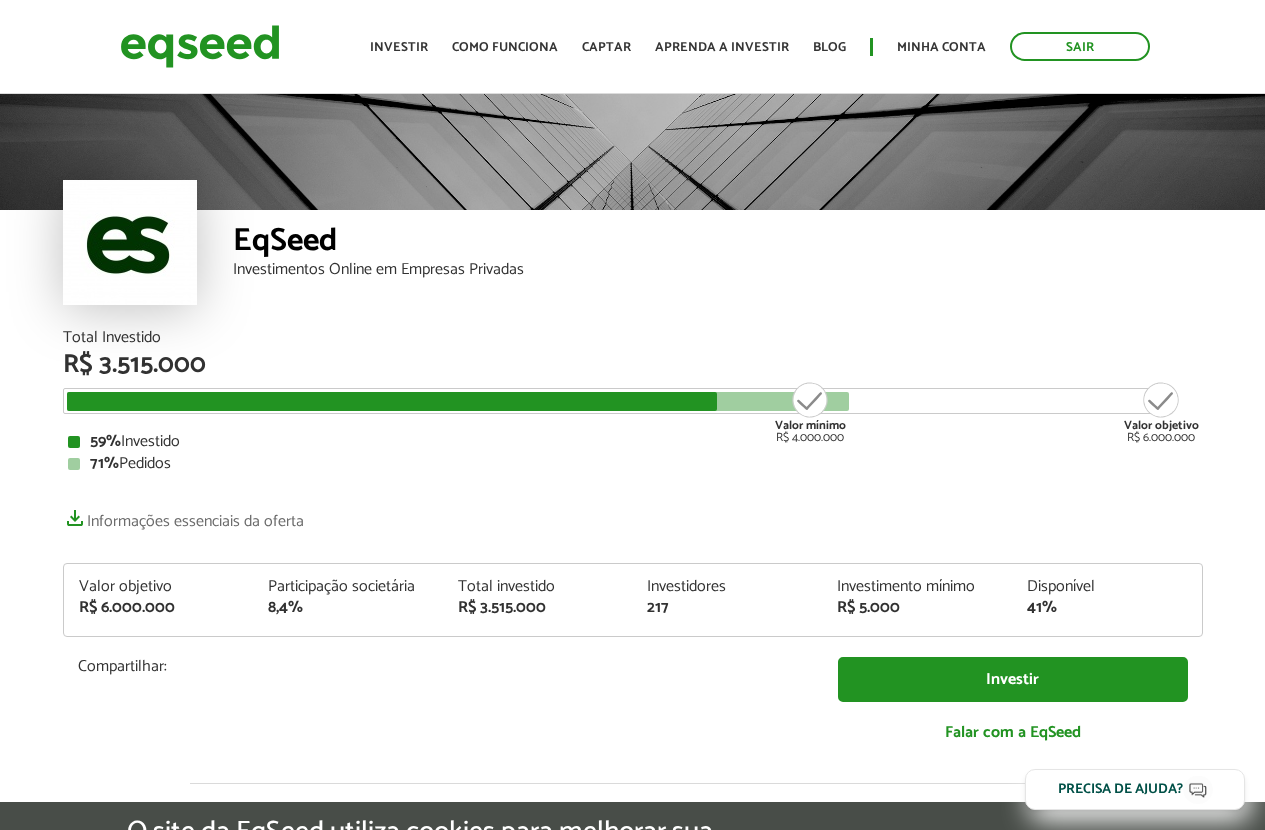 scroll, scrollTop: 0, scrollLeft: 0, axis: both 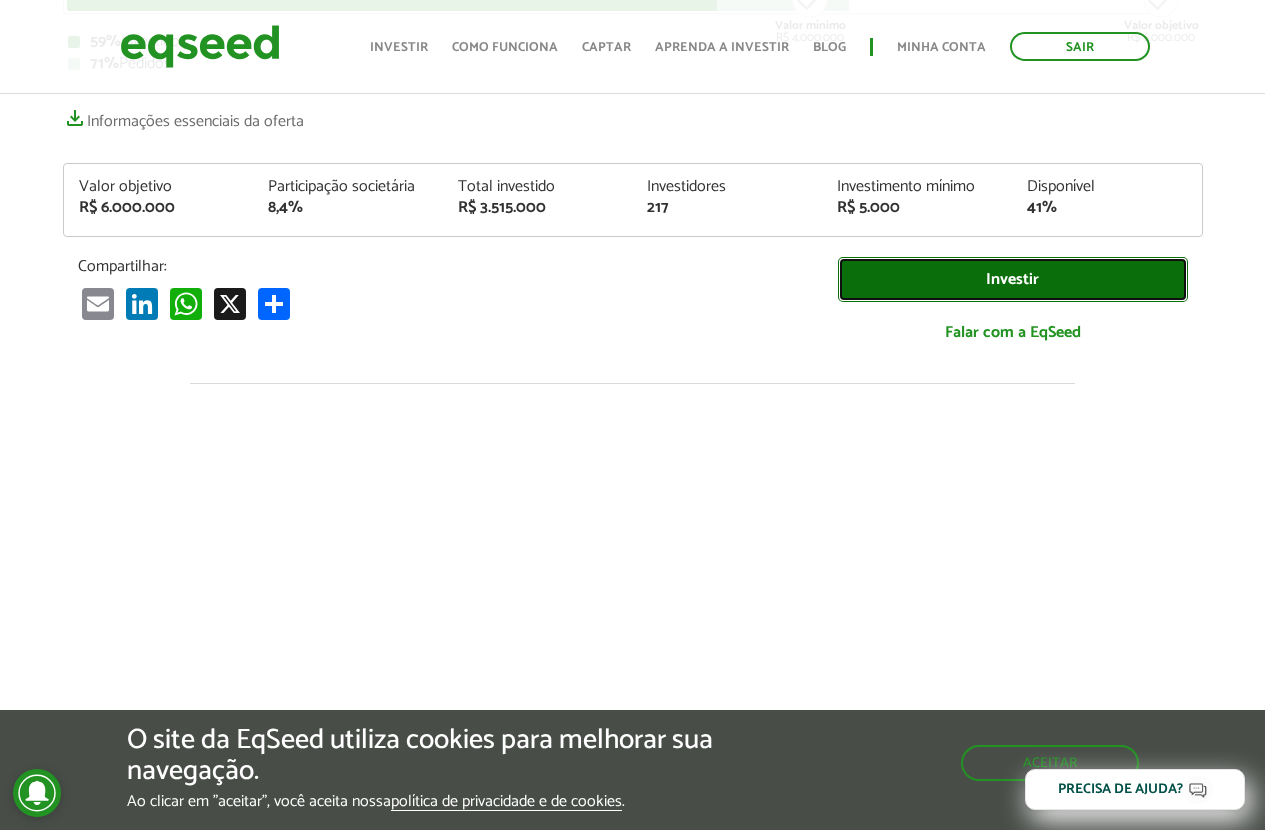 click on "Investir" at bounding box center [1013, 279] 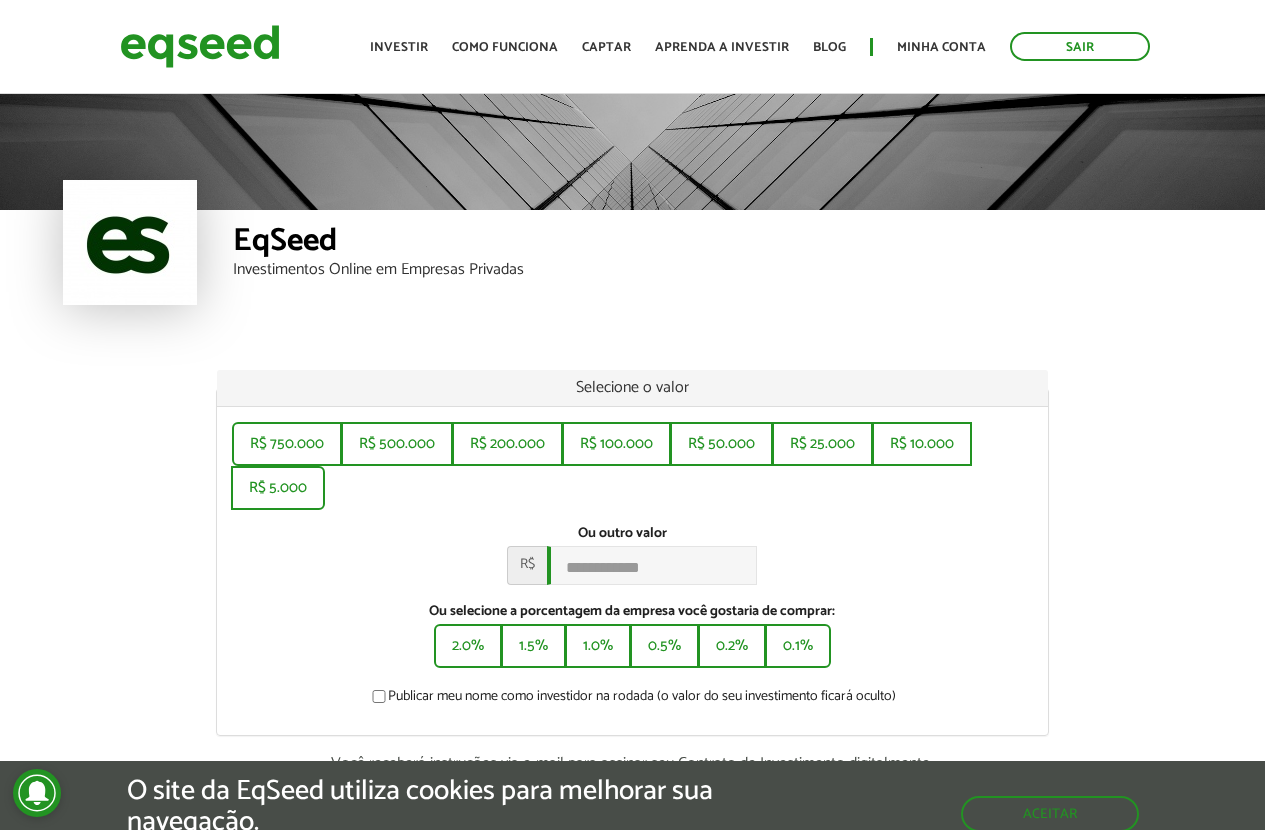 scroll, scrollTop: 0, scrollLeft: 0, axis: both 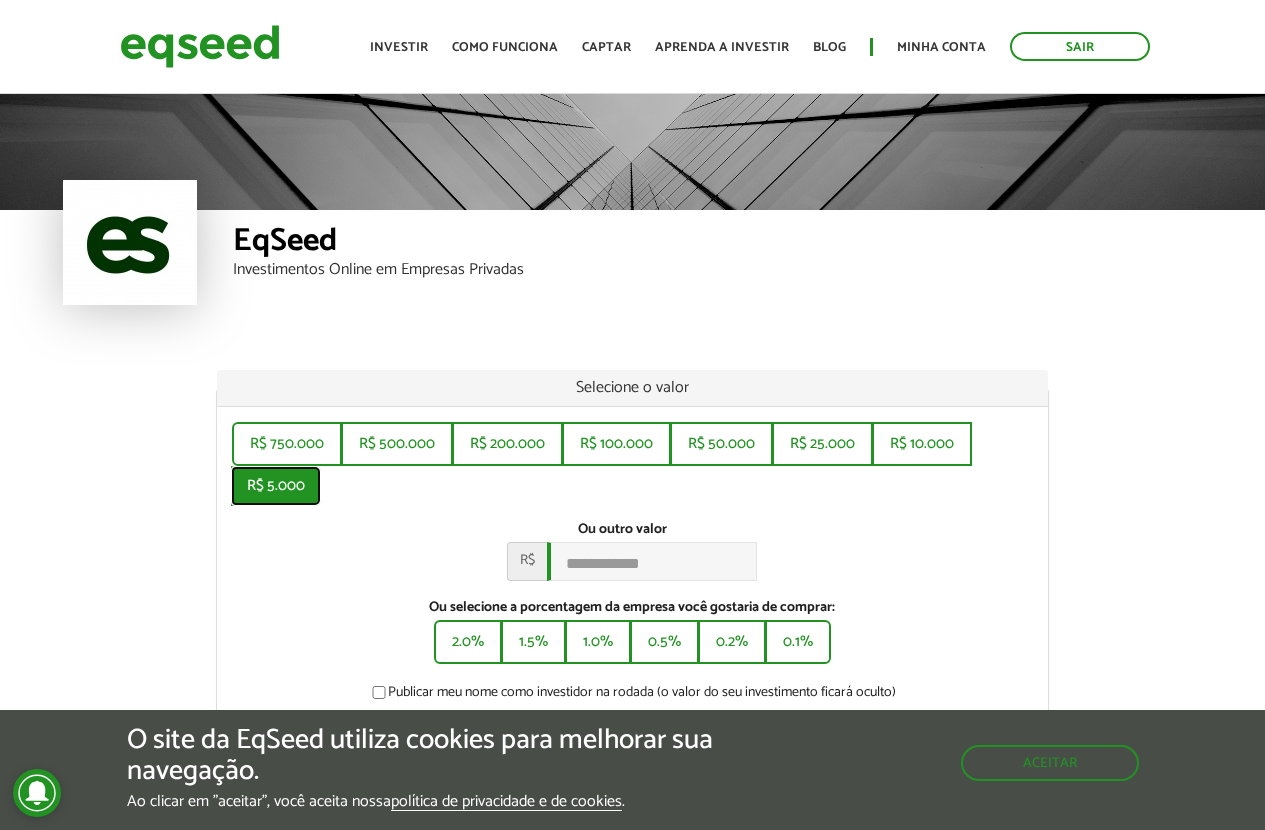 click on "R$ 5.000" at bounding box center (276, 486) 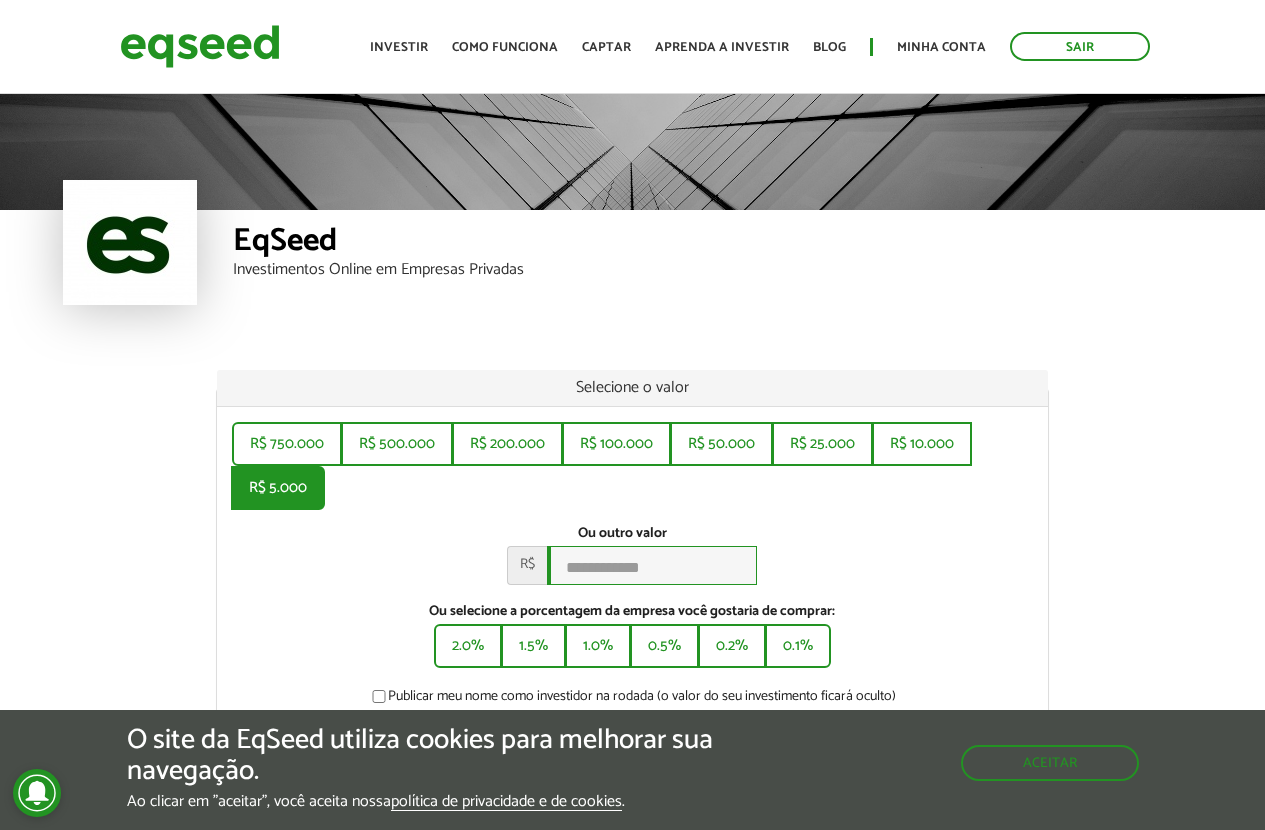 type on "*****" 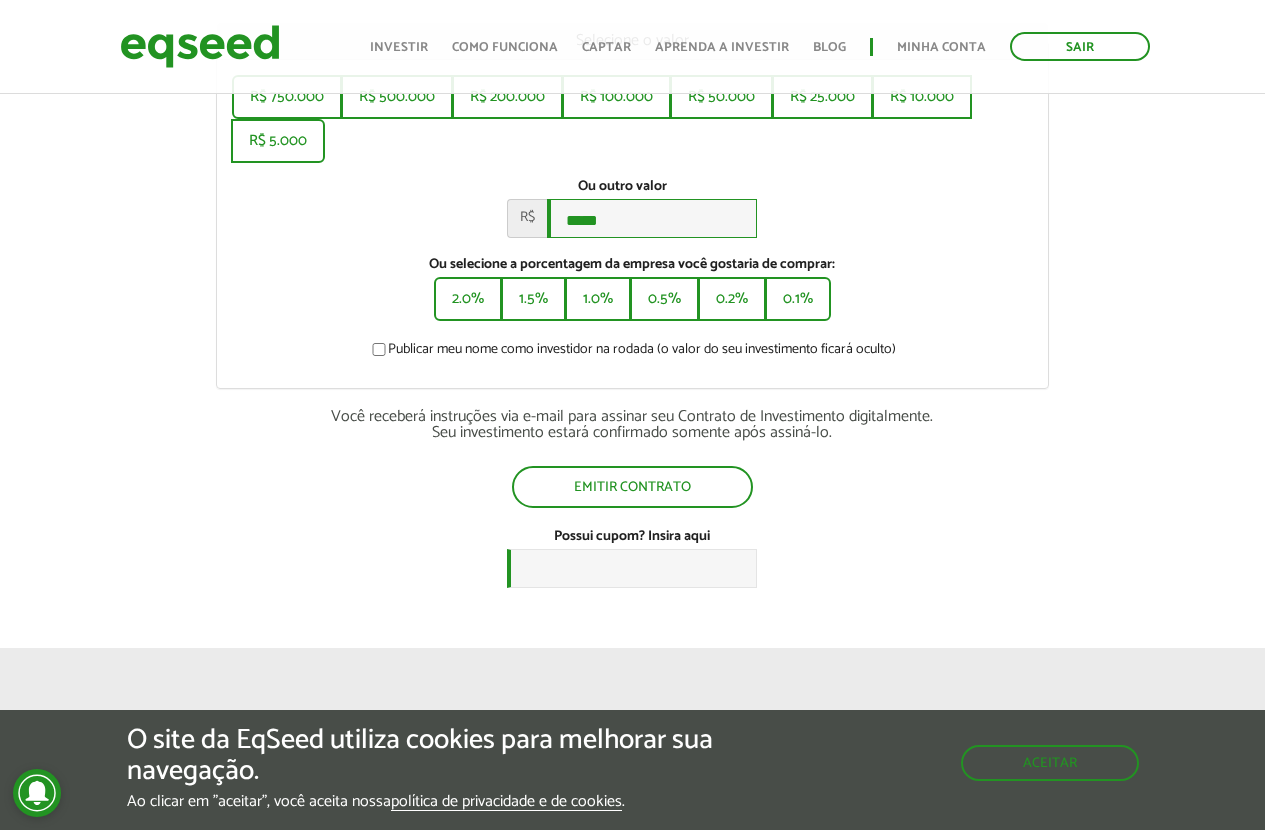 scroll, scrollTop: 400, scrollLeft: 0, axis: vertical 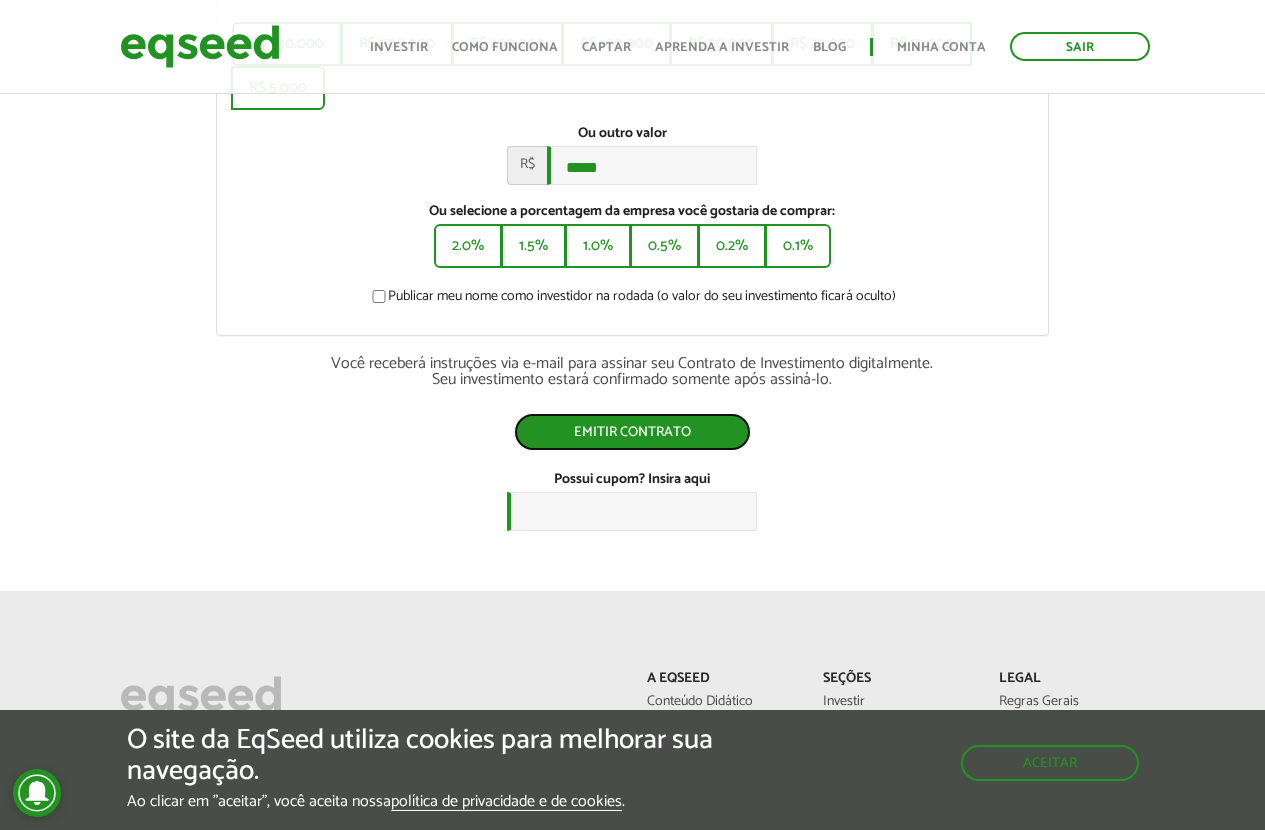 click on "Emitir contrato" at bounding box center (632, 432) 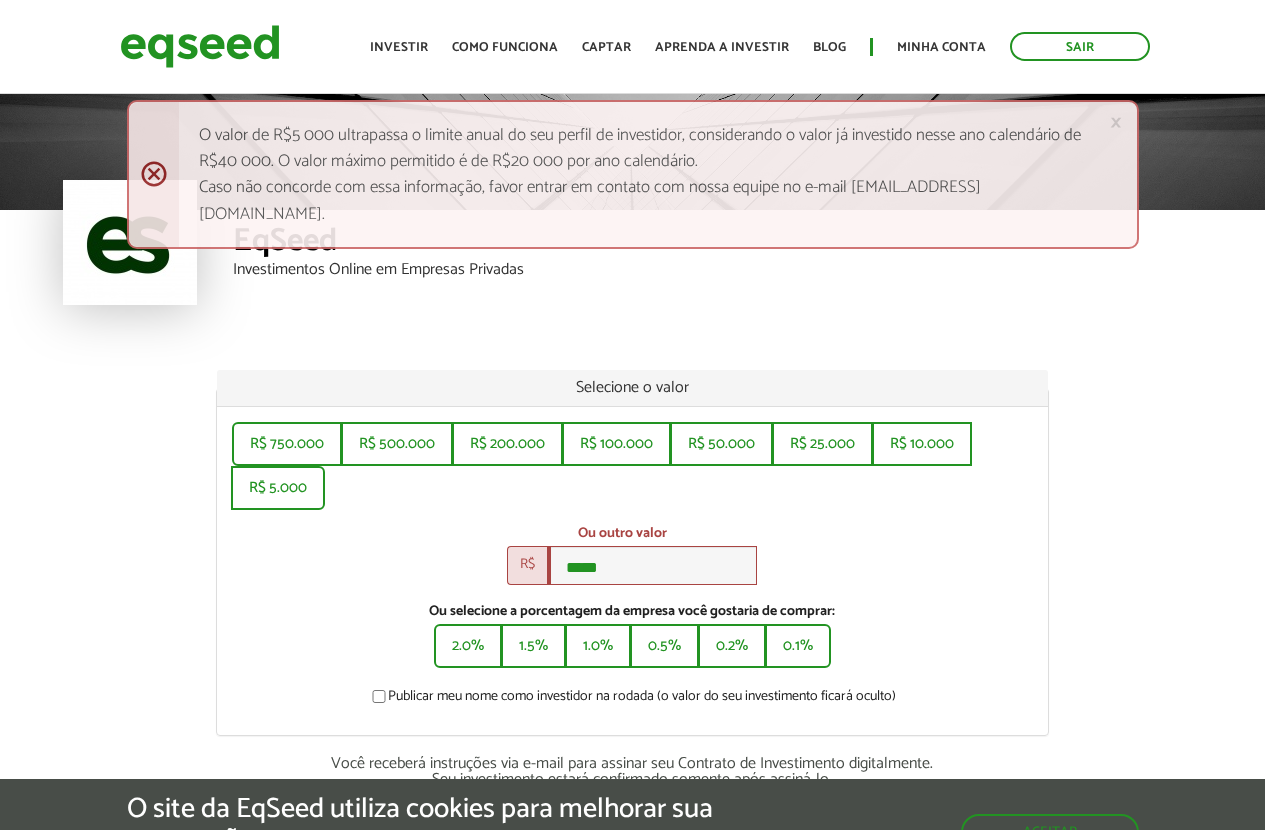 scroll, scrollTop: 0, scrollLeft: 0, axis: both 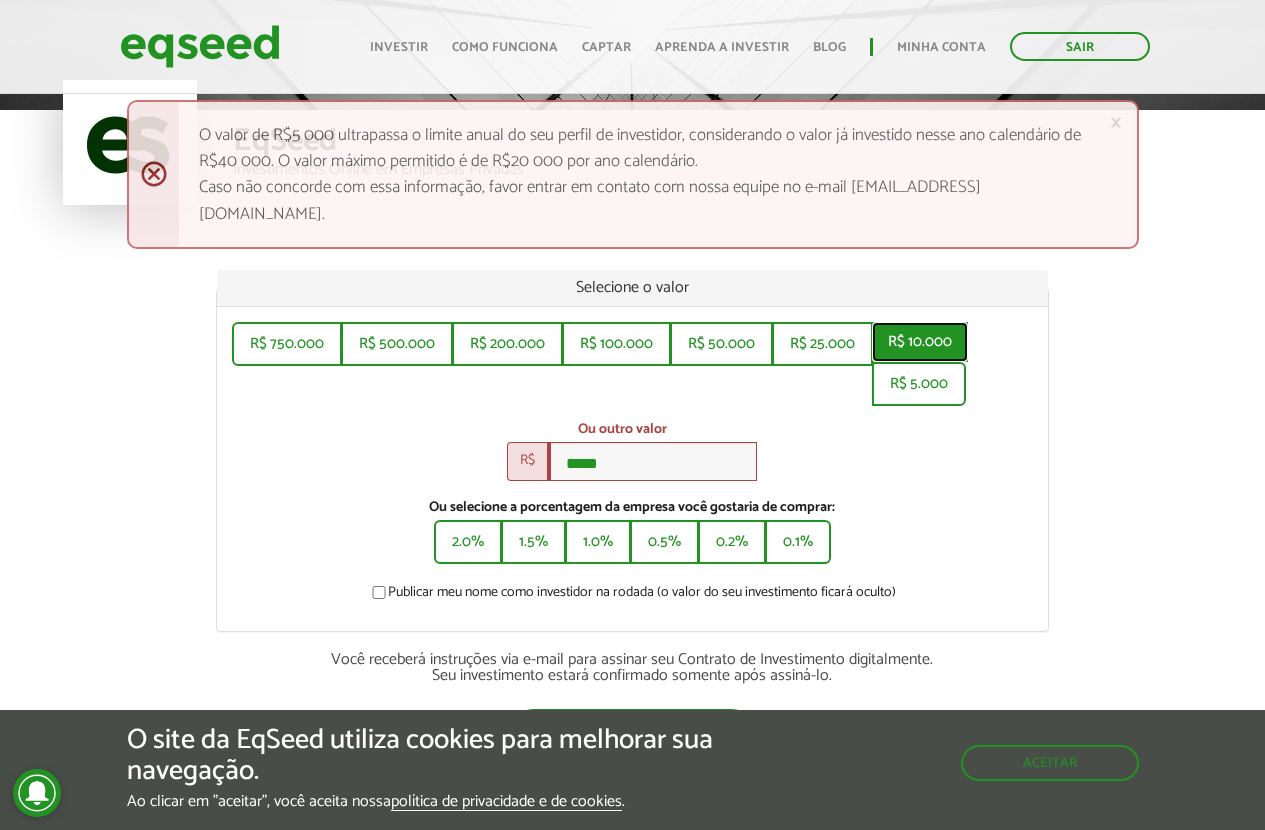 click on "R$ 10.000" at bounding box center (920, 342) 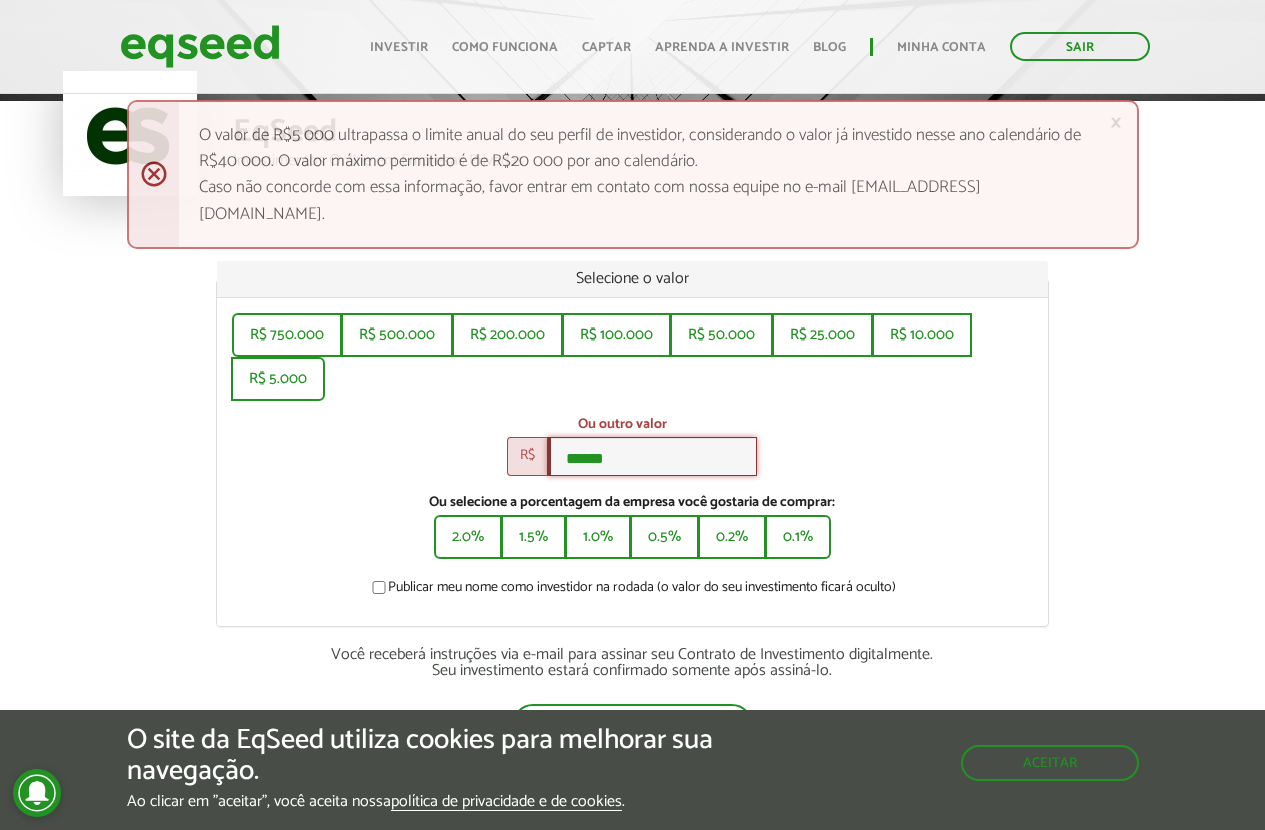 scroll, scrollTop: 100, scrollLeft: 0, axis: vertical 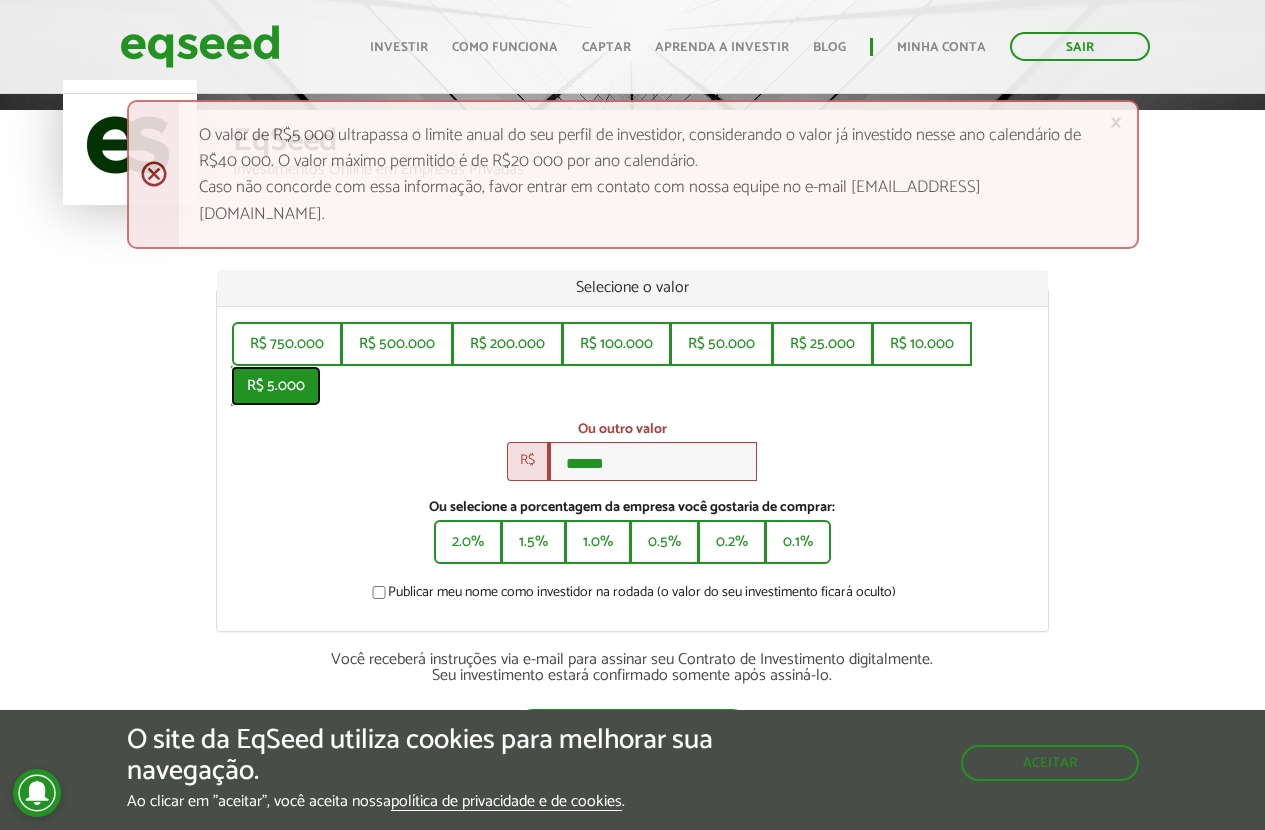 click on "R$ 5.000" at bounding box center (276, 386) 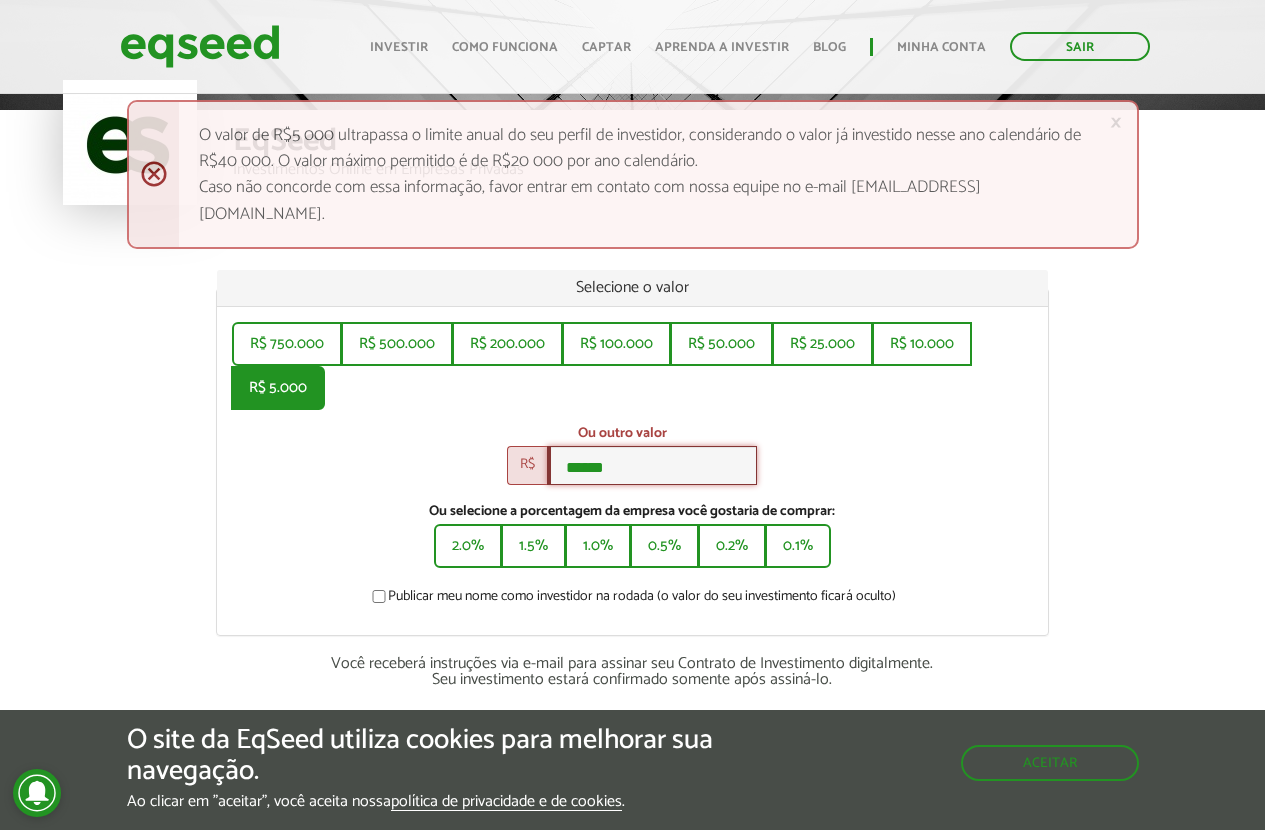 type on "*****" 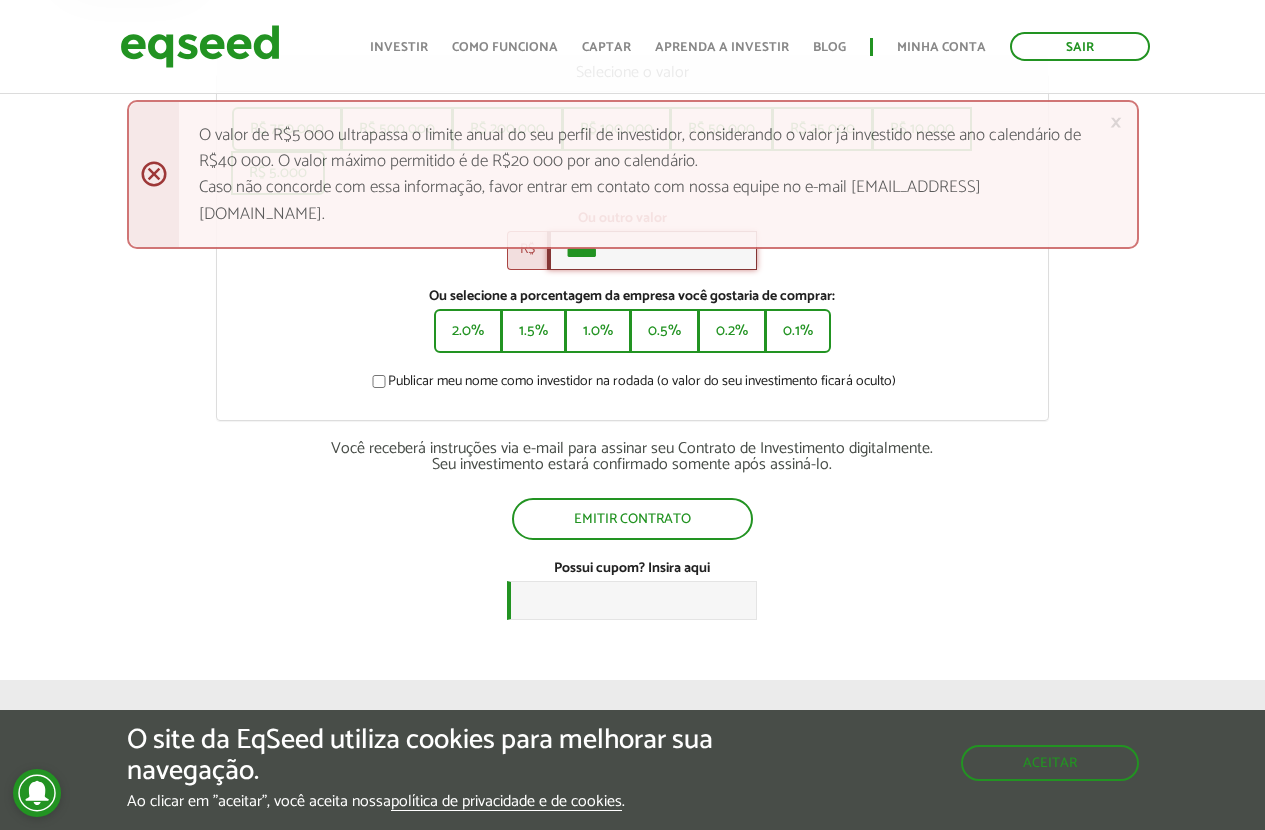 scroll, scrollTop: 400, scrollLeft: 0, axis: vertical 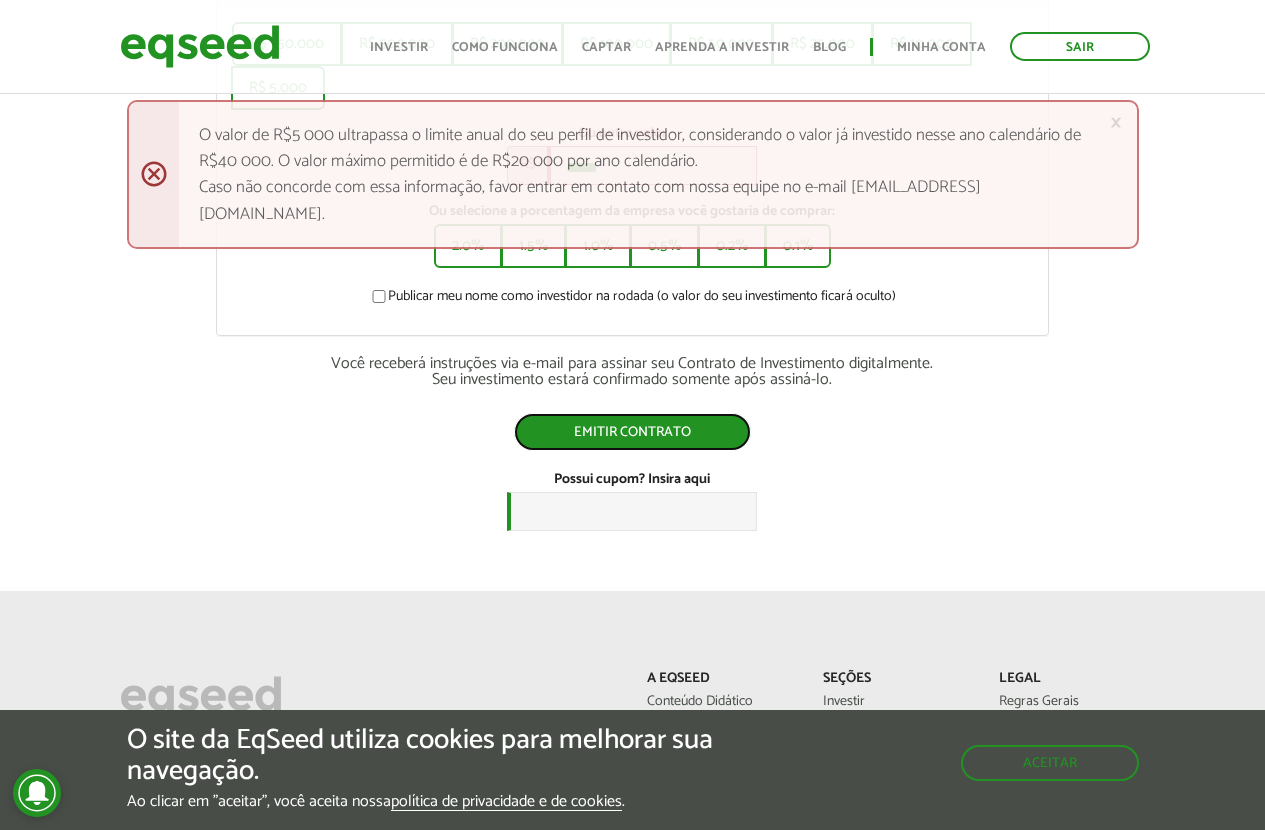 click on "Emitir contrato" at bounding box center [632, 432] 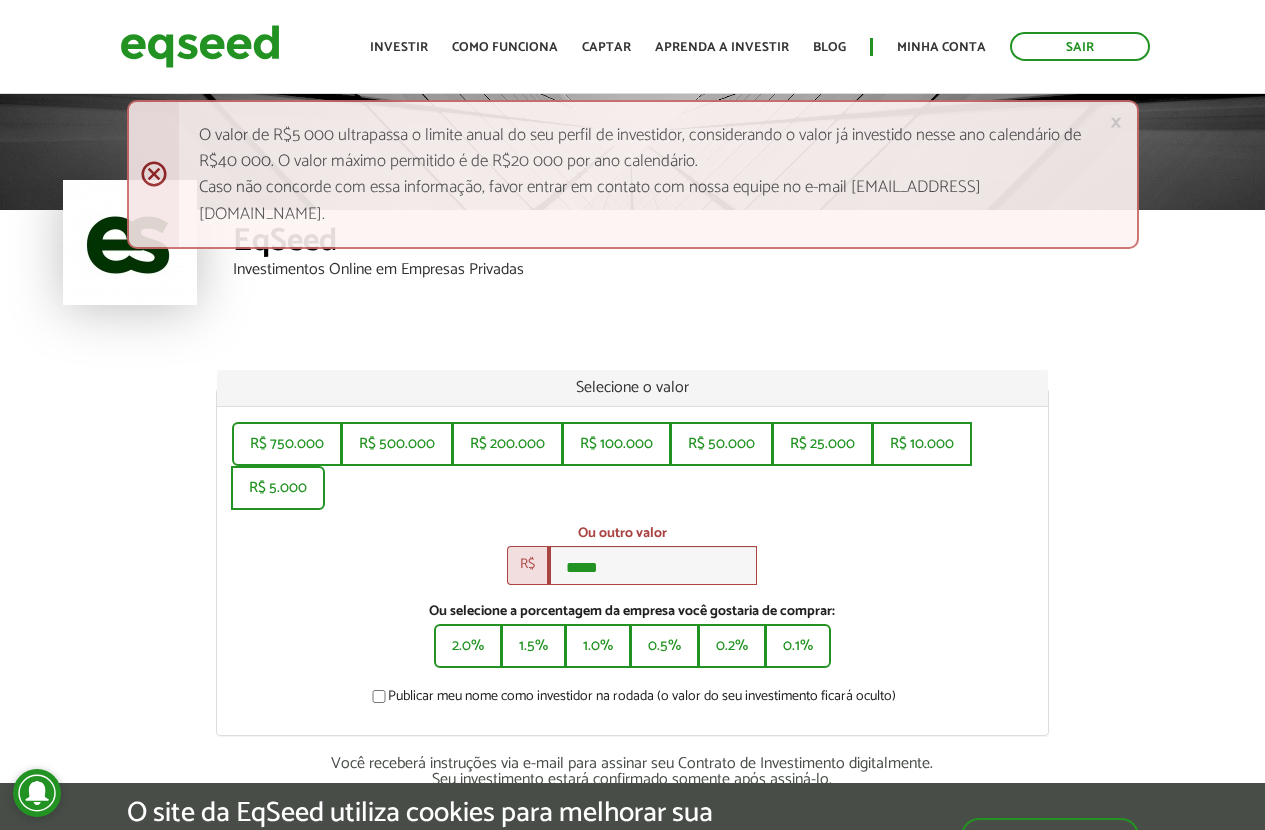 scroll, scrollTop: 0, scrollLeft: 0, axis: both 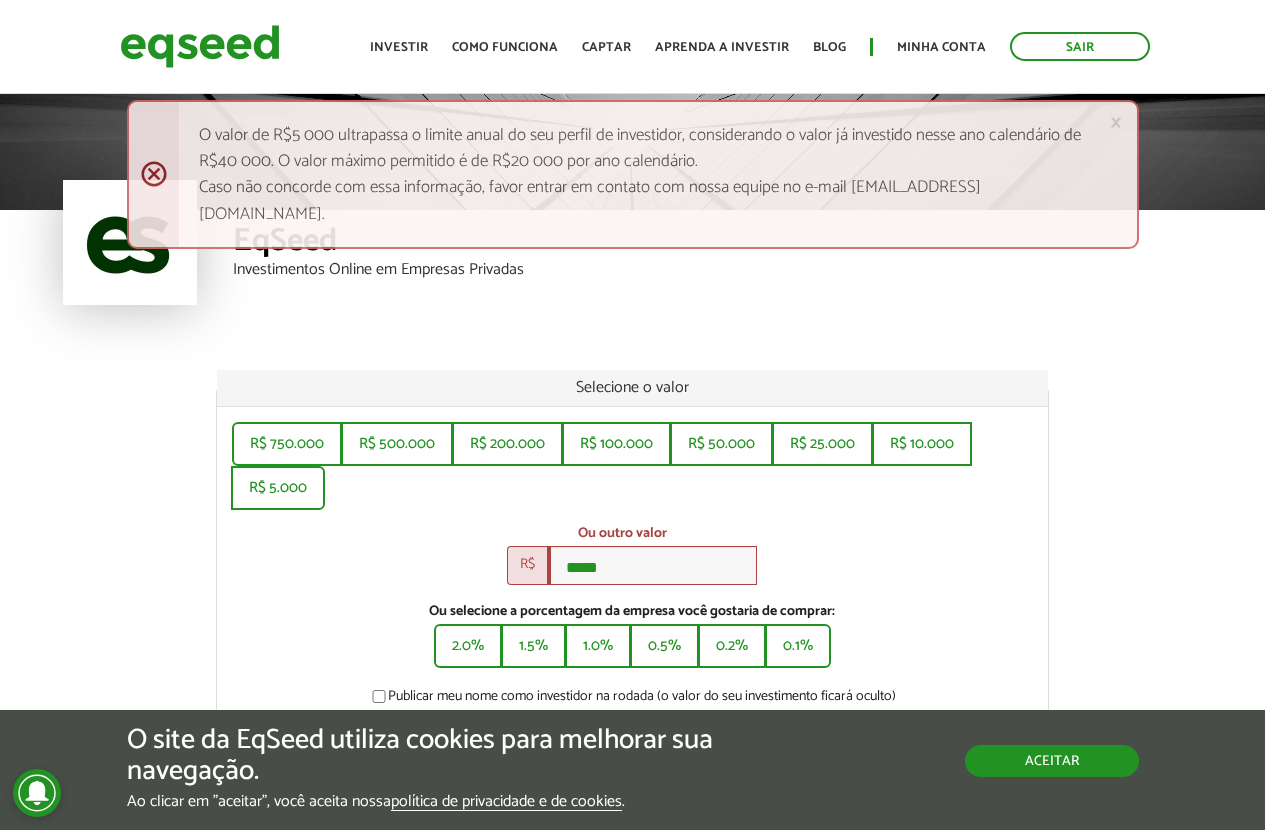 click on "Aceitar" at bounding box center (1052, 761) 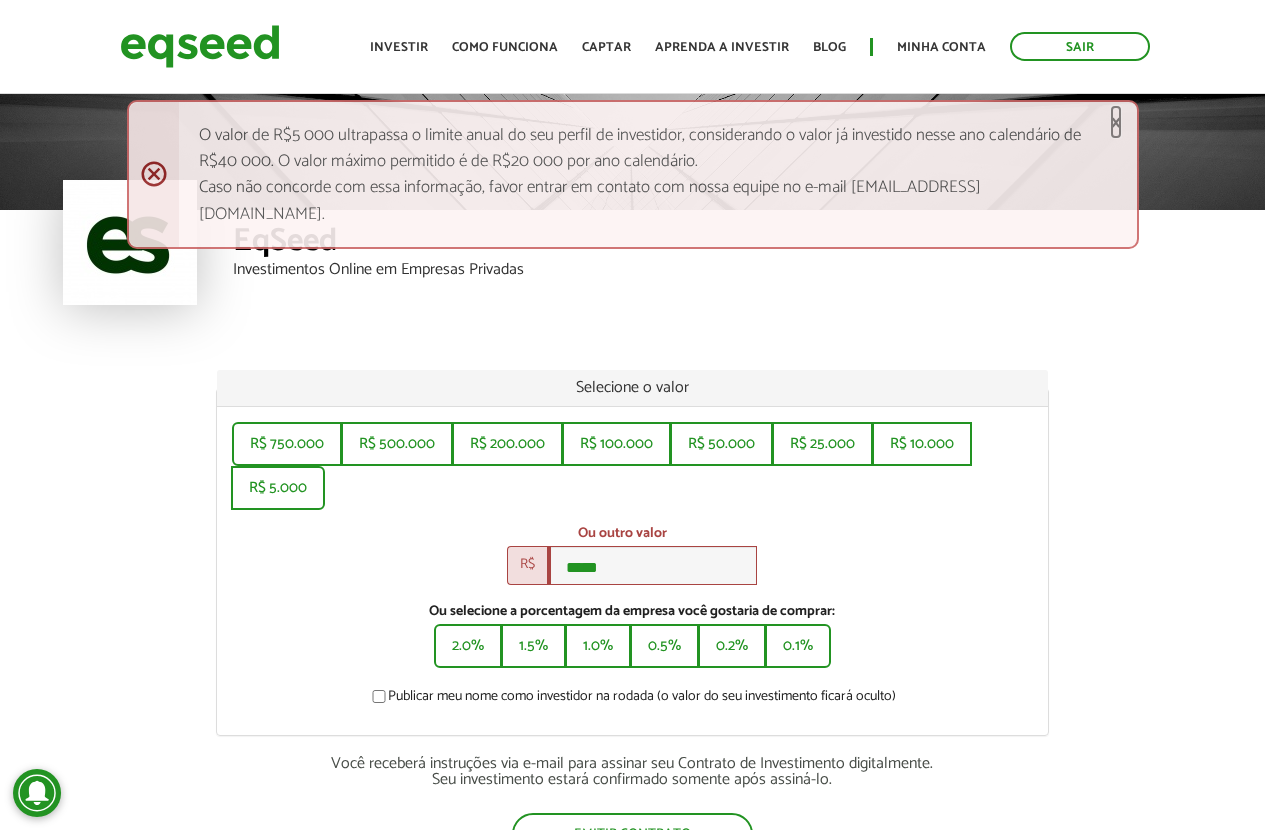 click on "×" at bounding box center (1116, 122) 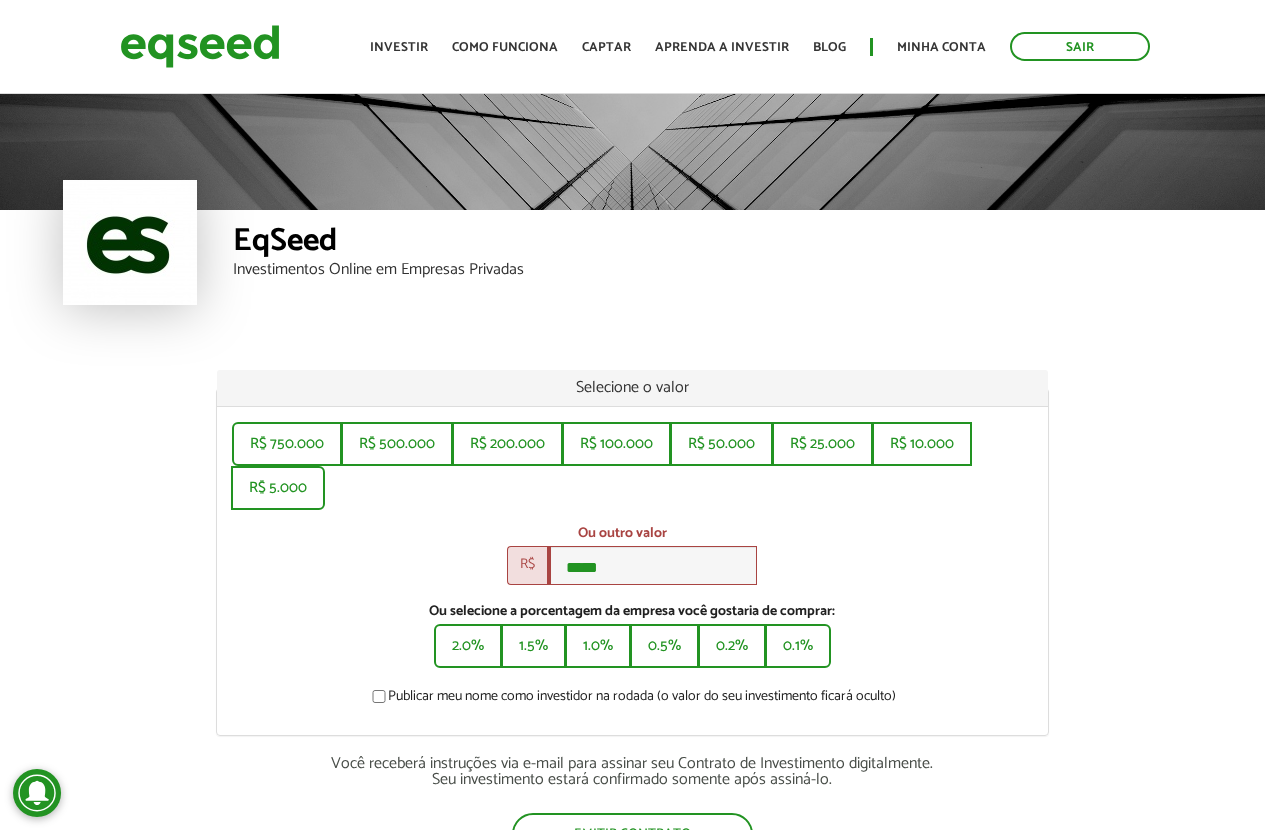click on "Início
Investir
Como funciona
Captar
Aprenda a investir
Blog
Minha conta
Sair" at bounding box center [760, 46] 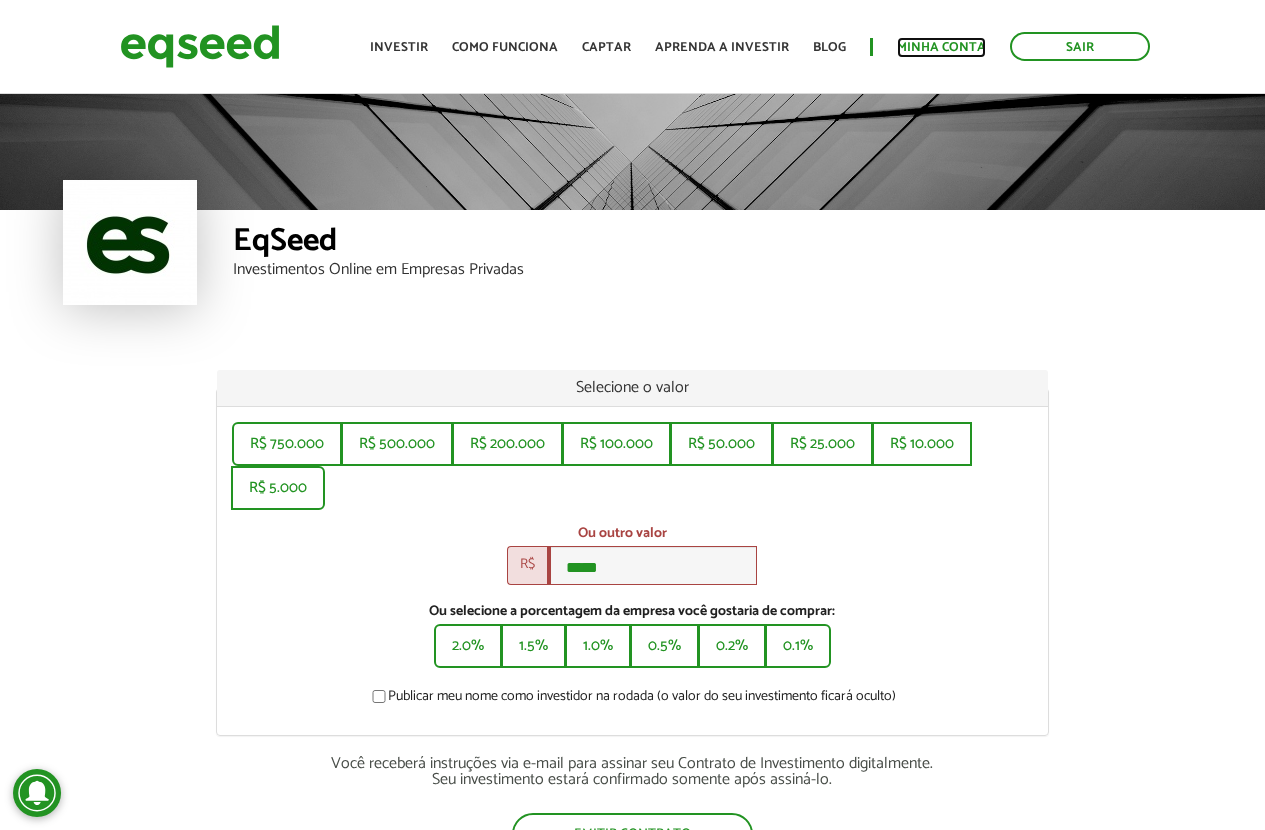 click on "Minha conta" at bounding box center [941, 47] 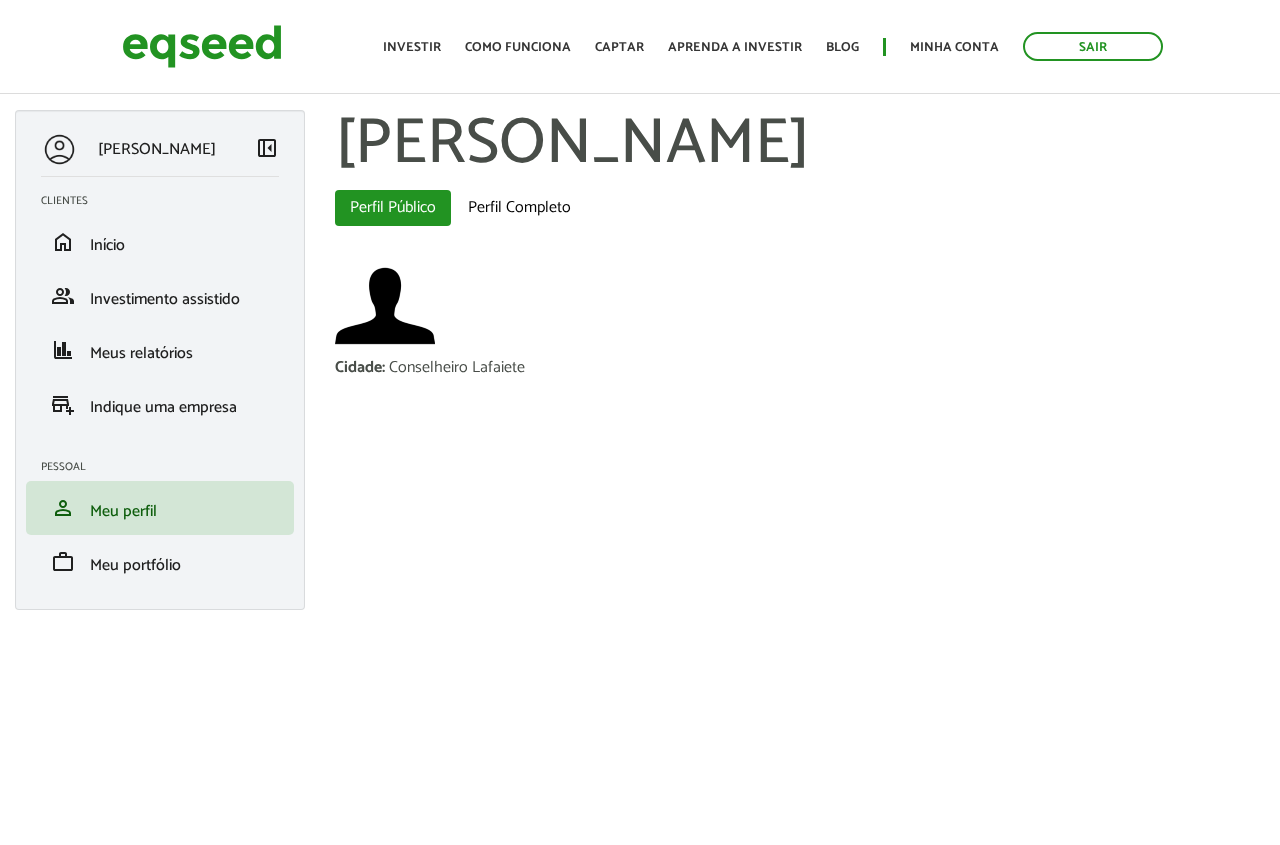 scroll, scrollTop: 0, scrollLeft: 0, axis: both 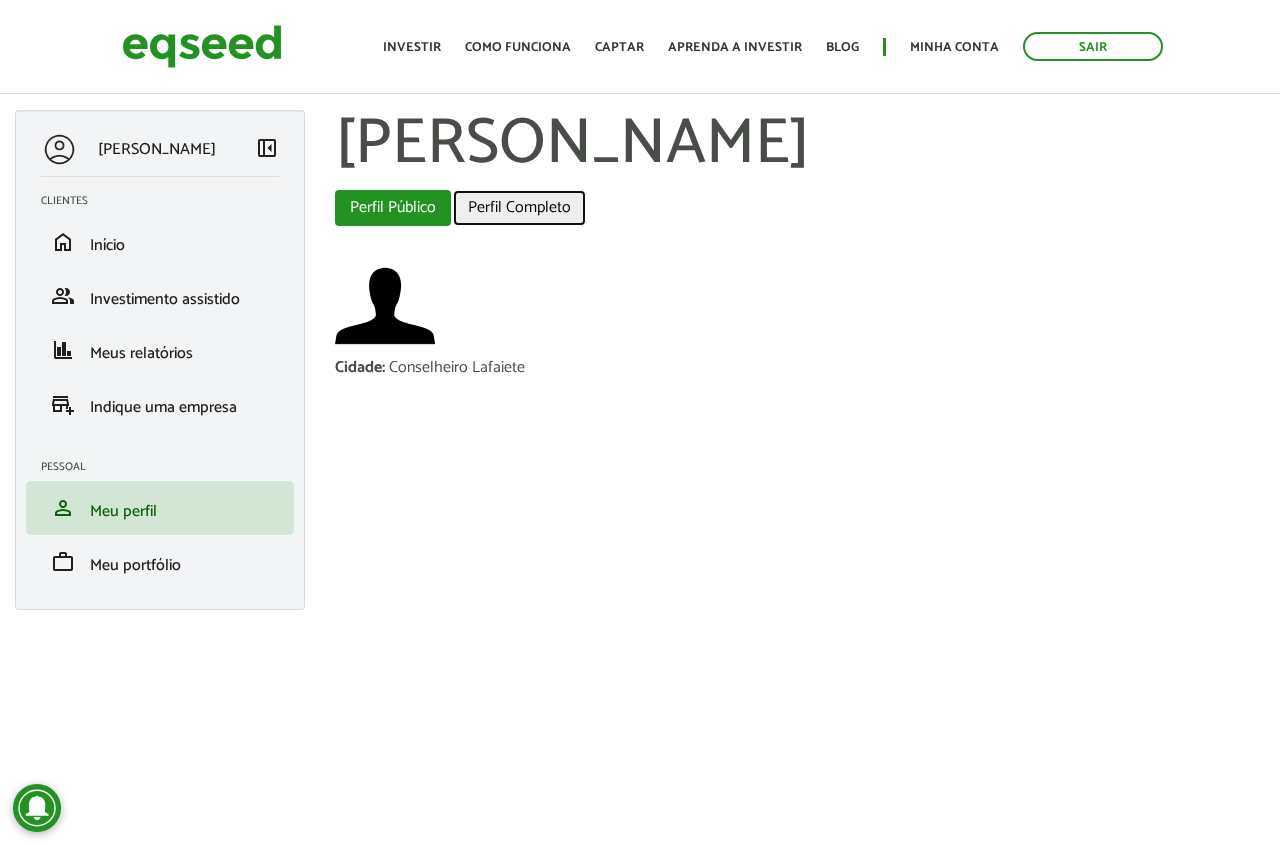 click on "Perfil Completo" at bounding box center (519, 208) 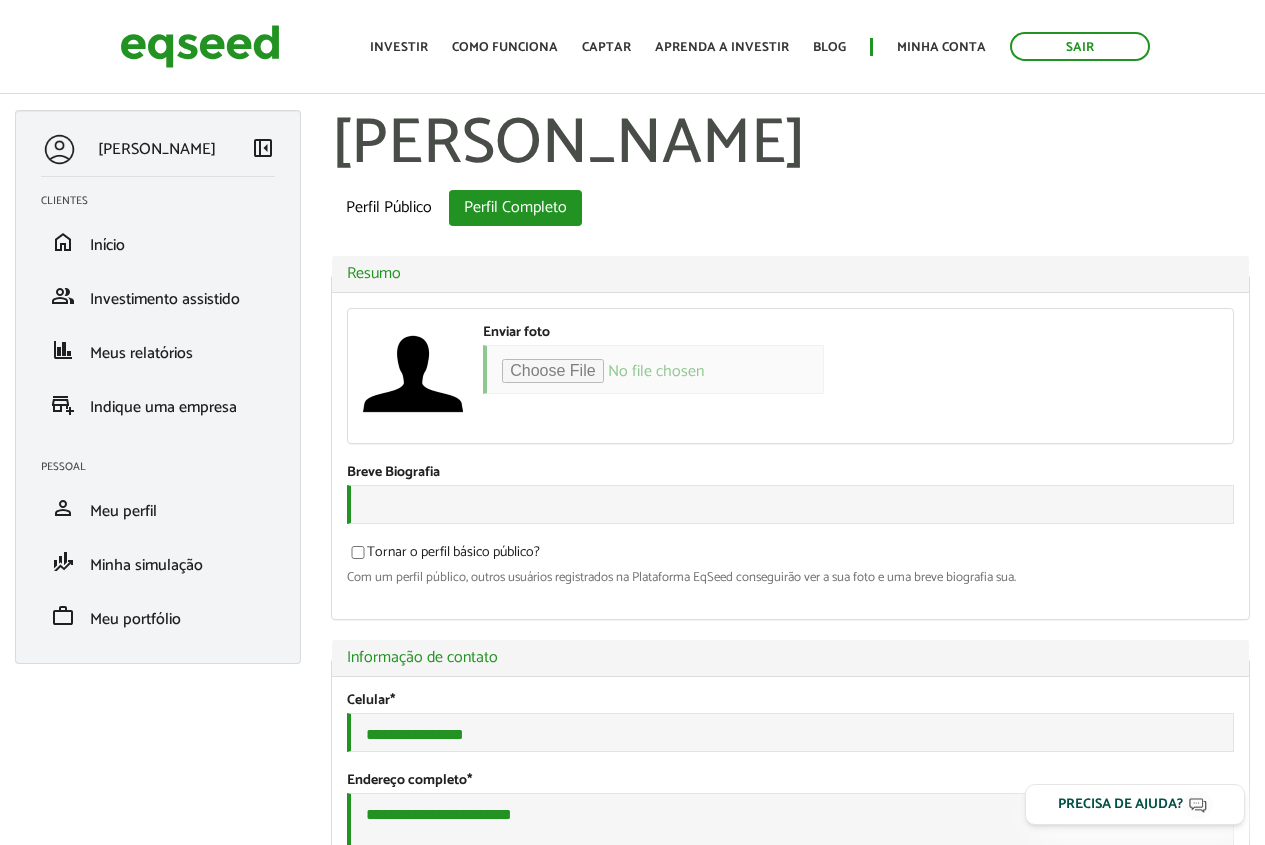scroll, scrollTop: 0, scrollLeft: 0, axis: both 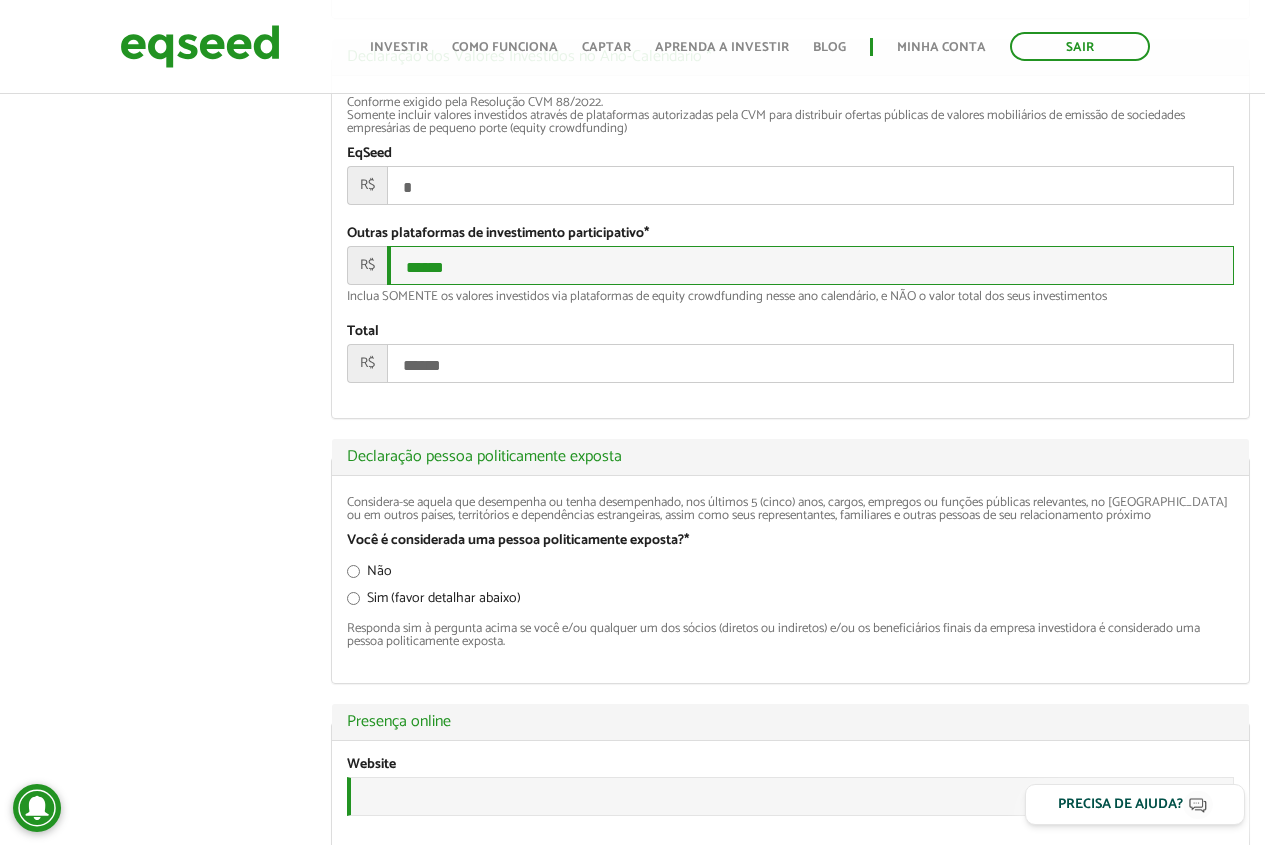 drag, startPoint x: 510, startPoint y: 408, endPoint x: 400, endPoint y: 406, distance: 110.01818 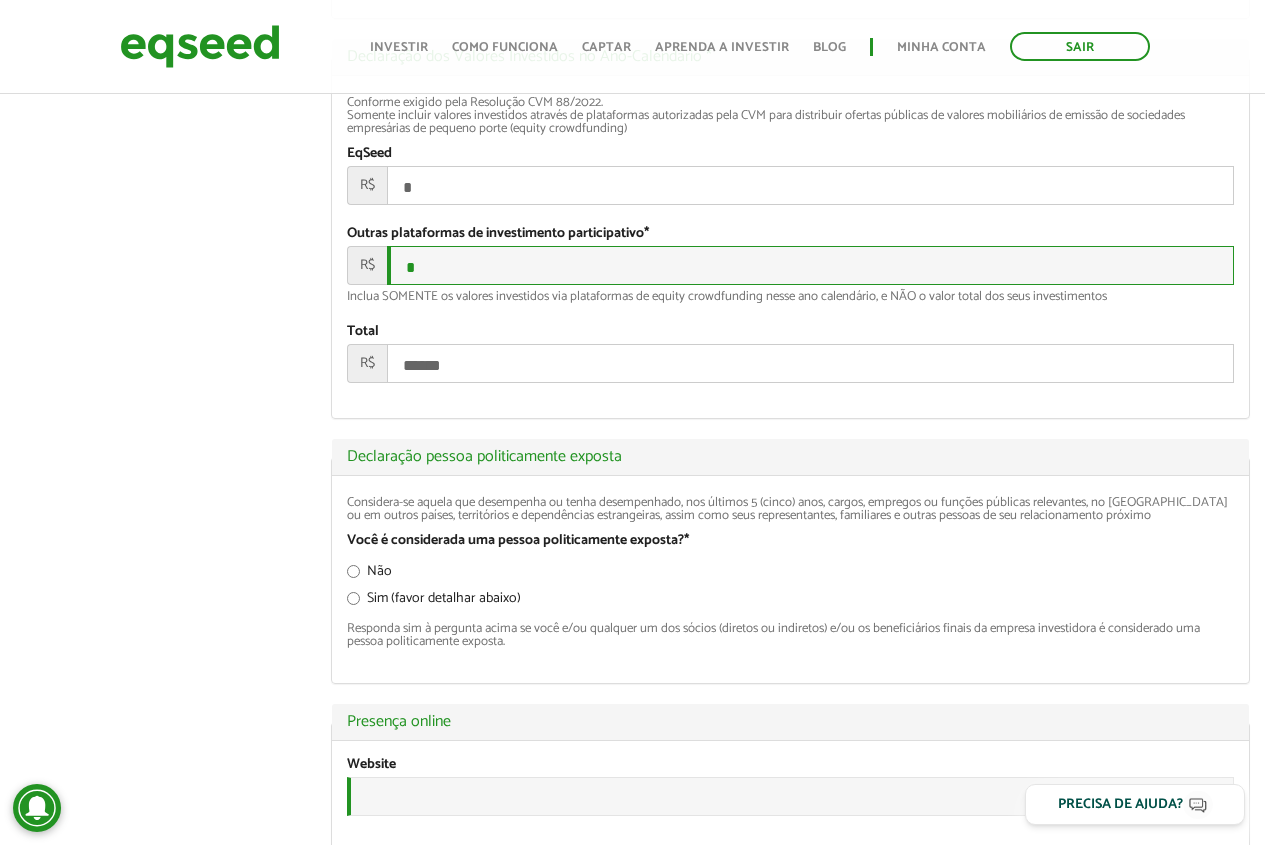 type on "*" 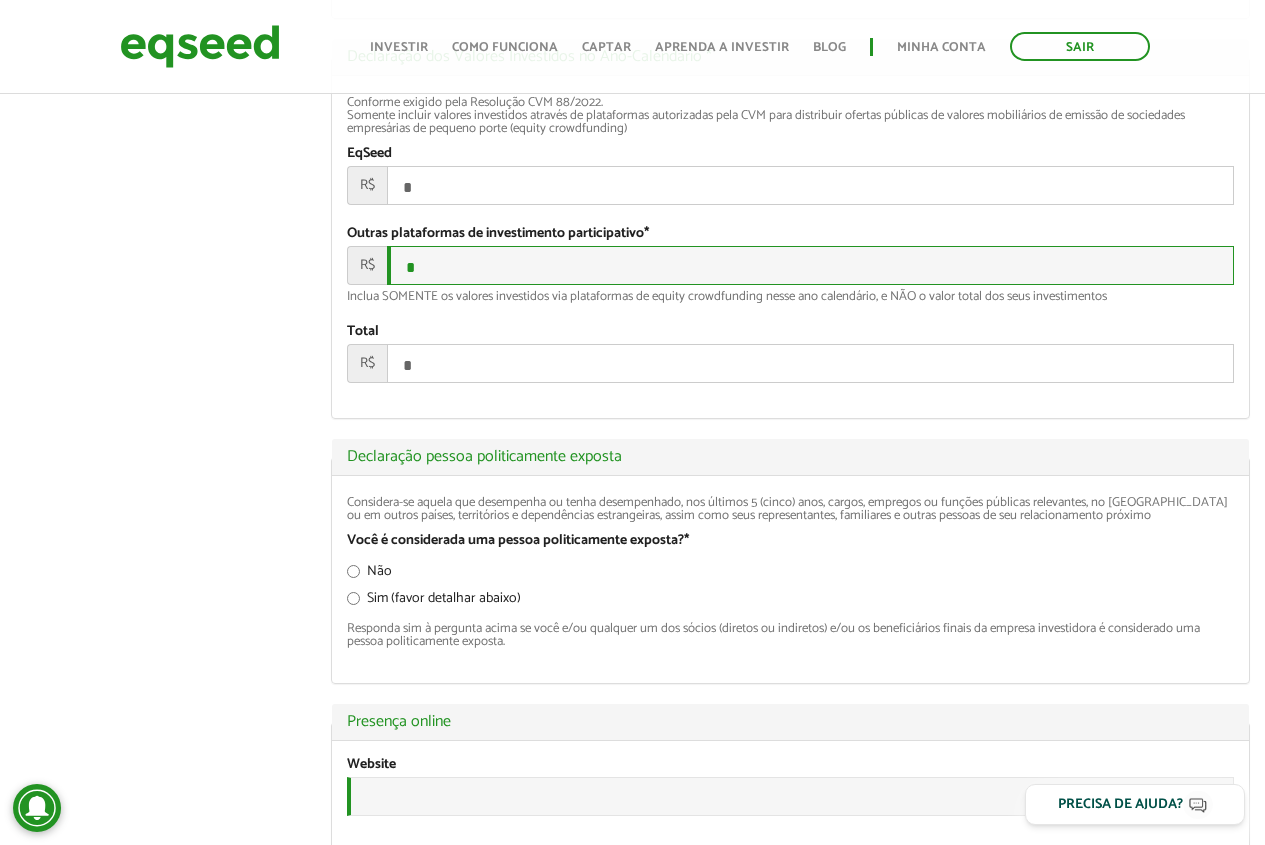 type on "**" 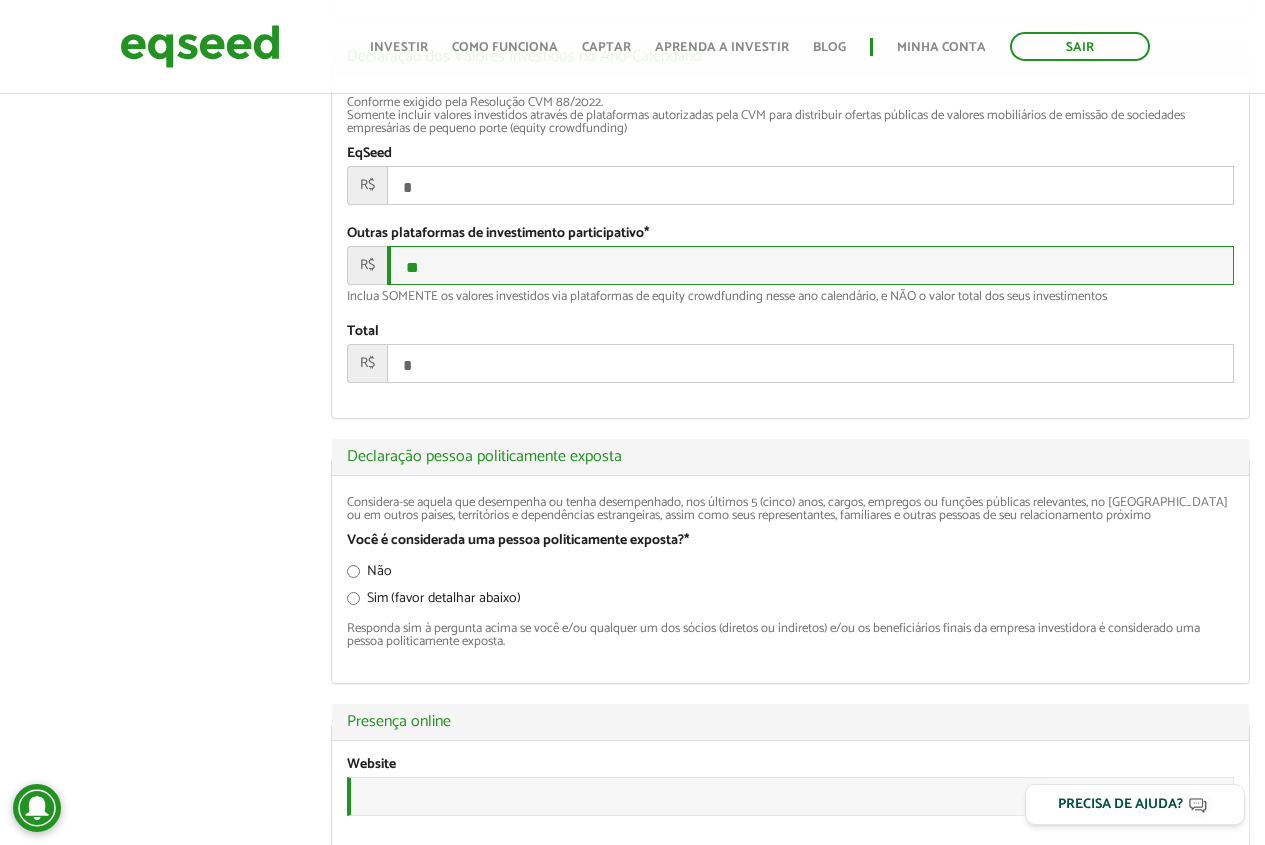 type on "**" 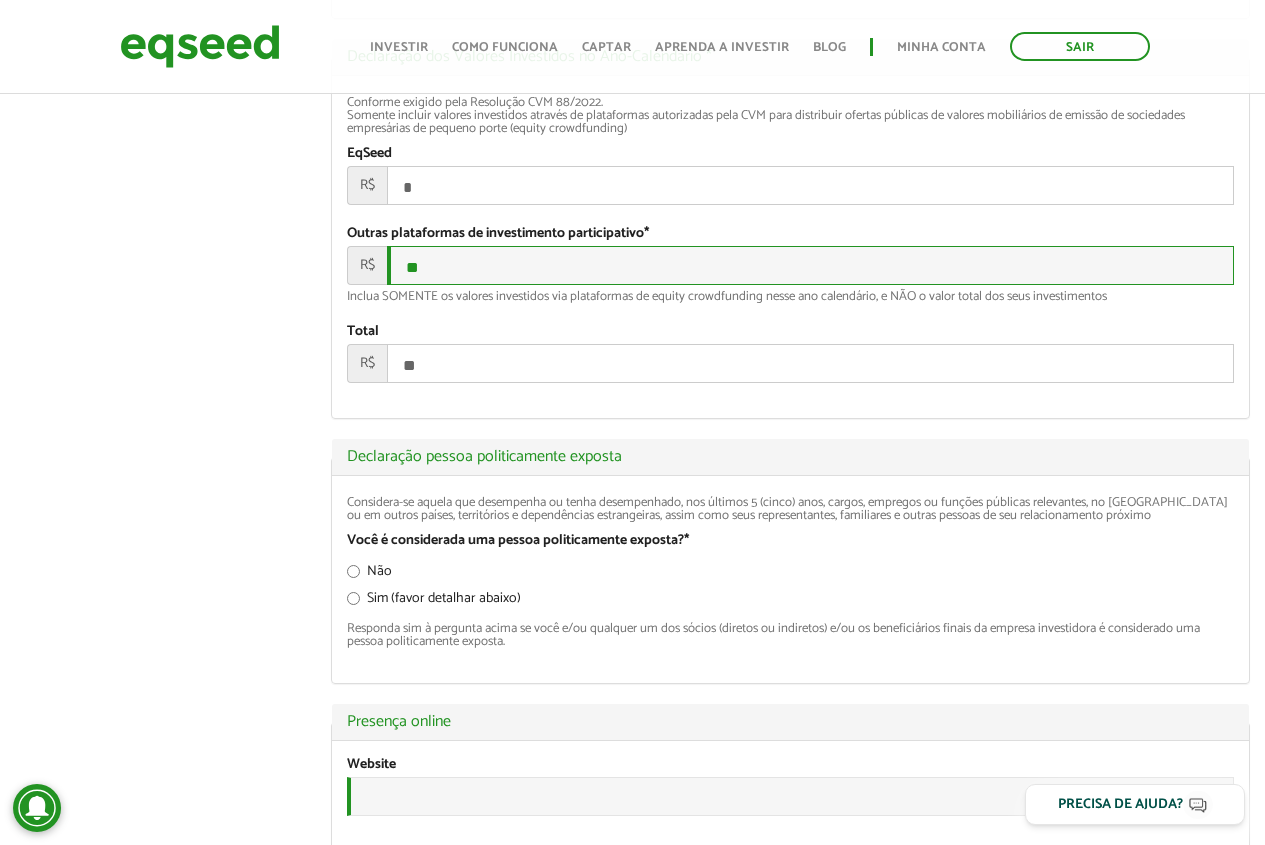 type on "***" 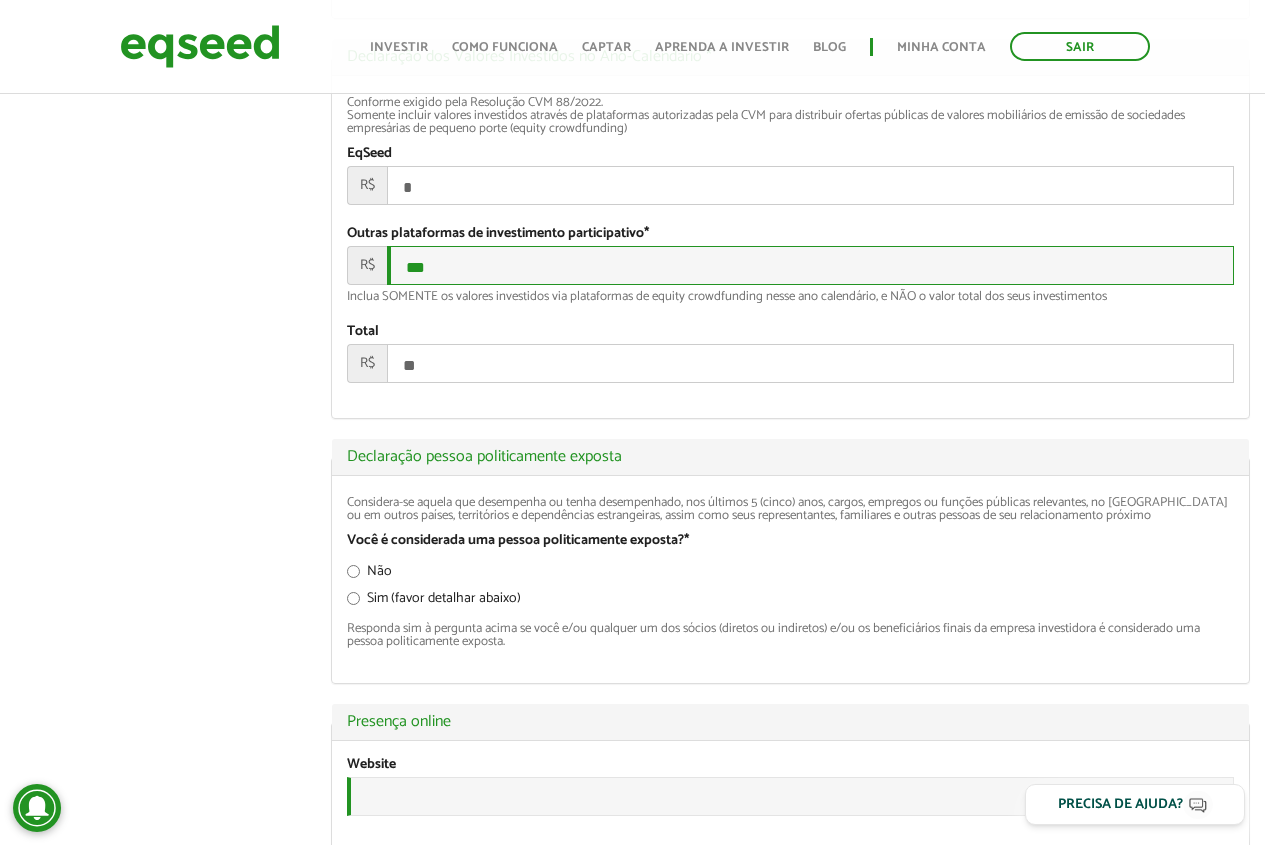 type on "***" 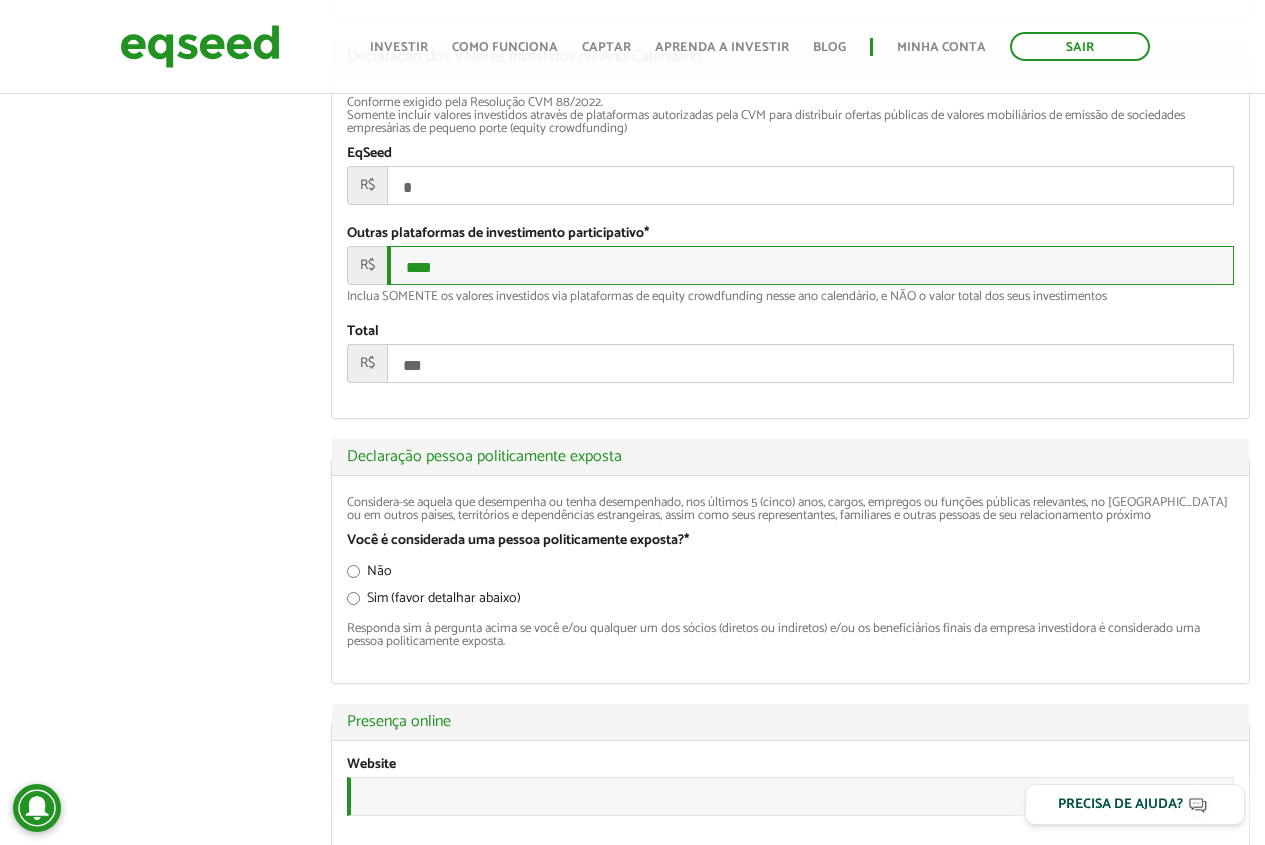 type on "*****" 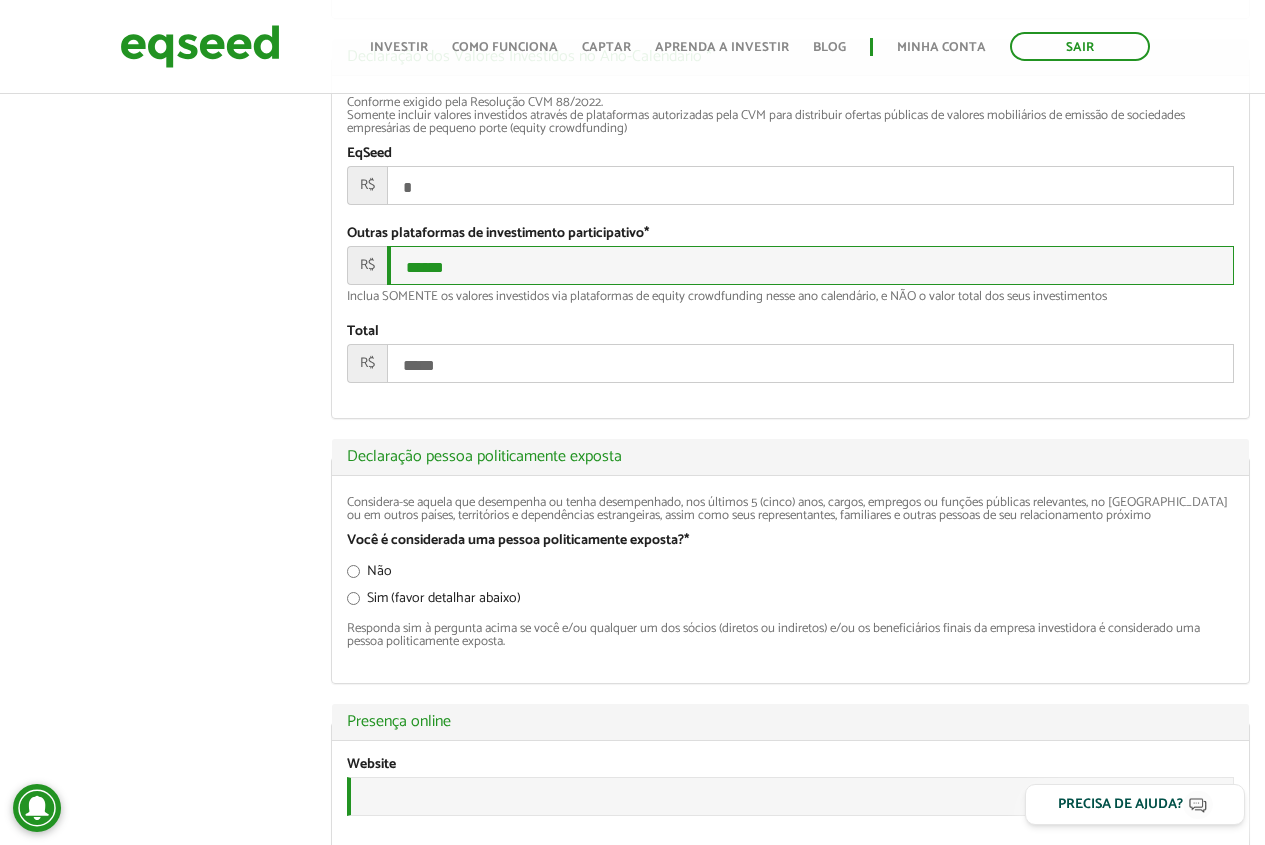 type on "******" 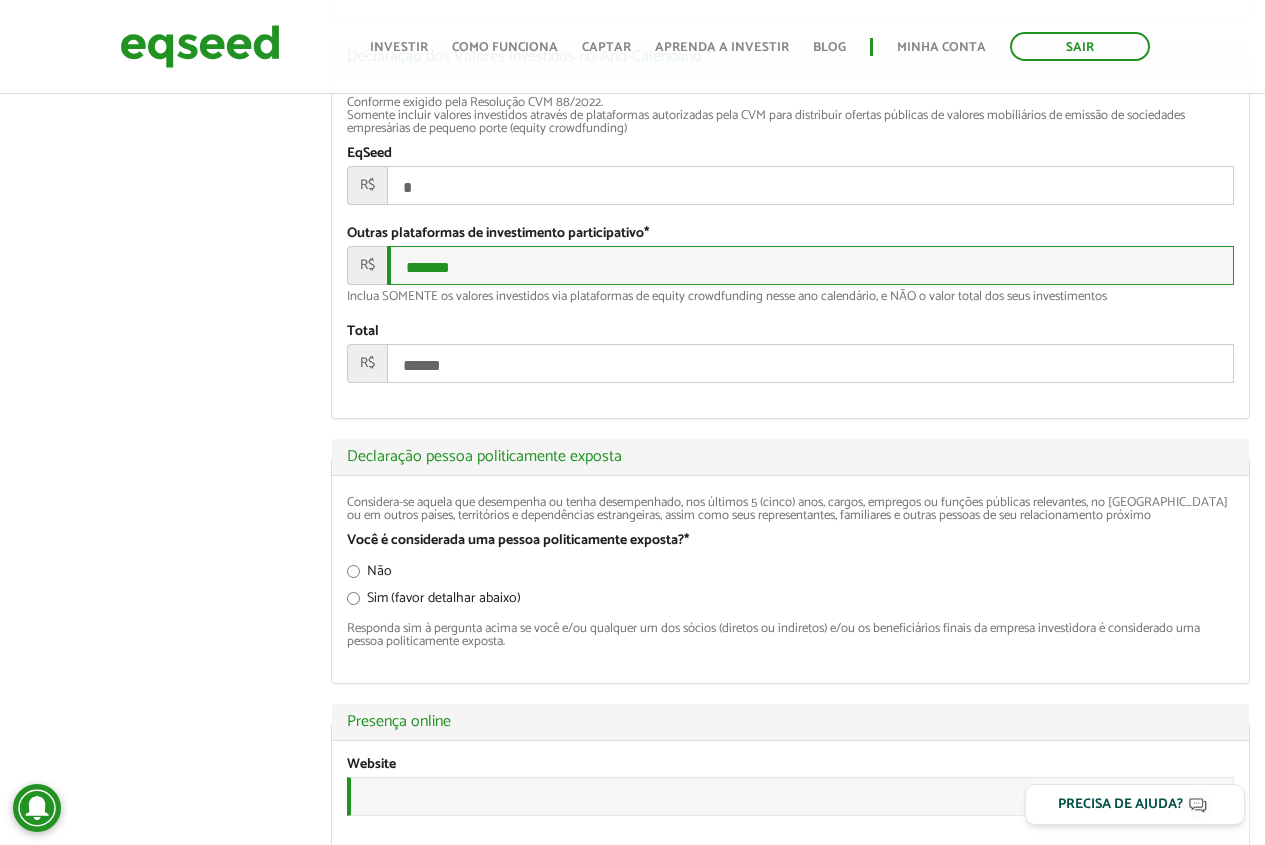 type on "*******" 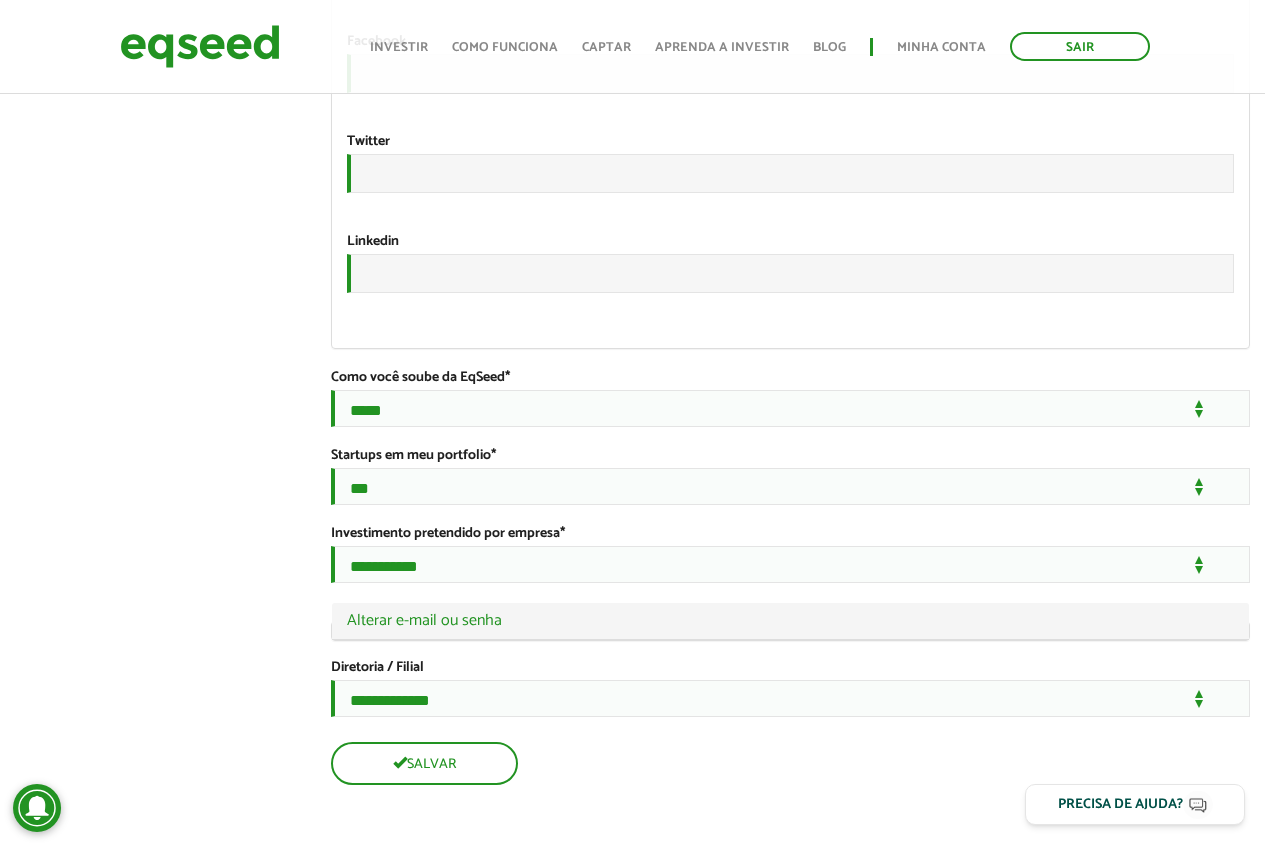 scroll, scrollTop: 3471, scrollLeft: 0, axis: vertical 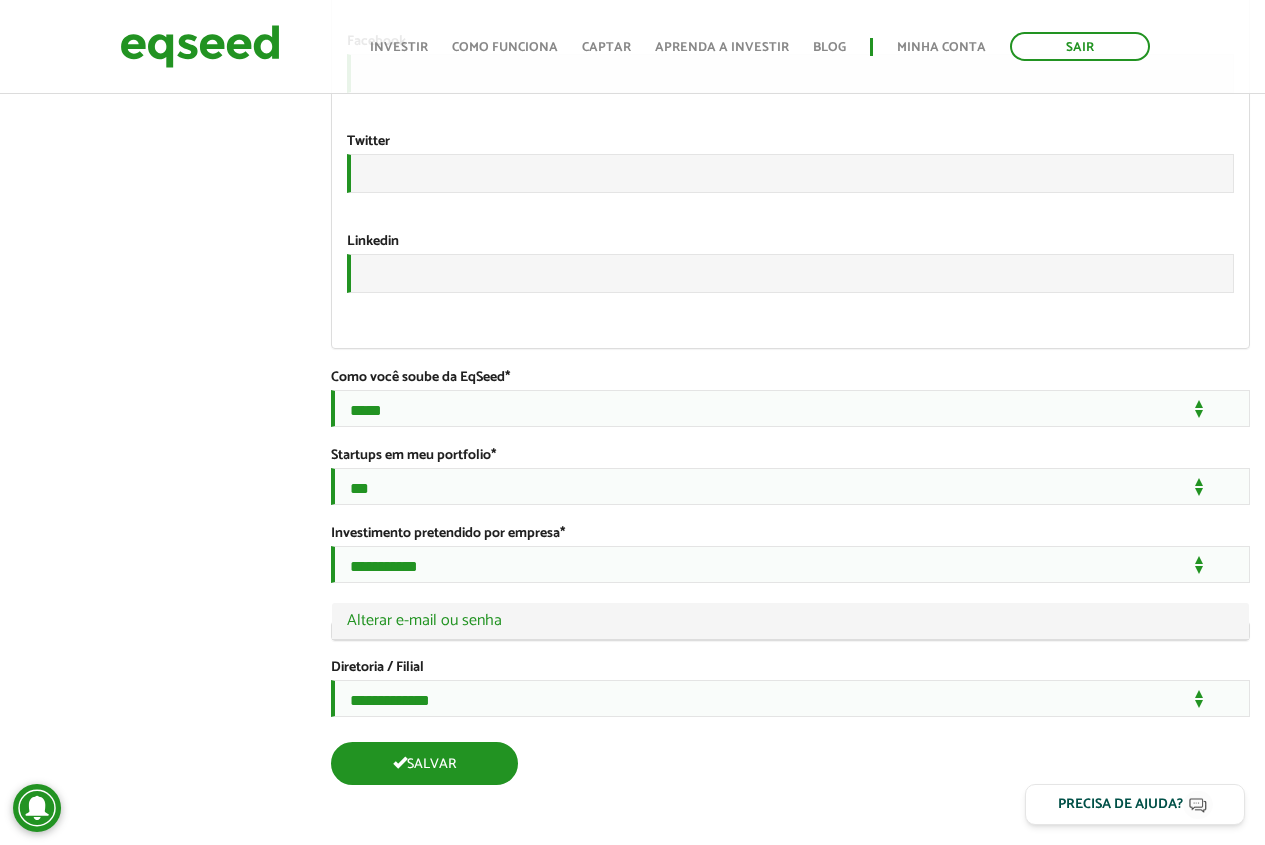 type on "*******" 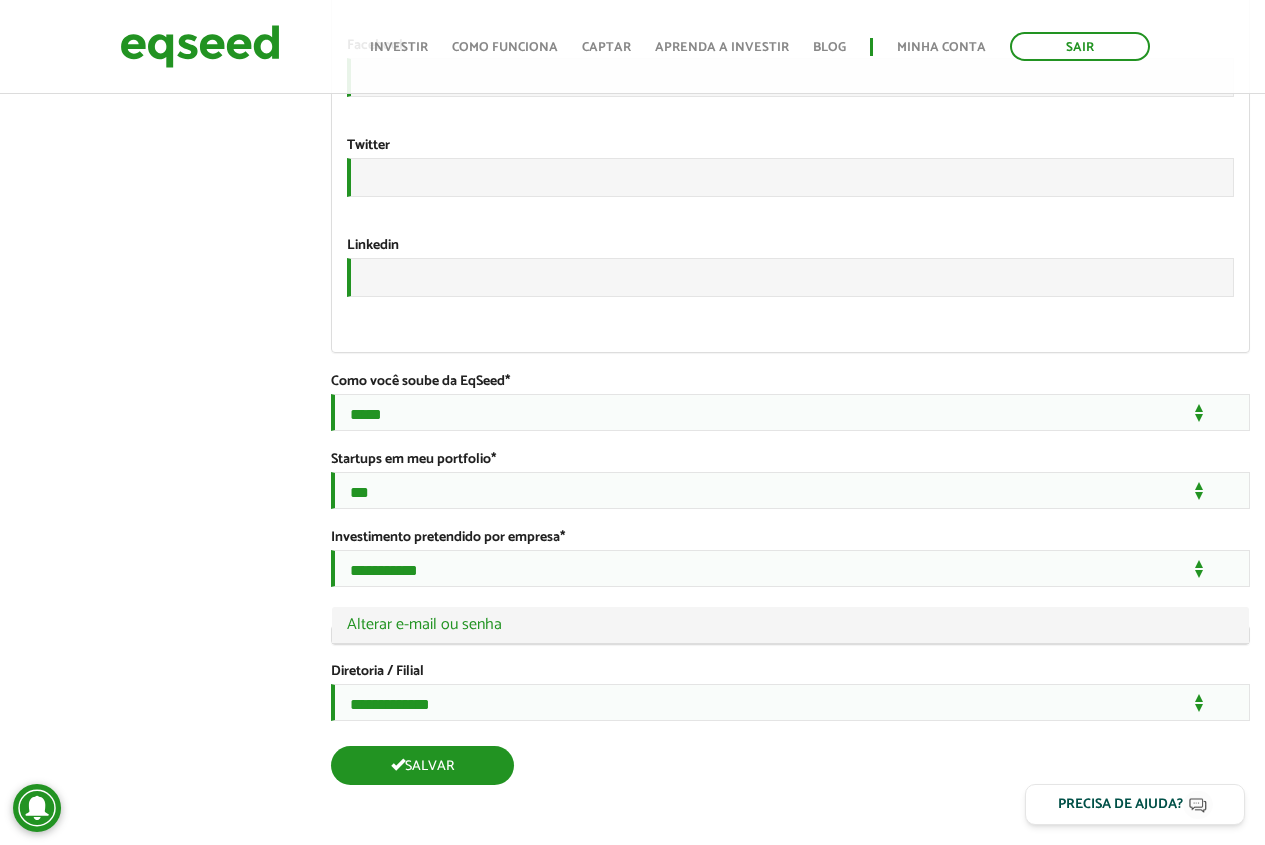 type on "*******" 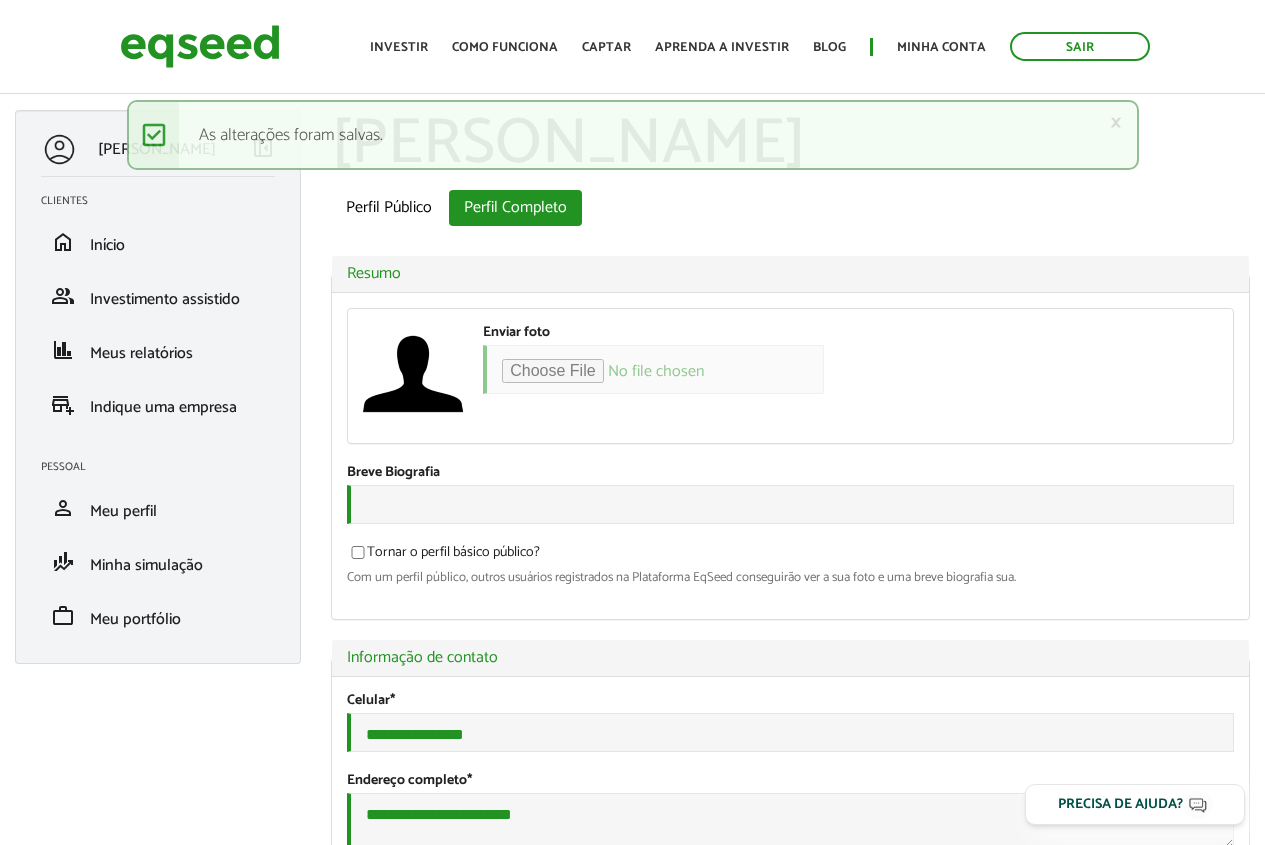 scroll, scrollTop: 0, scrollLeft: 0, axis: both 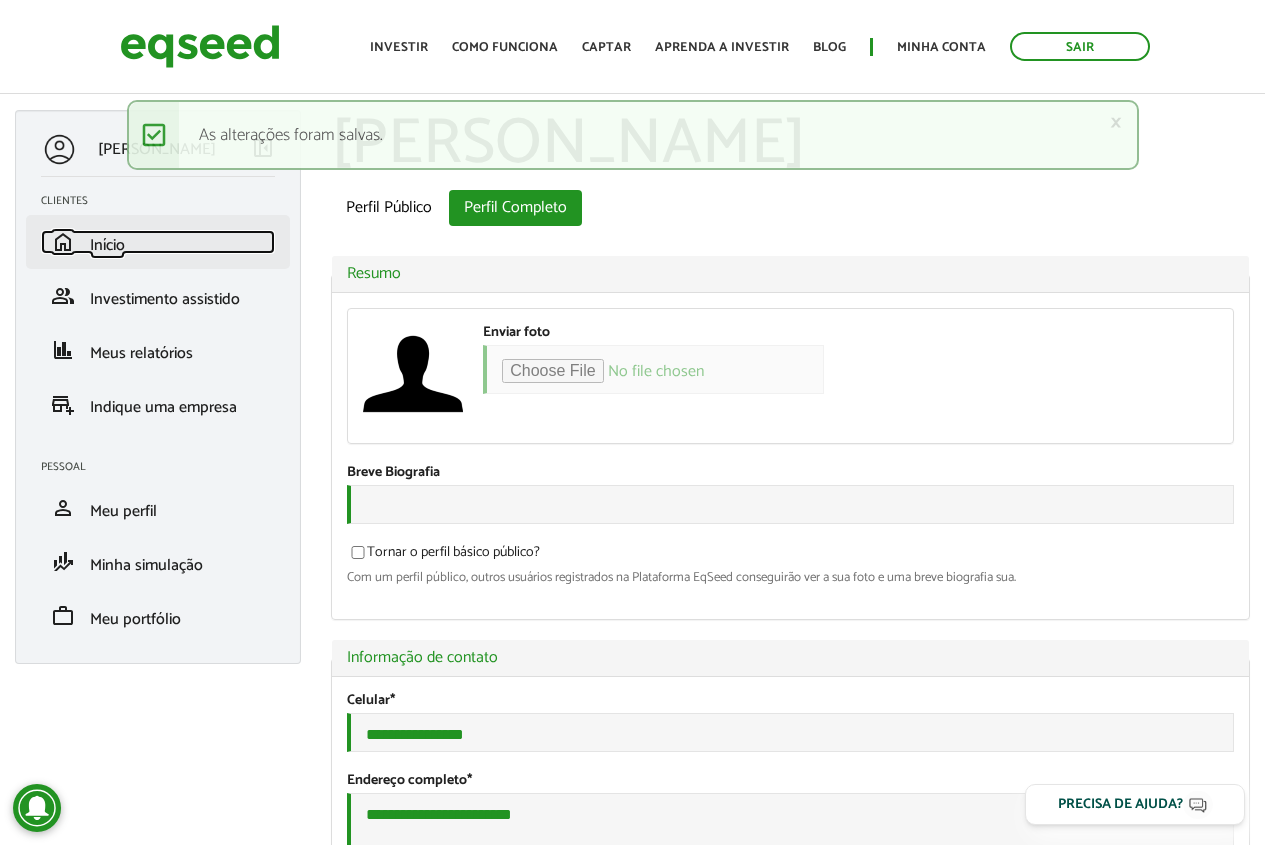 click on "Início" at bounding box center [107, 245] 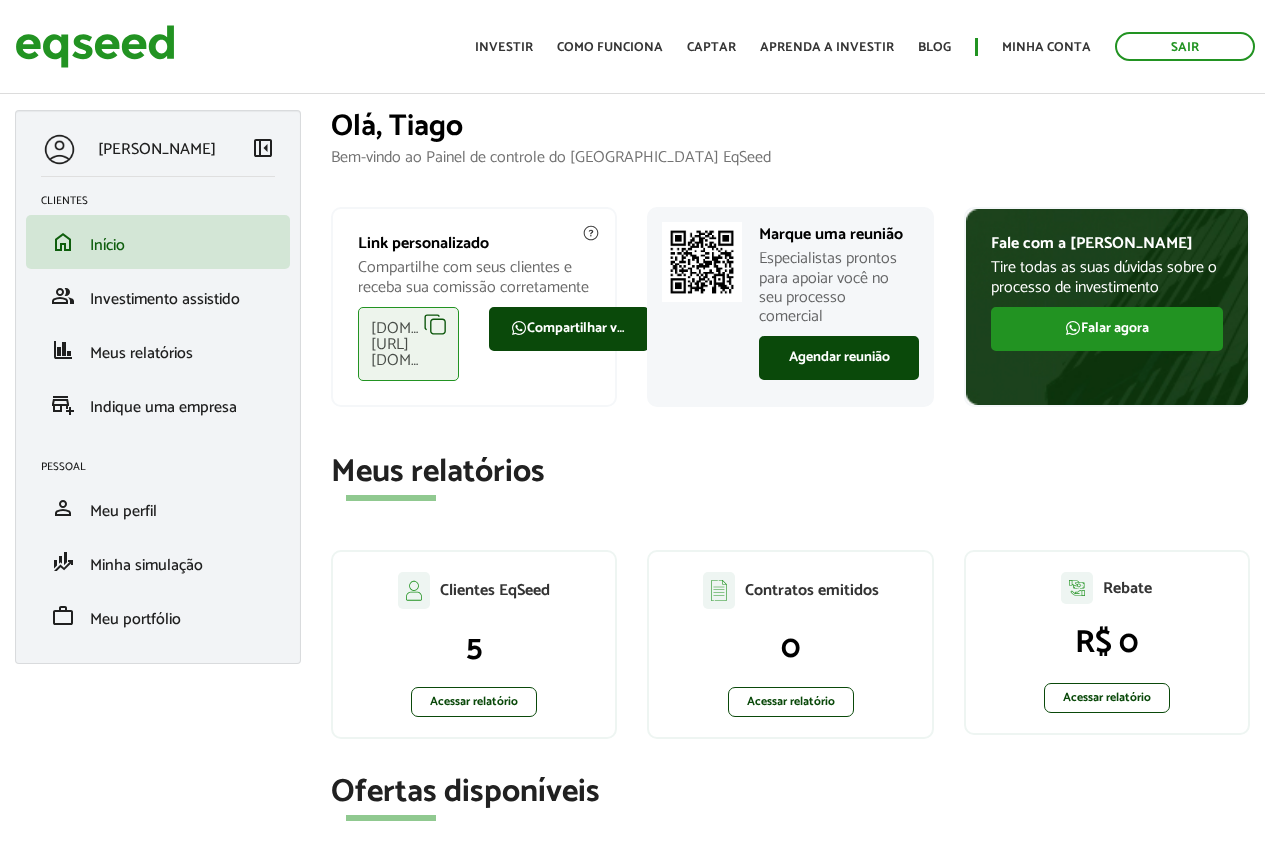 scroll, scrollTop: 0, scrollLeft: 0, axis: both 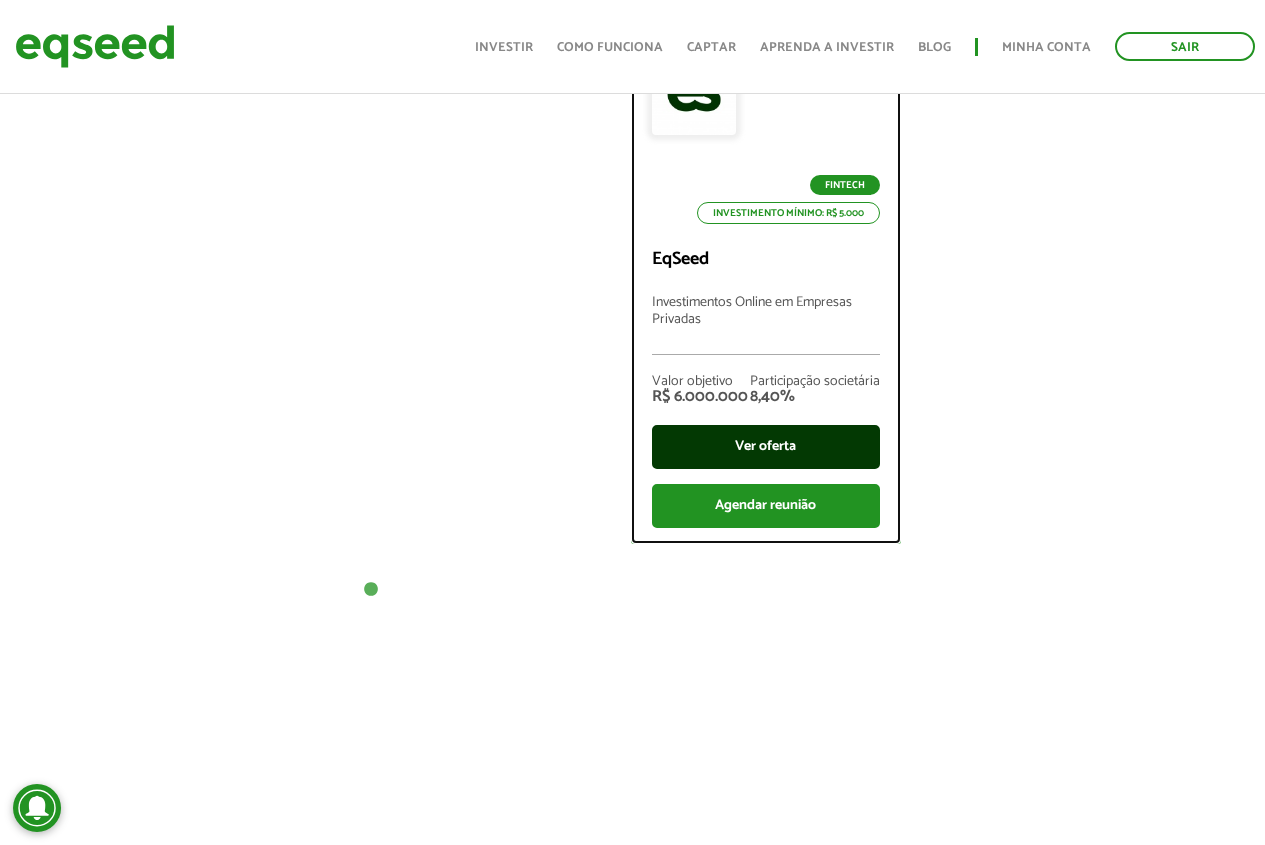 click on "Ver oferta" at bounding box center [766, 447] 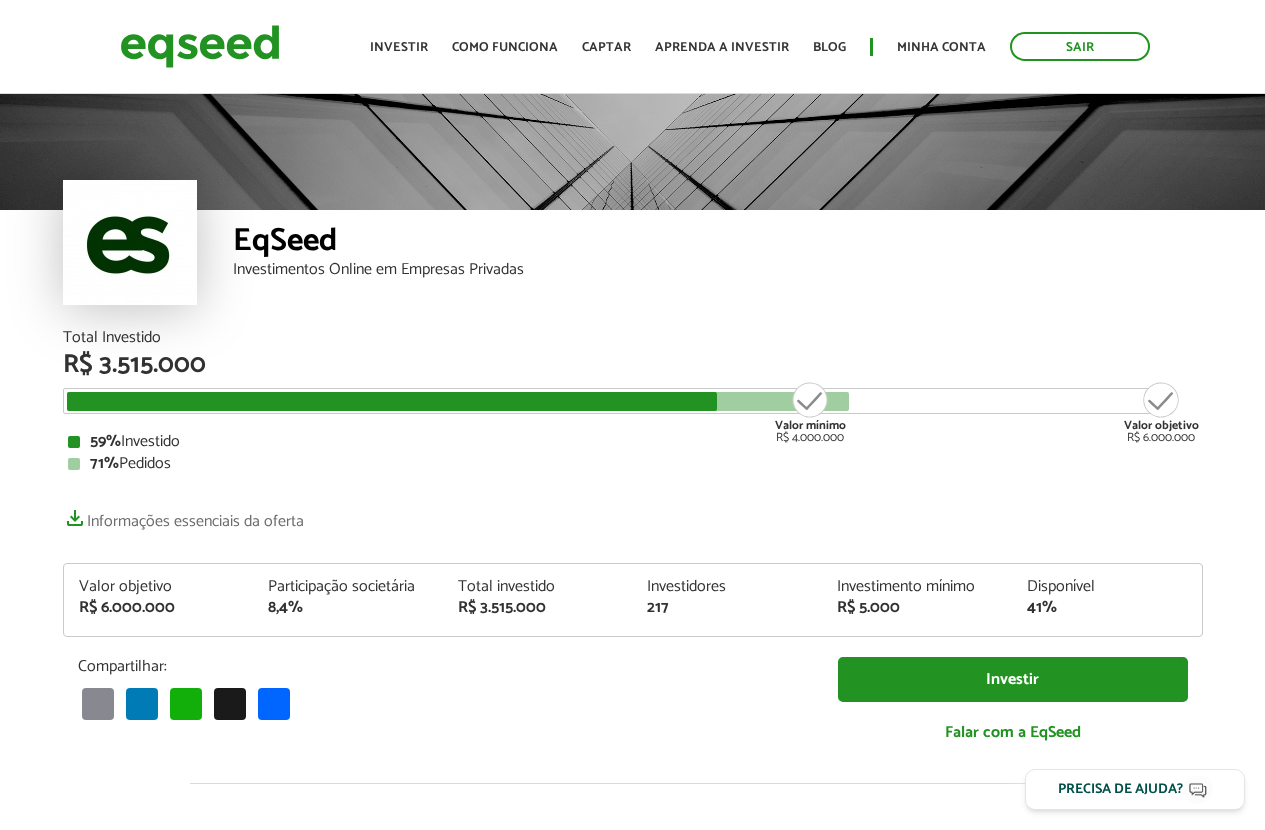 scroll, scrollTop: 73, scrollLeft: 0, axis: vertical 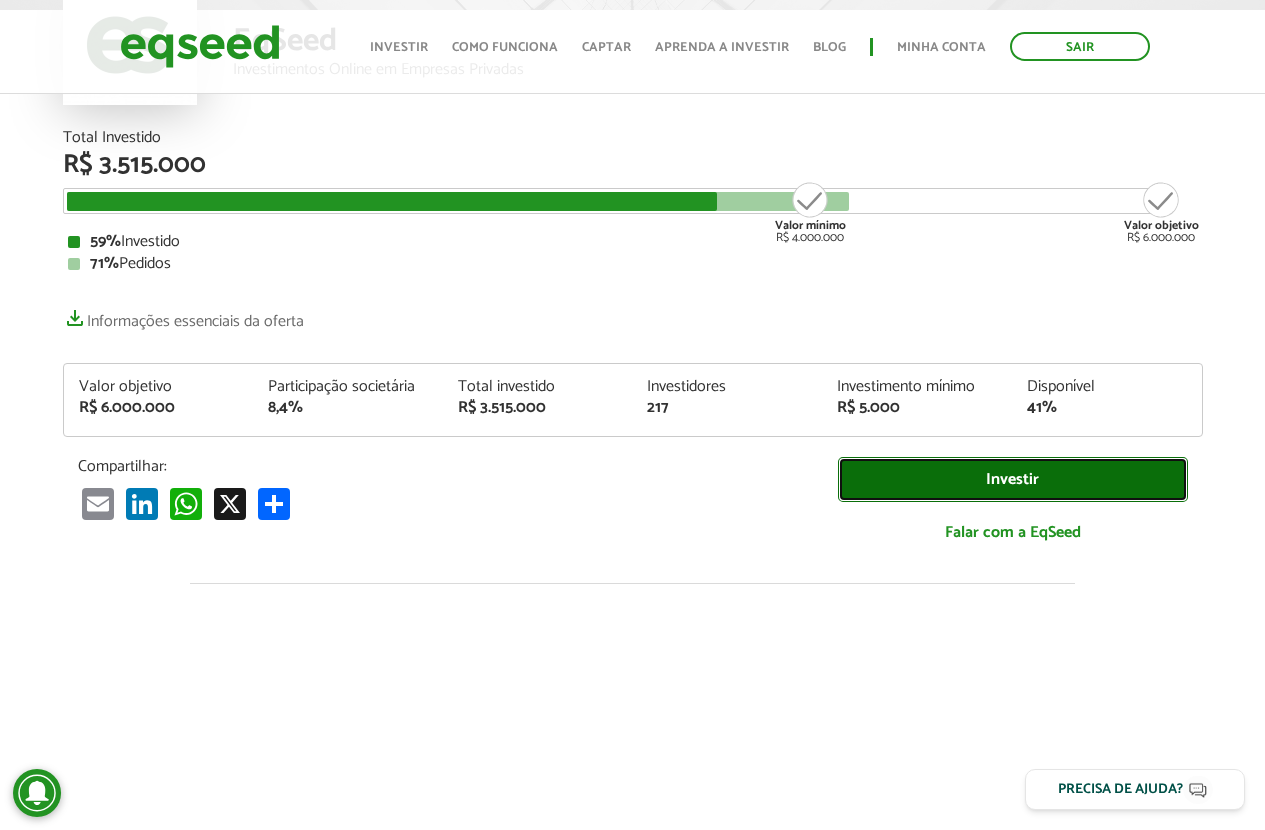 click on "Investir" at bounding box center [1013, 479] 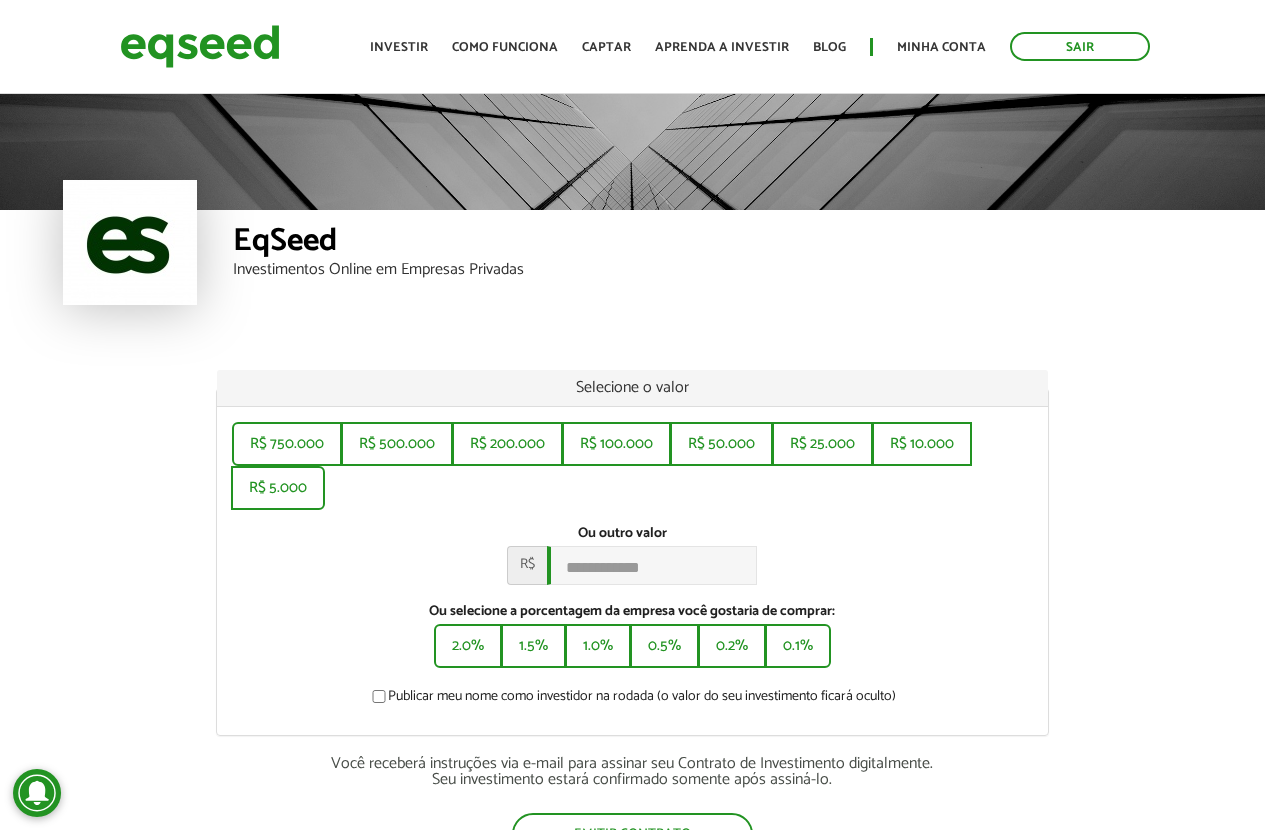 scroll, scrollTop: 0, scrollLeft: 0, axis: both 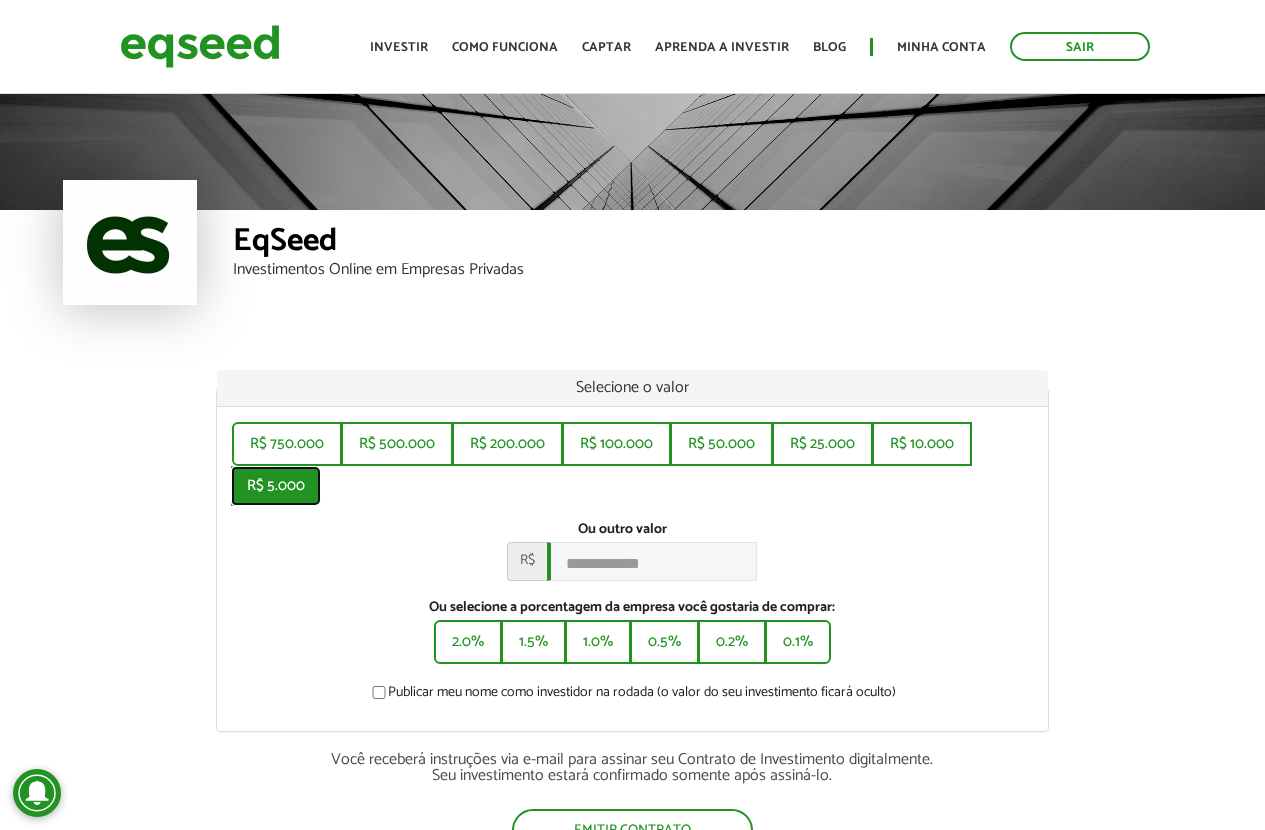click on "R$ 5.000" at bounding box center (276, 486) 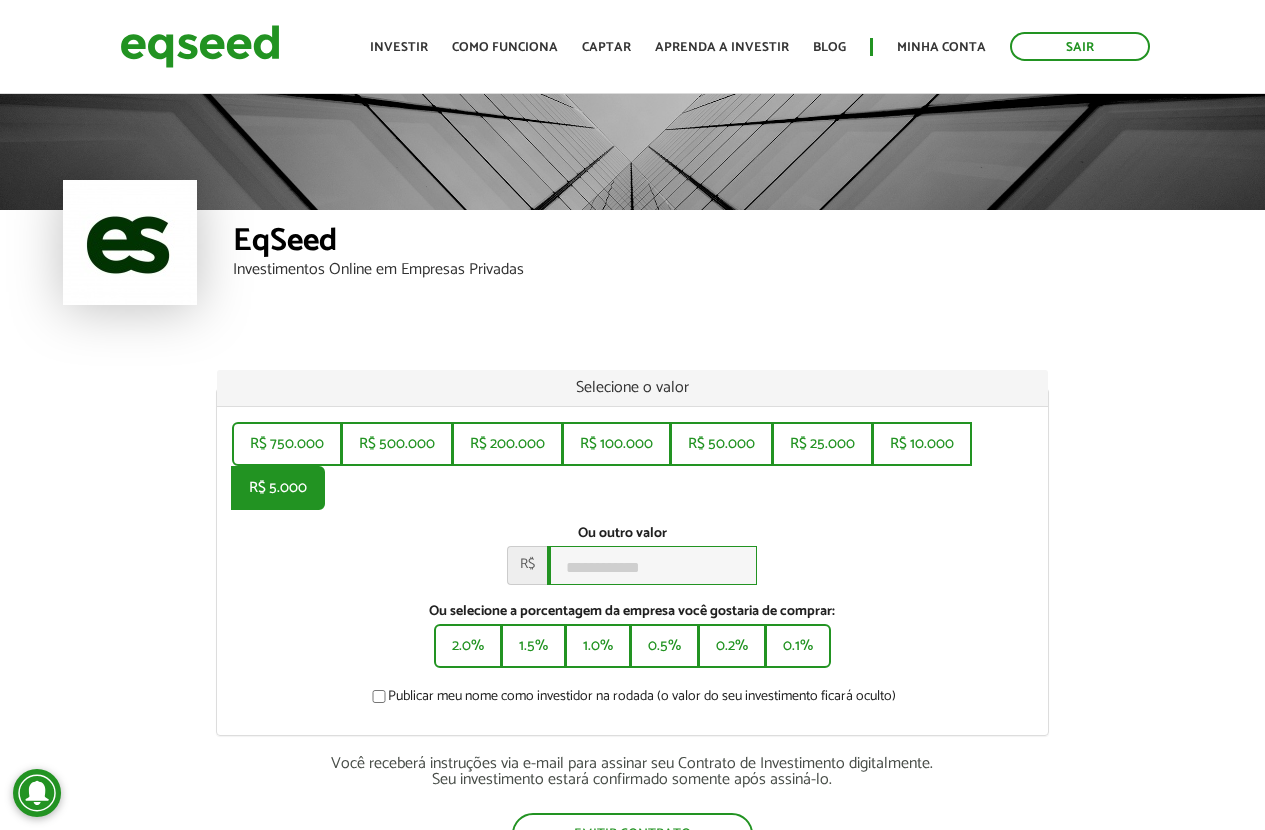 type on "*****" 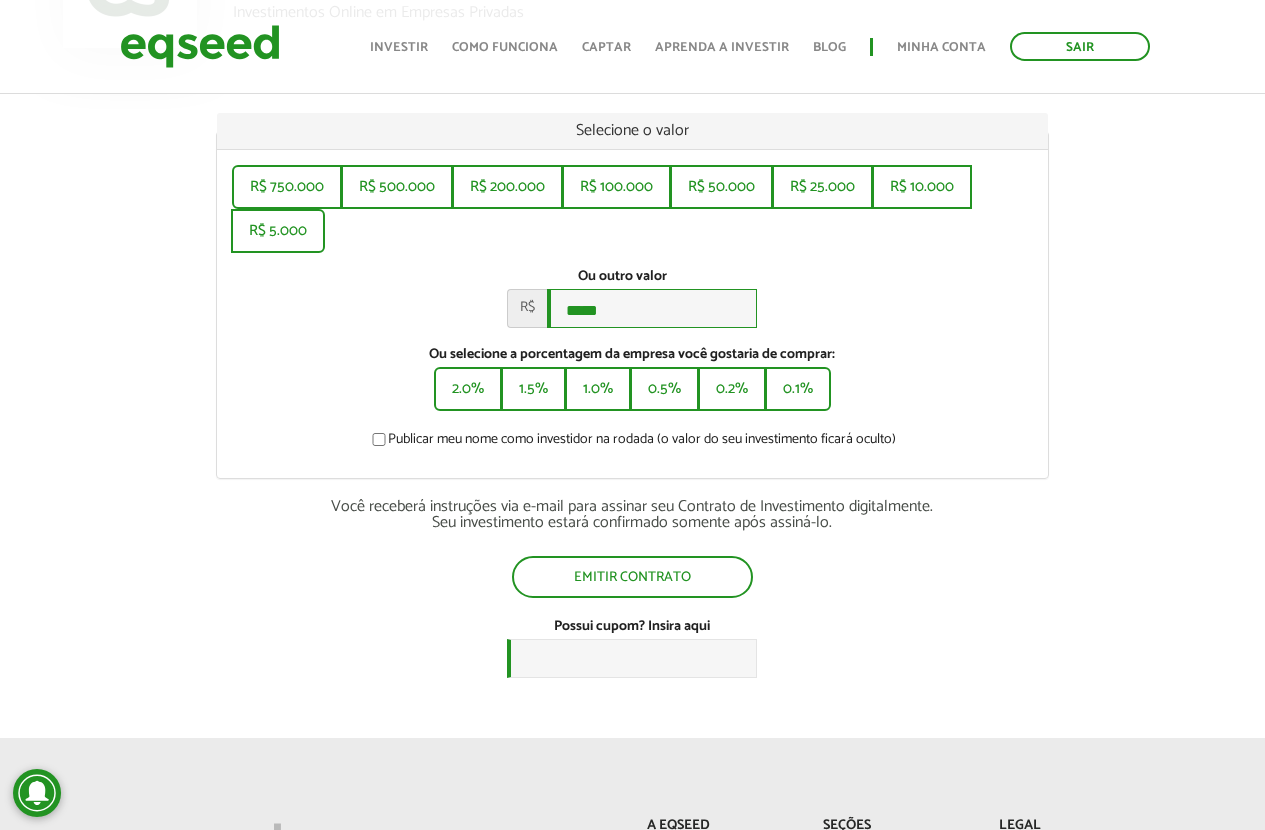 scroll, scrollTop: 500, scrollLeft: 0, axis: vertical 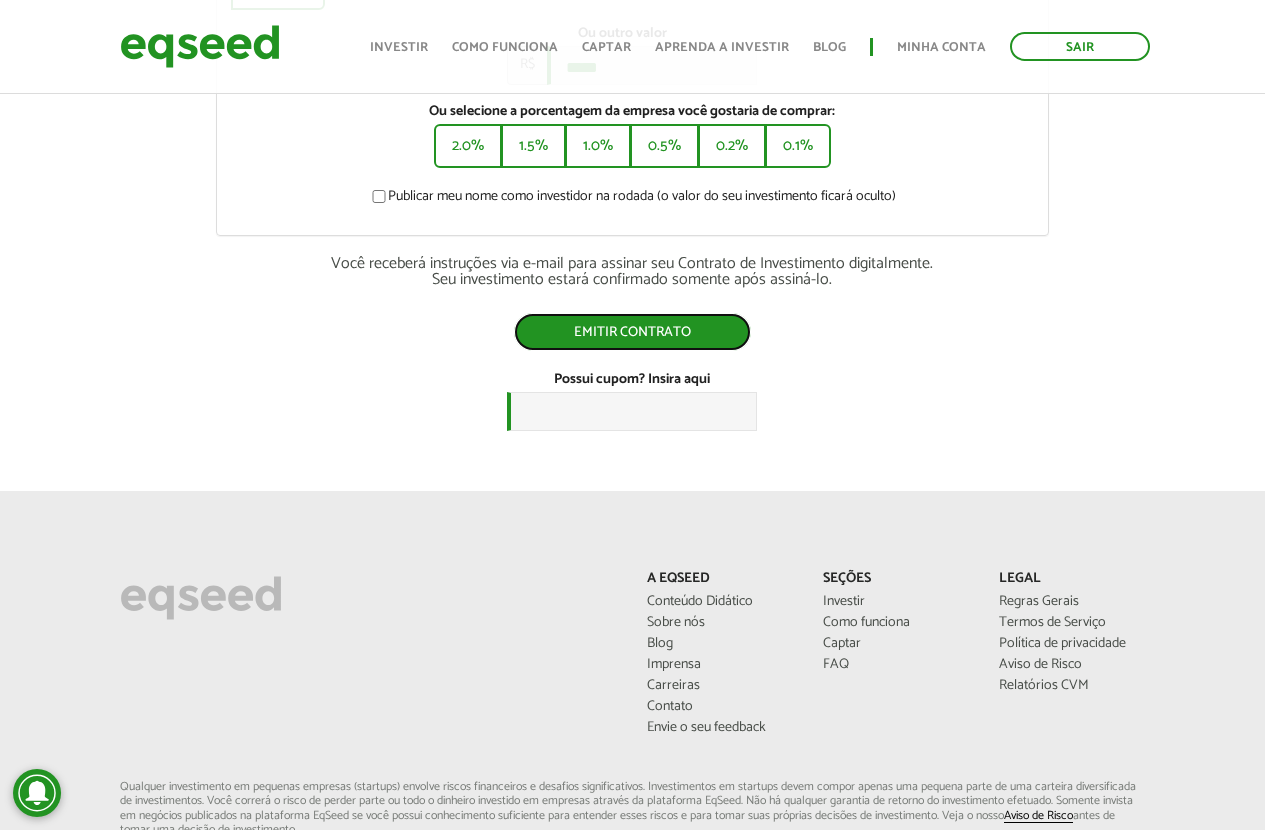 click on "Emitir contrato" at bounding box center (632, 332) 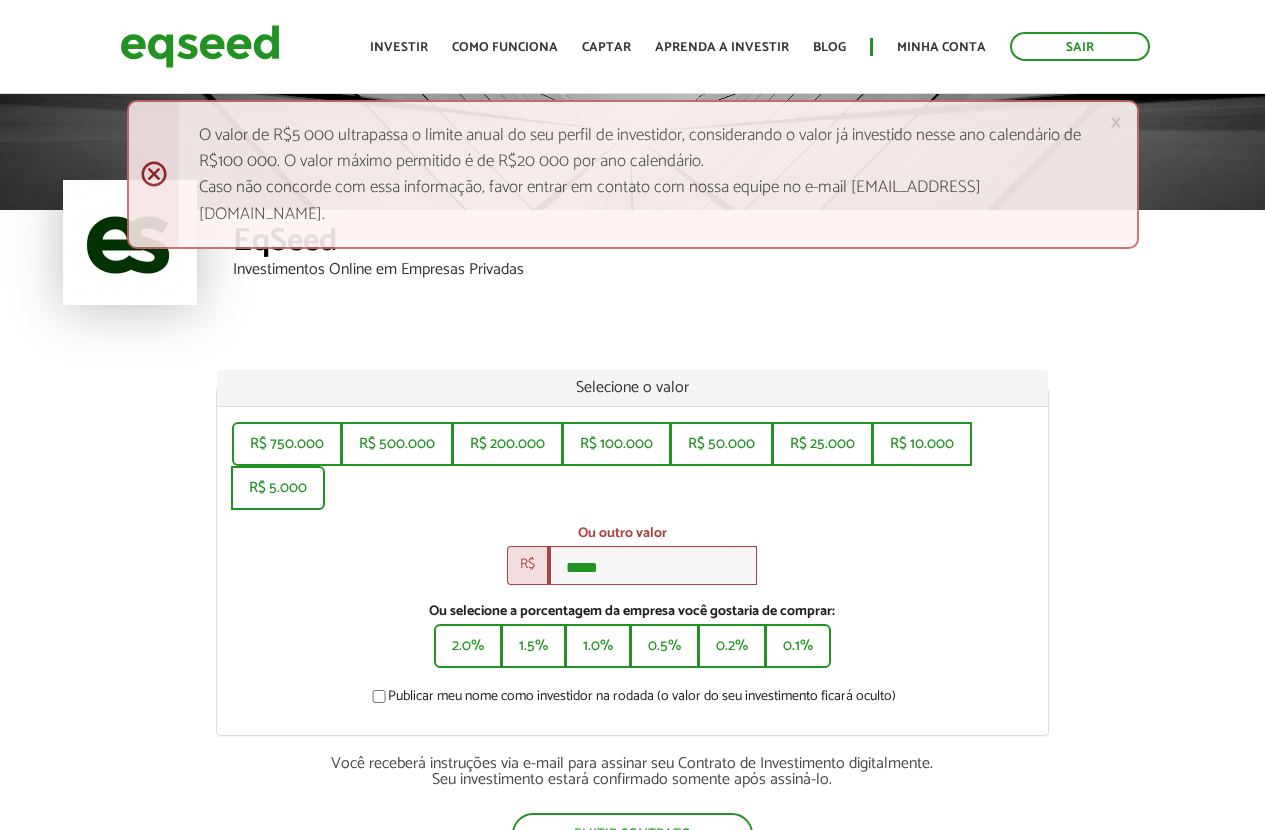 scroll, scrollTop: 0, scrollLeft: 0, axis: both 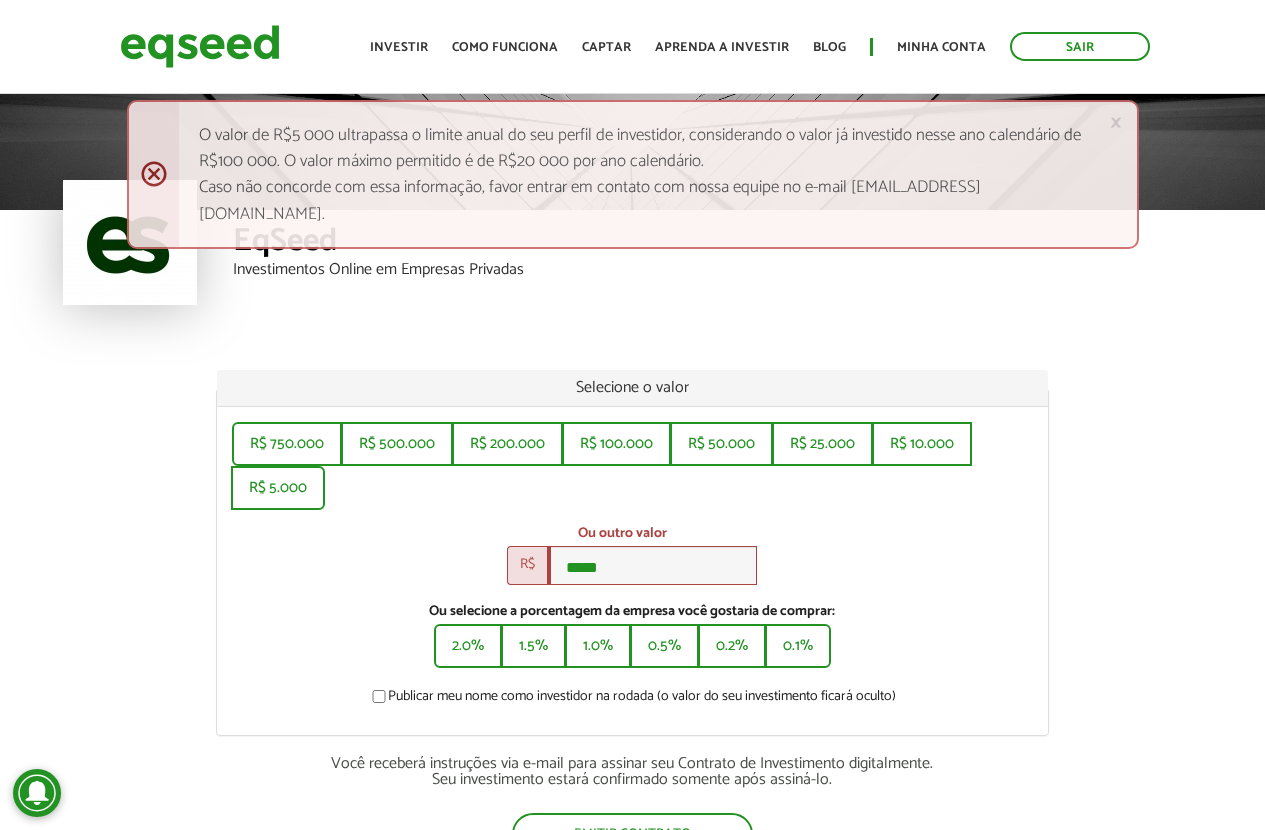 click on "×
Menssagem de erro
O valor de R$5 000 ultrapassa o limite anual do seu perfil de investidor, considerando o valor já investido nesse ano calendário de R$100 000. O valor máximo permitido é de R$20 000 por ano calendário.
Caso não concorde com essa informação, favor entrar em contato com nossa equipe no e-mail [EMAIL_ADDRESS][DOMAIN_NAME]." at bounding box center [633, 174] 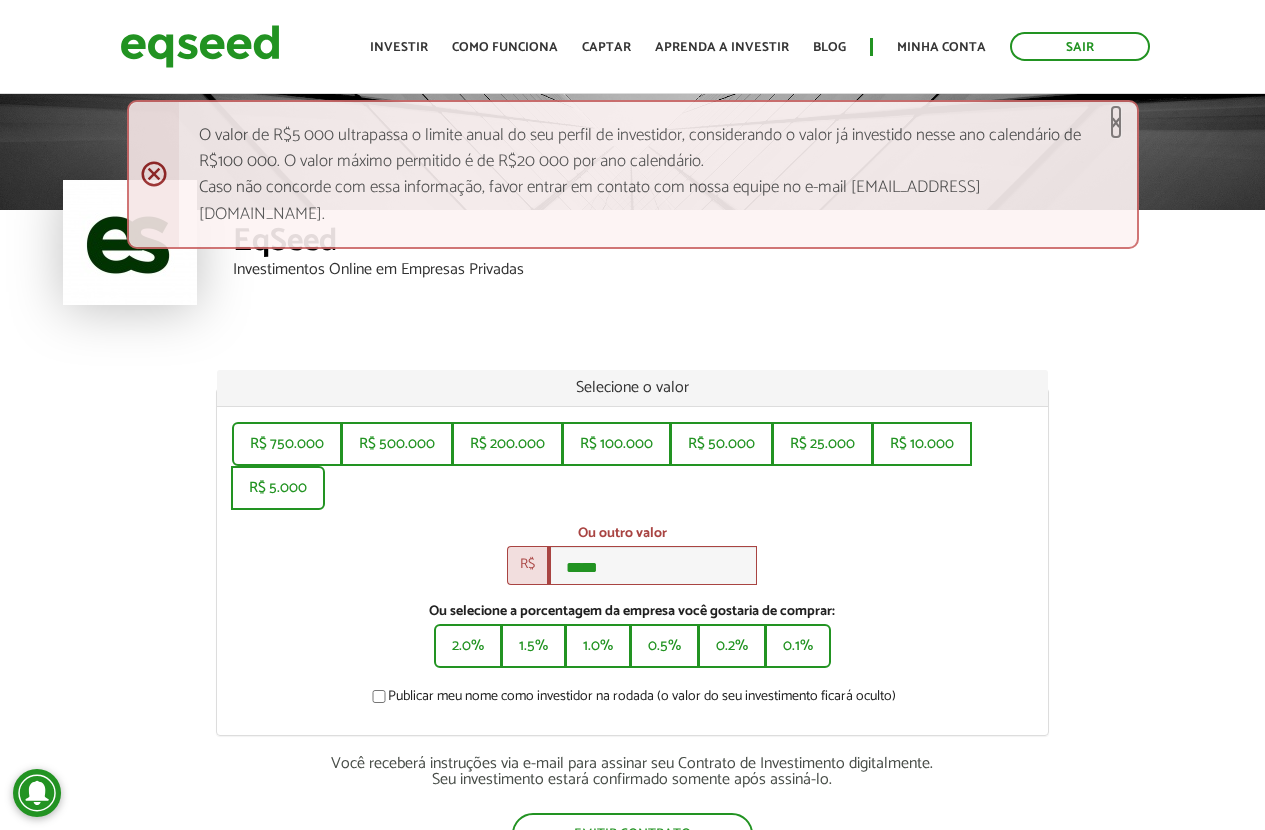 click on "×" at bounding box center [1116, 122] 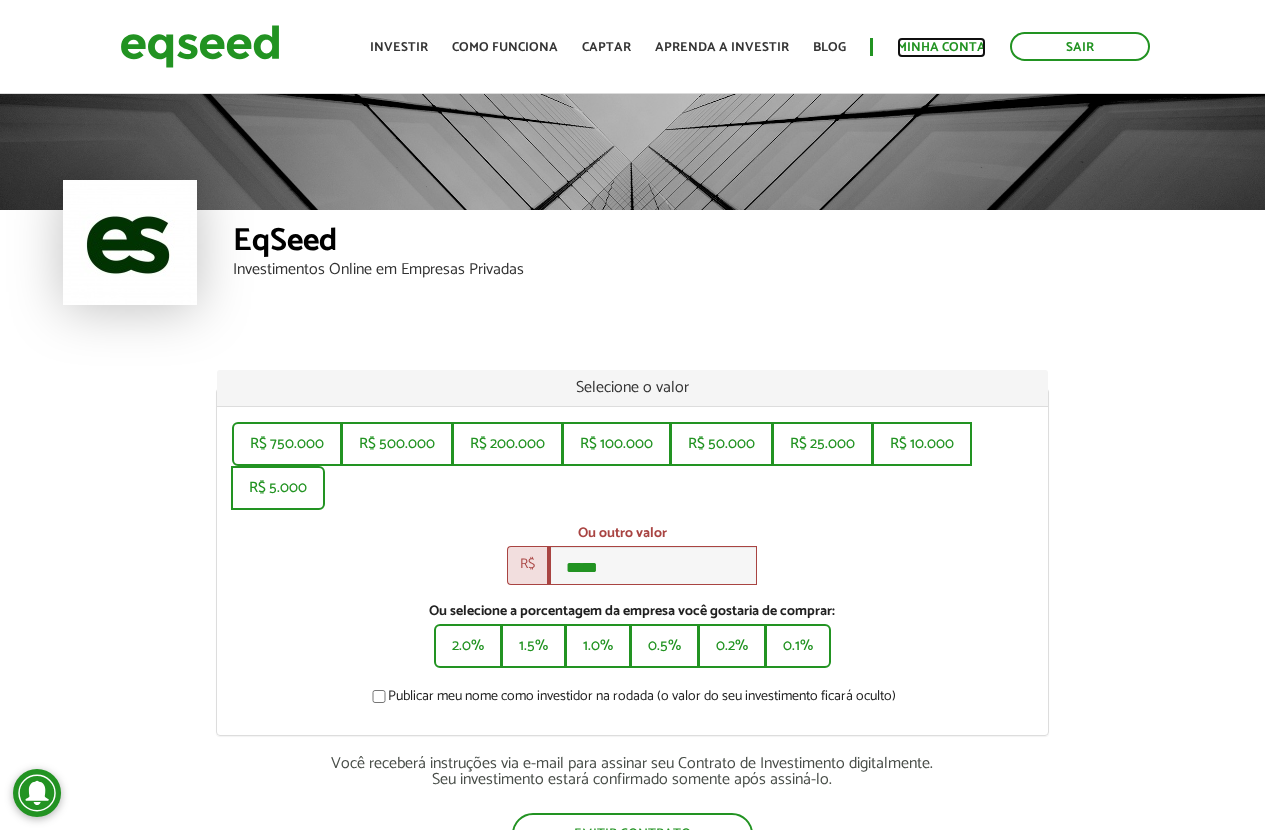 click on "Minha conta" at bounding box center [941, 47] 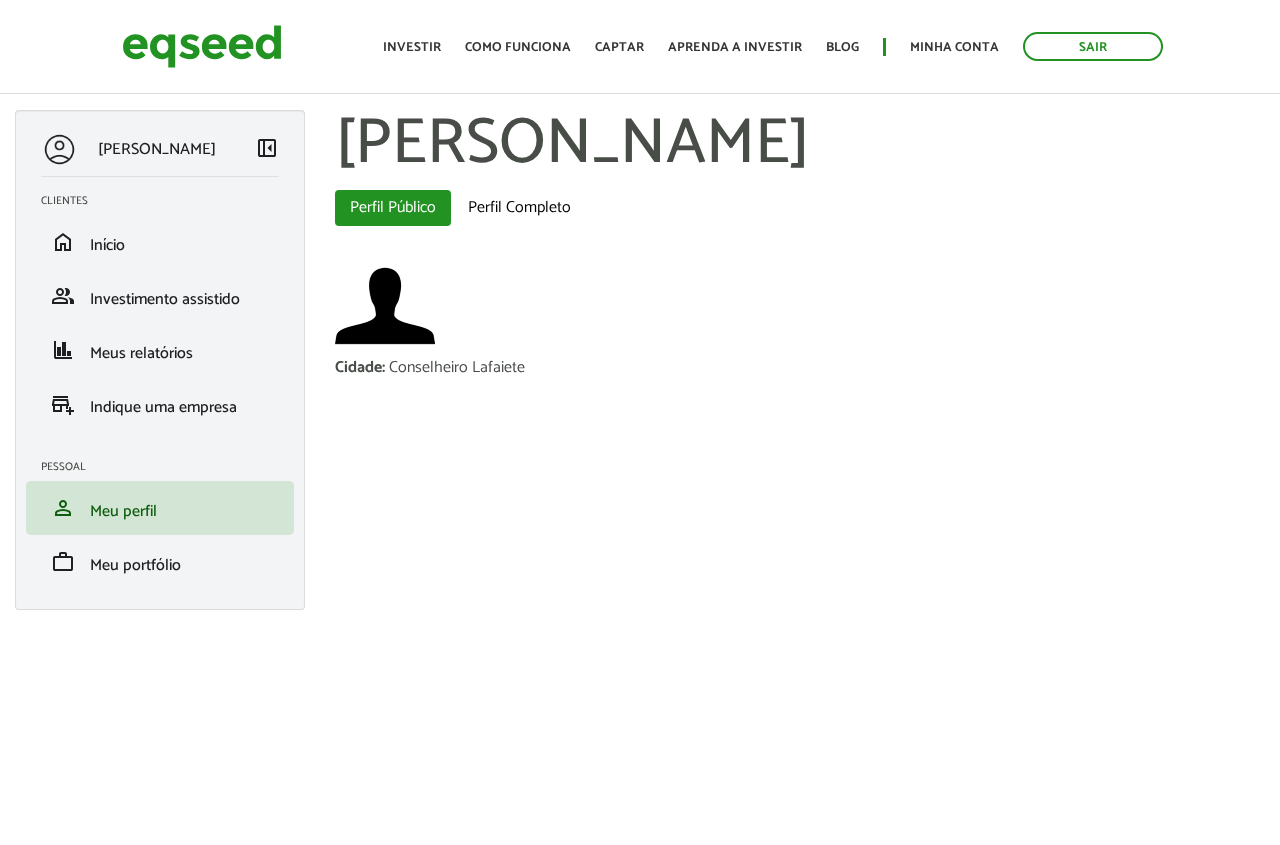 scroll, scrollTop: 0, scrollLeft: 0, axis: both 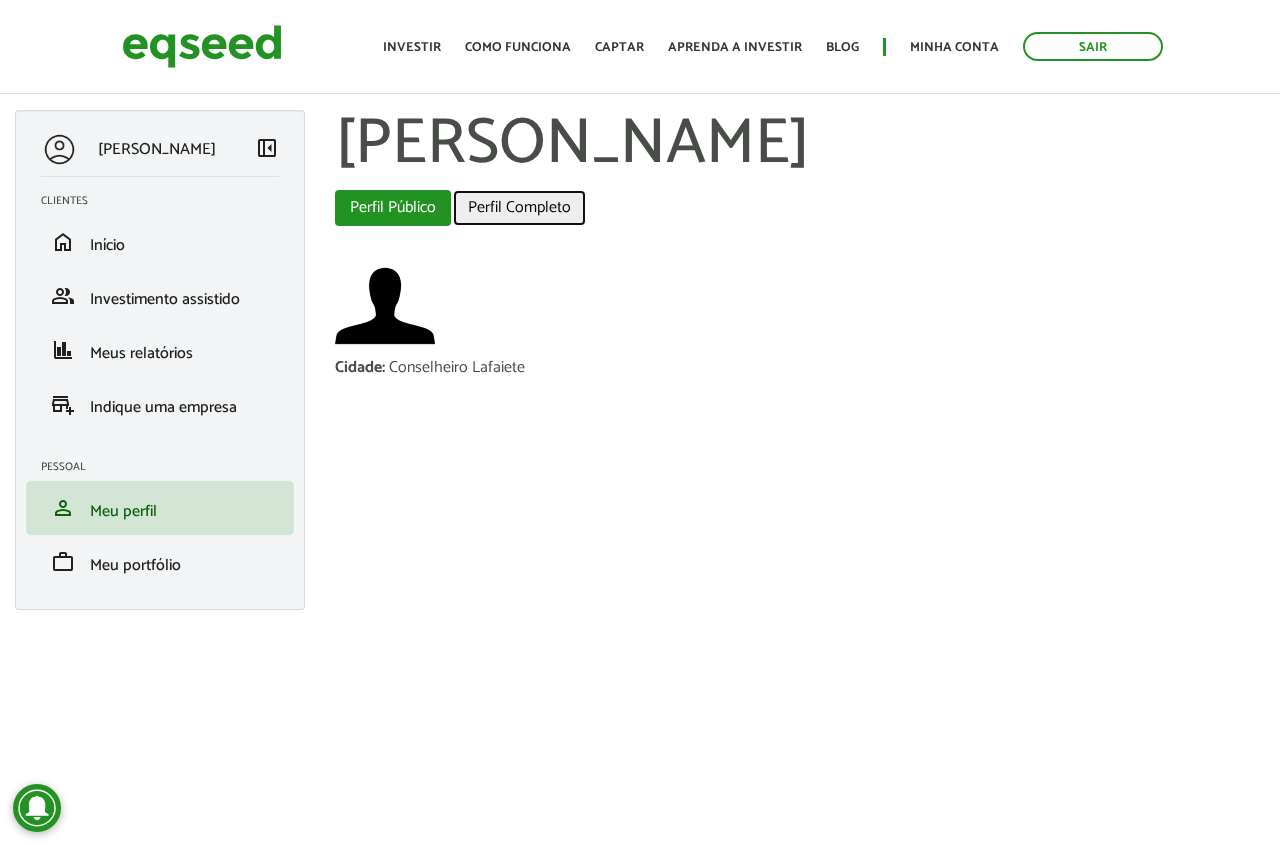 click on "Perfil Completo" at bounding box center [519, 208] 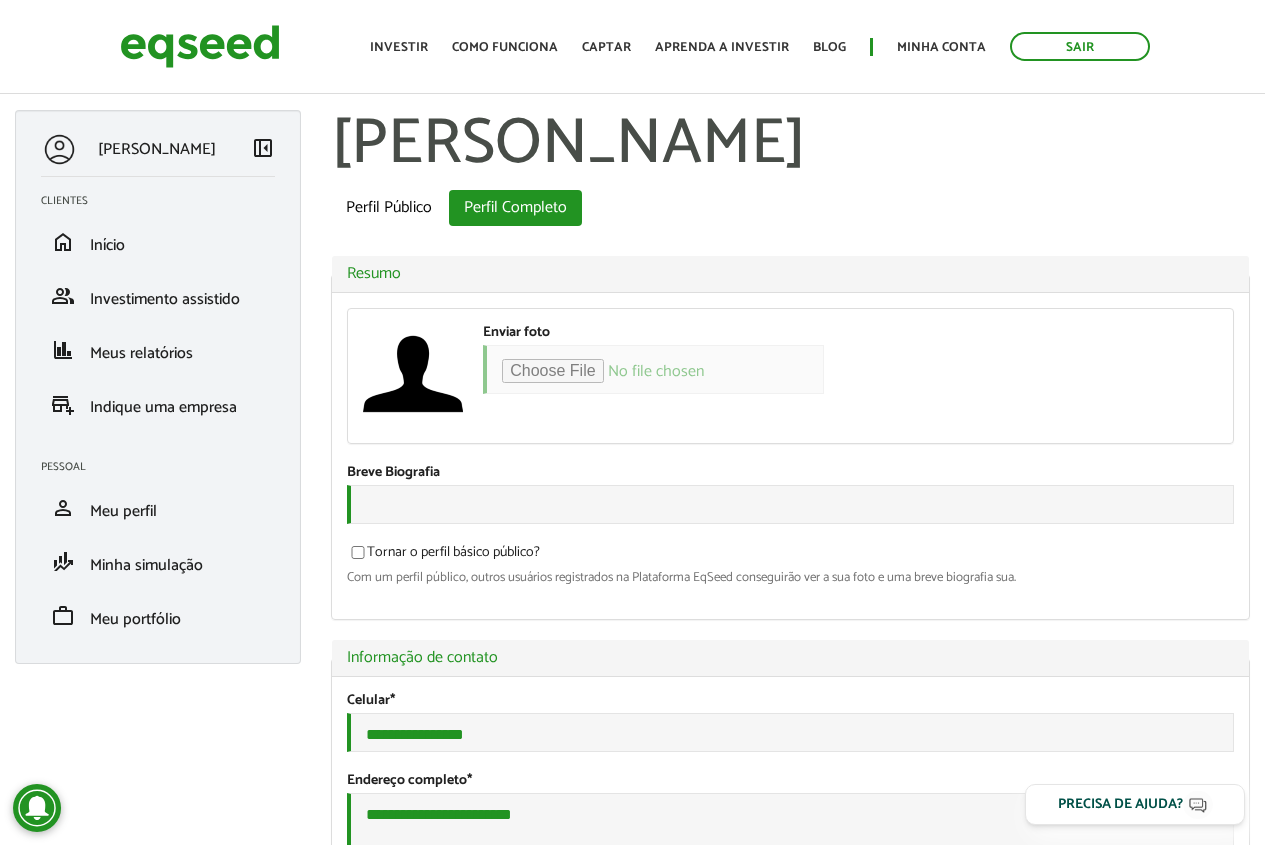 scroll, scrollTop: 0, scrollLeft: 0, axis: both 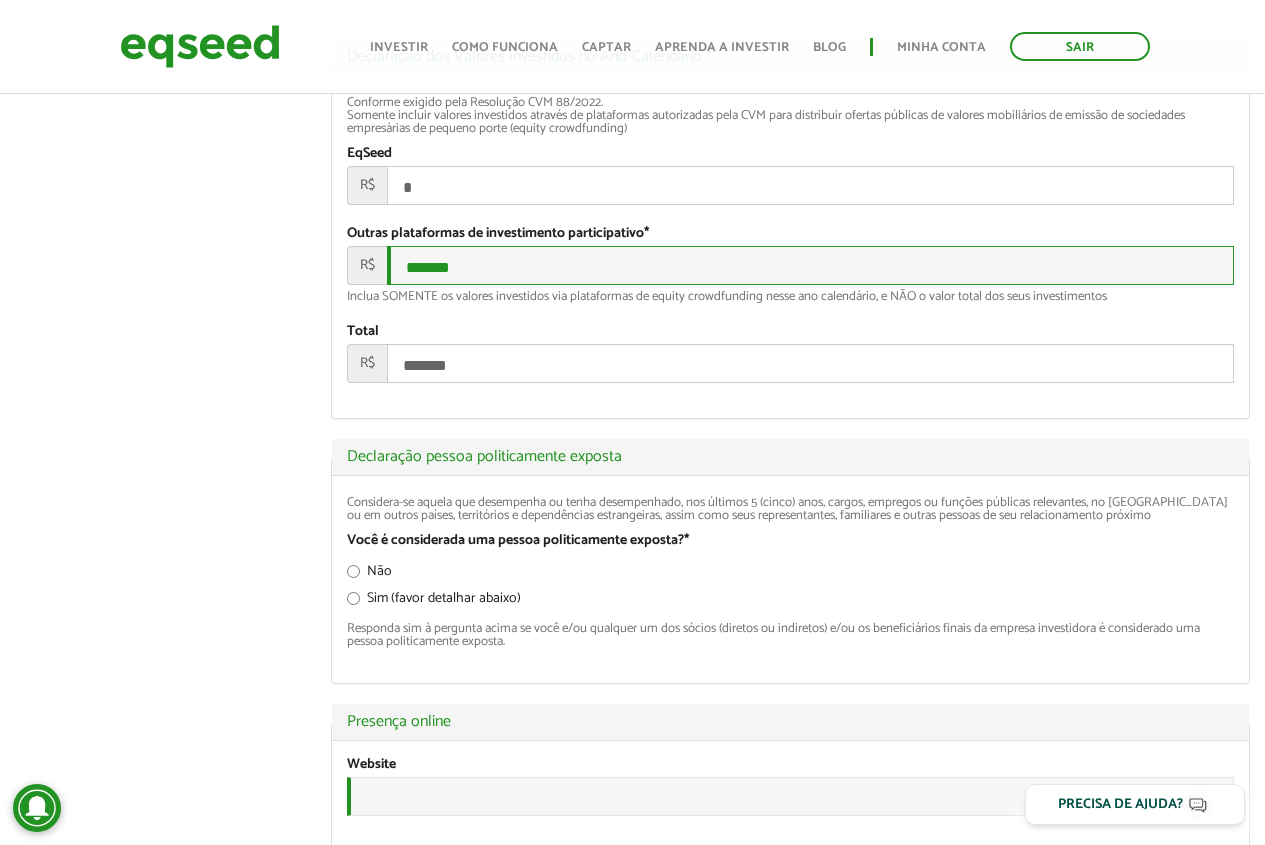 drag, startPoint x: 503, startPoint y: 413, endPoint x: 394, endPoint y: 385, distance: 112.53888 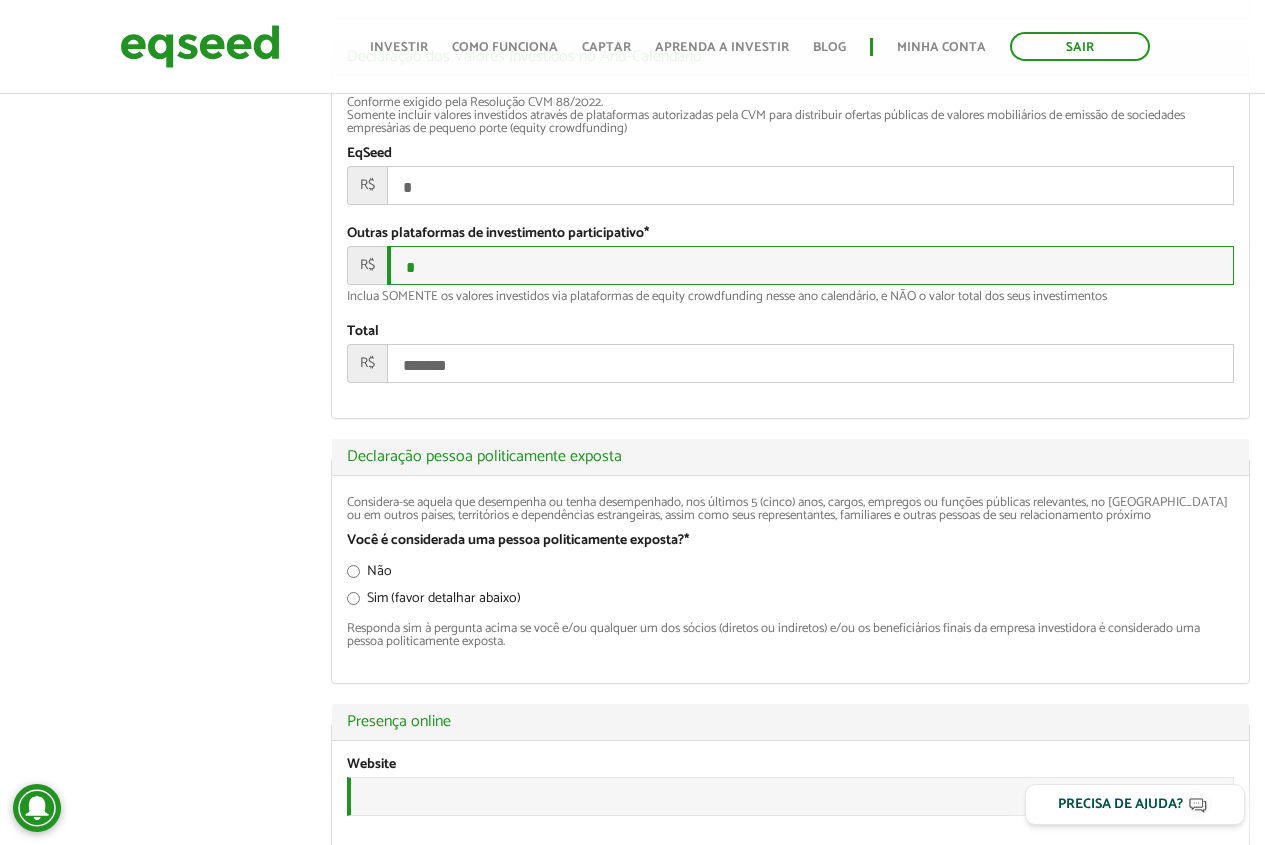 type on "*" 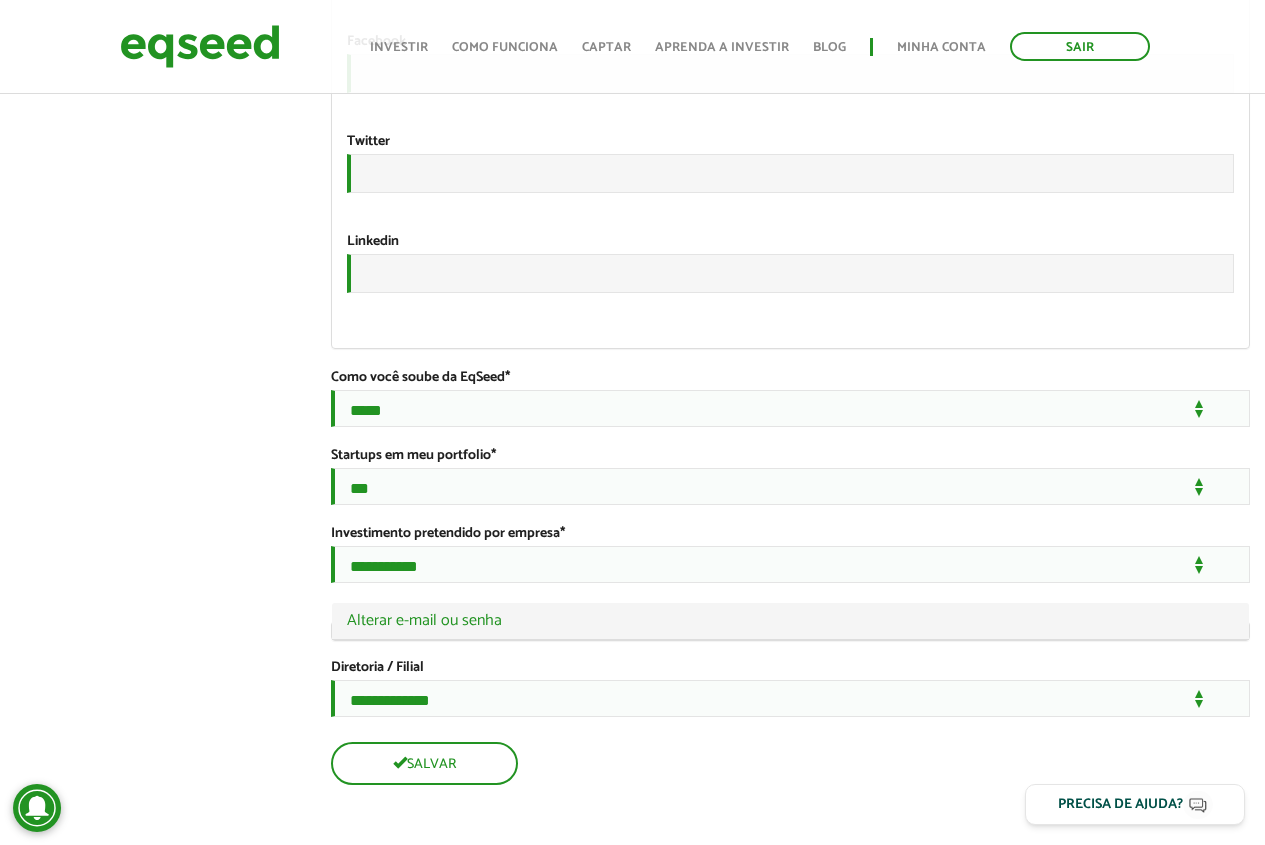 scroll, scrollTop: 3471, scrollLeft: 0, axis: vertical 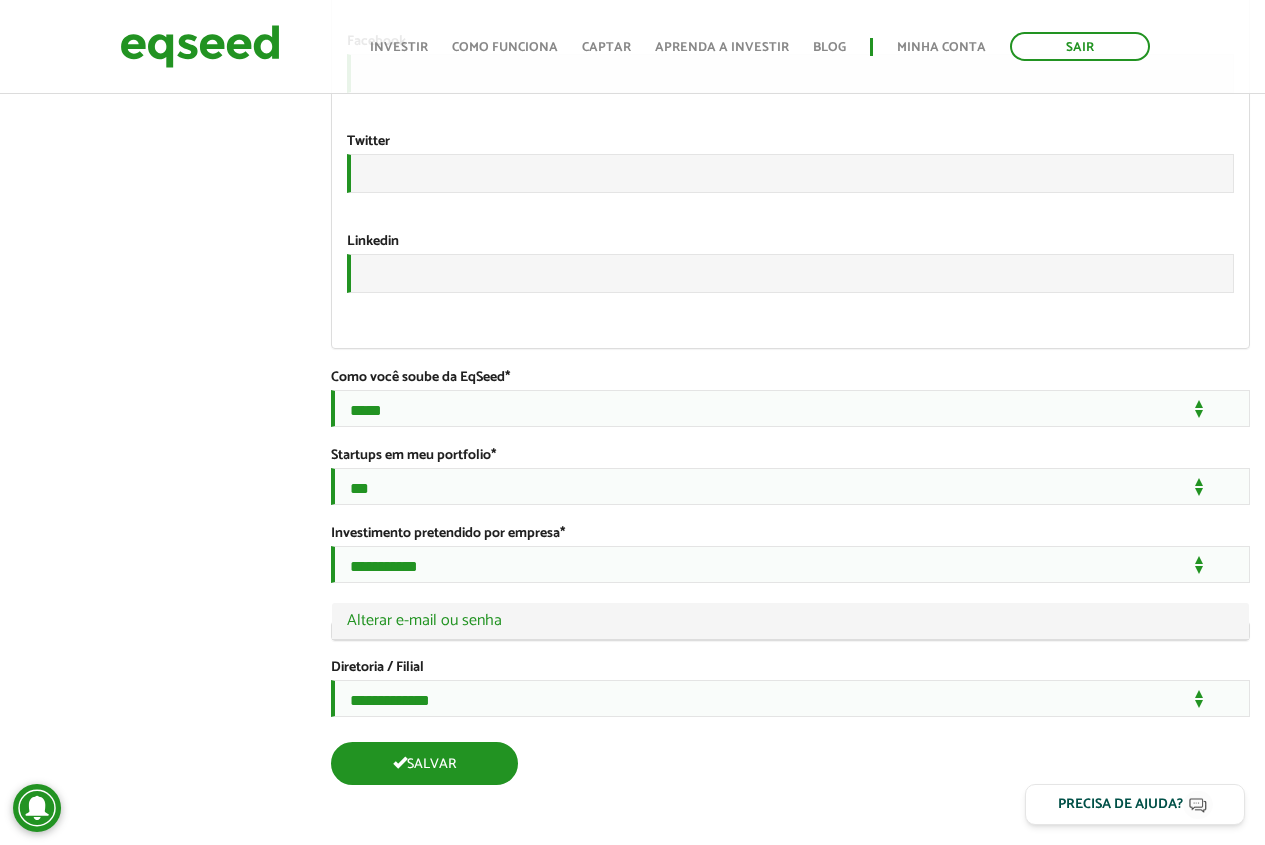 type on "*" 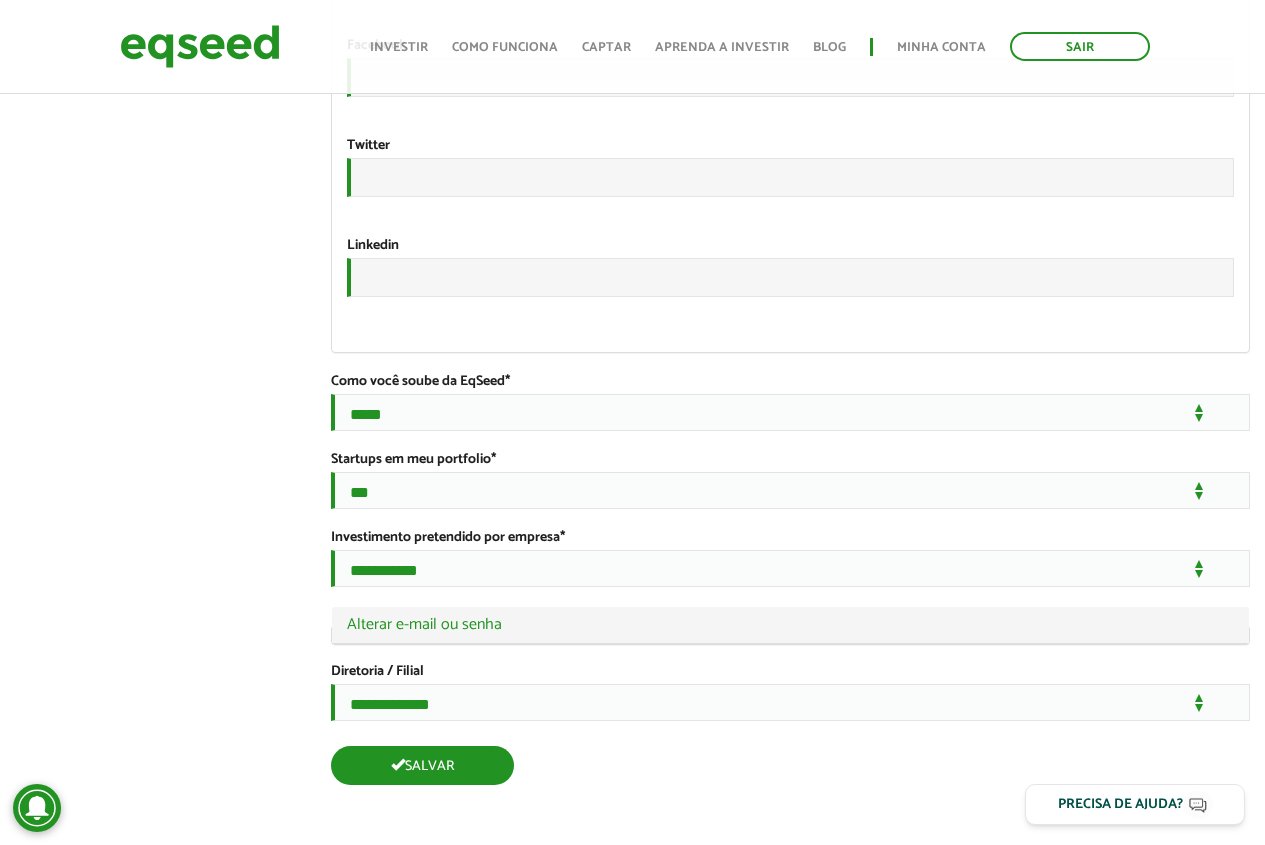 click on "Salvar" at bounding box center (422, 765) 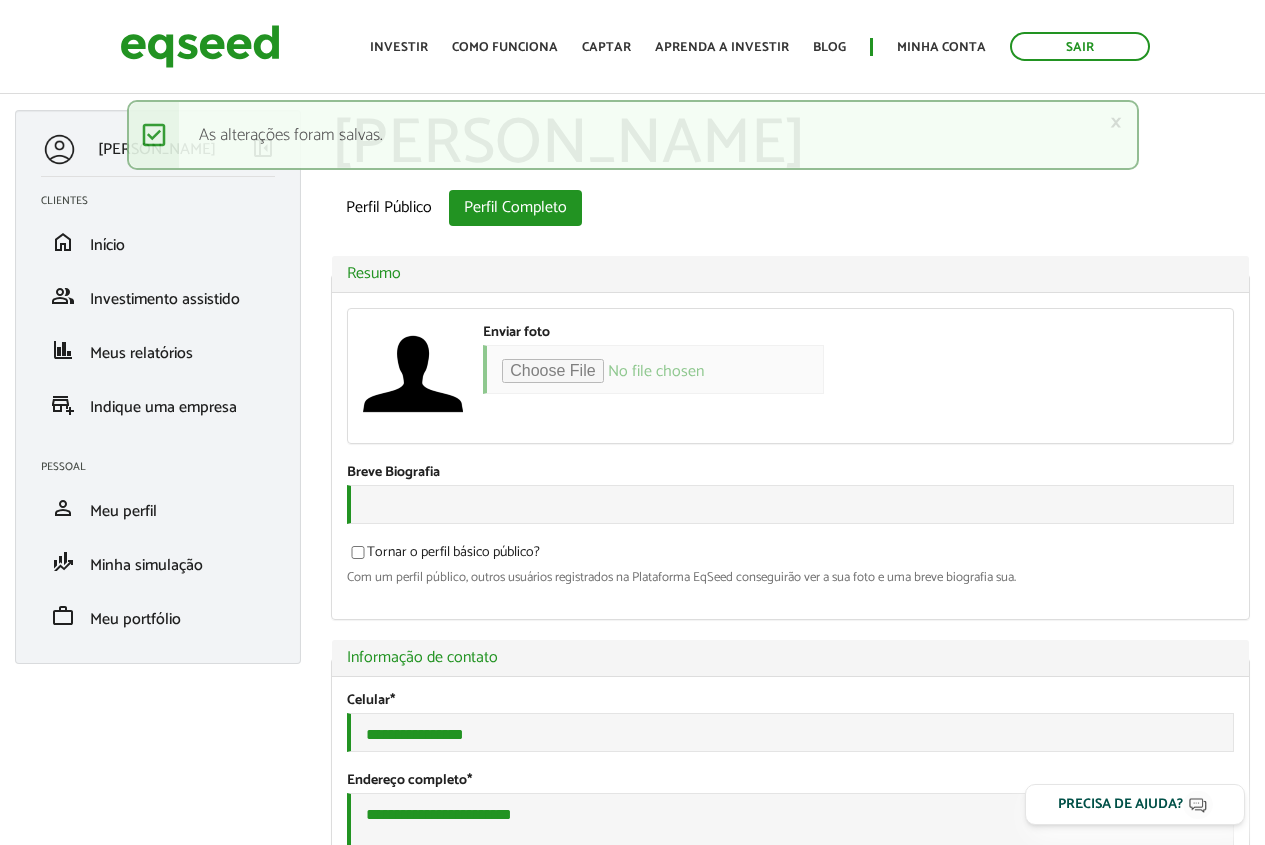 scroll, scrollTop: 0, scrollLeft: 0, axis: both 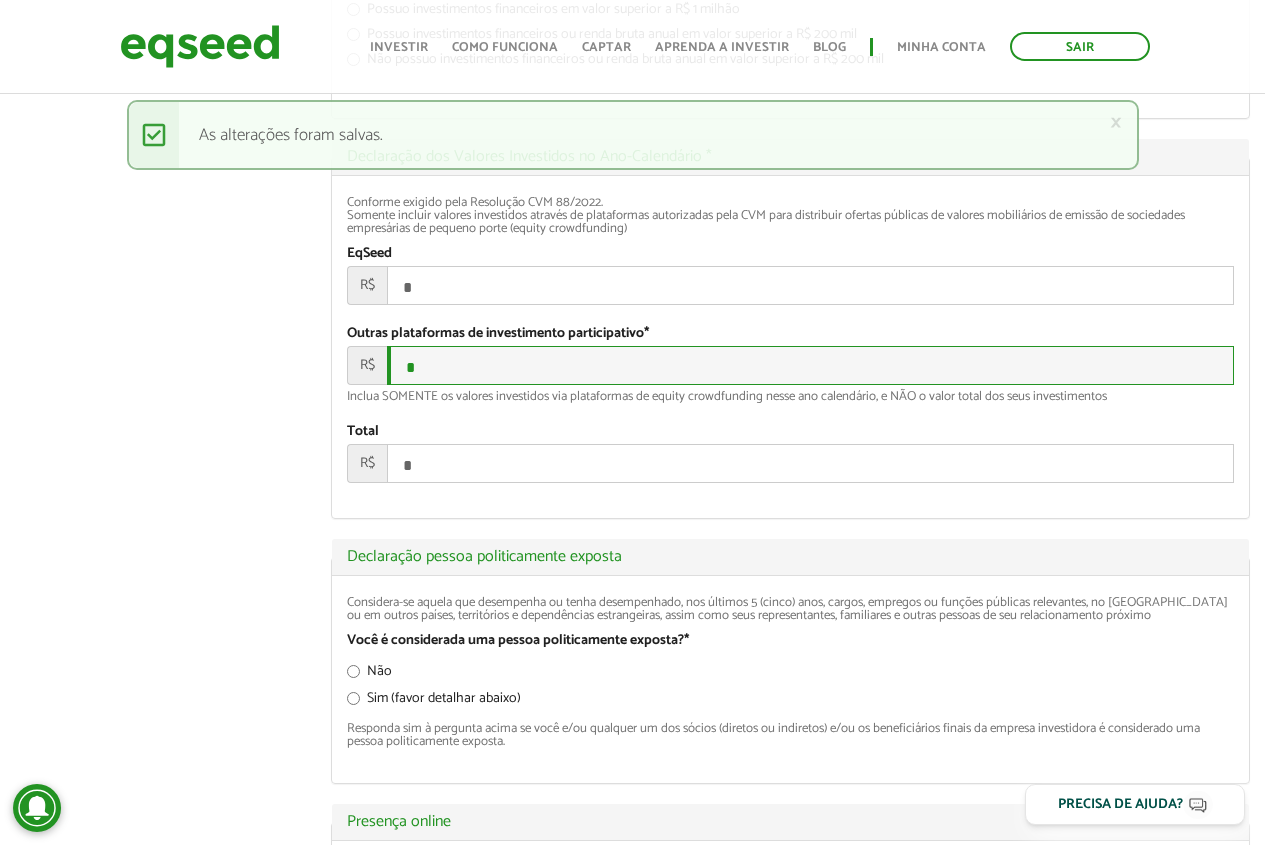 click on "*" at bounding box center (810, 365) 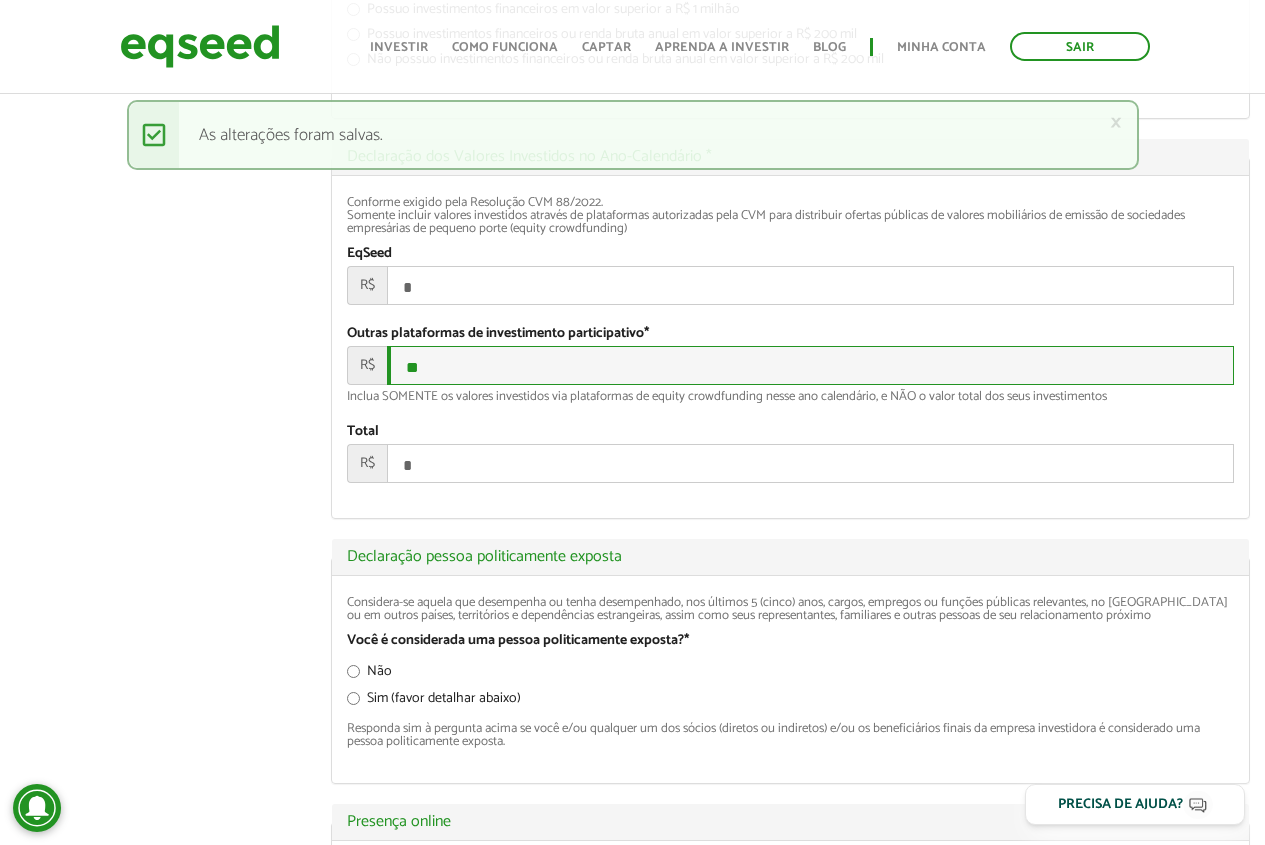 type on "**" 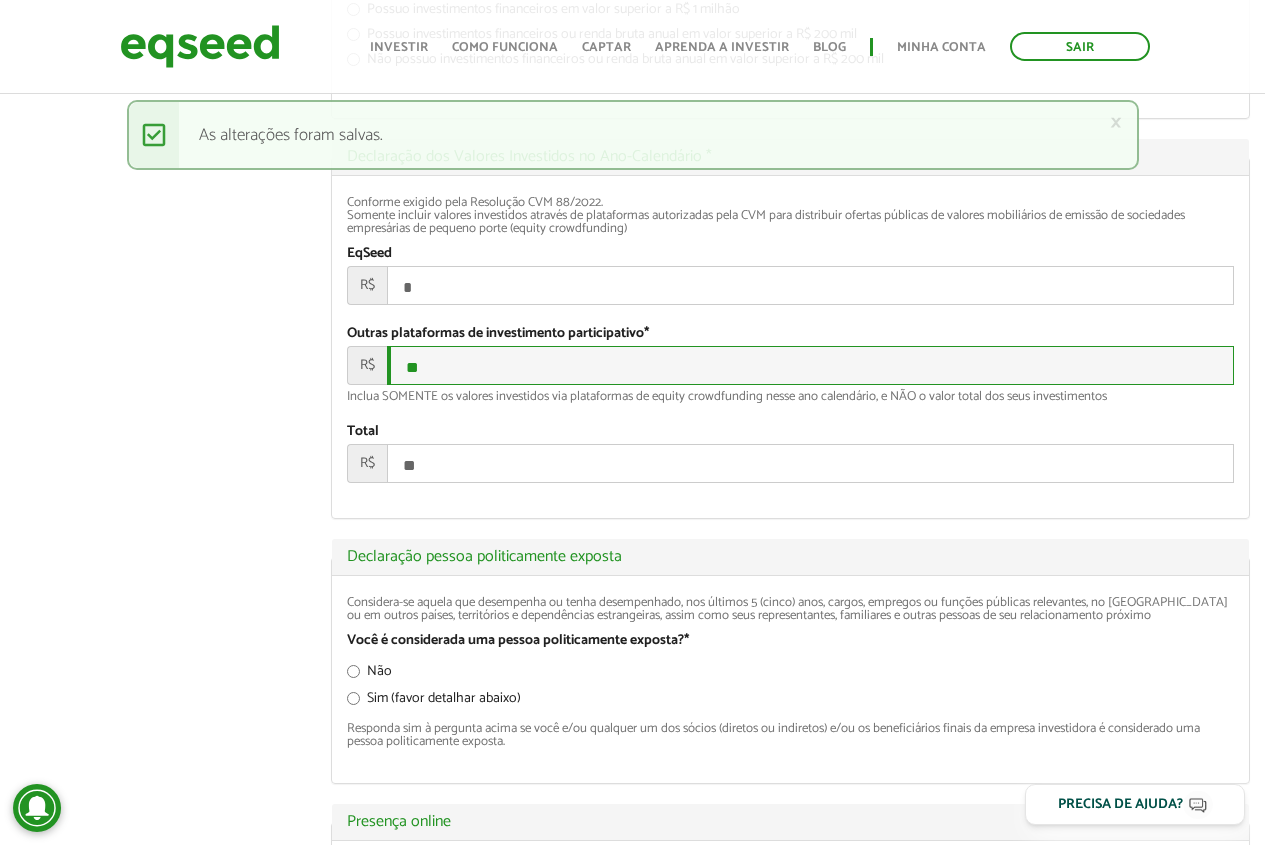 type on "***" 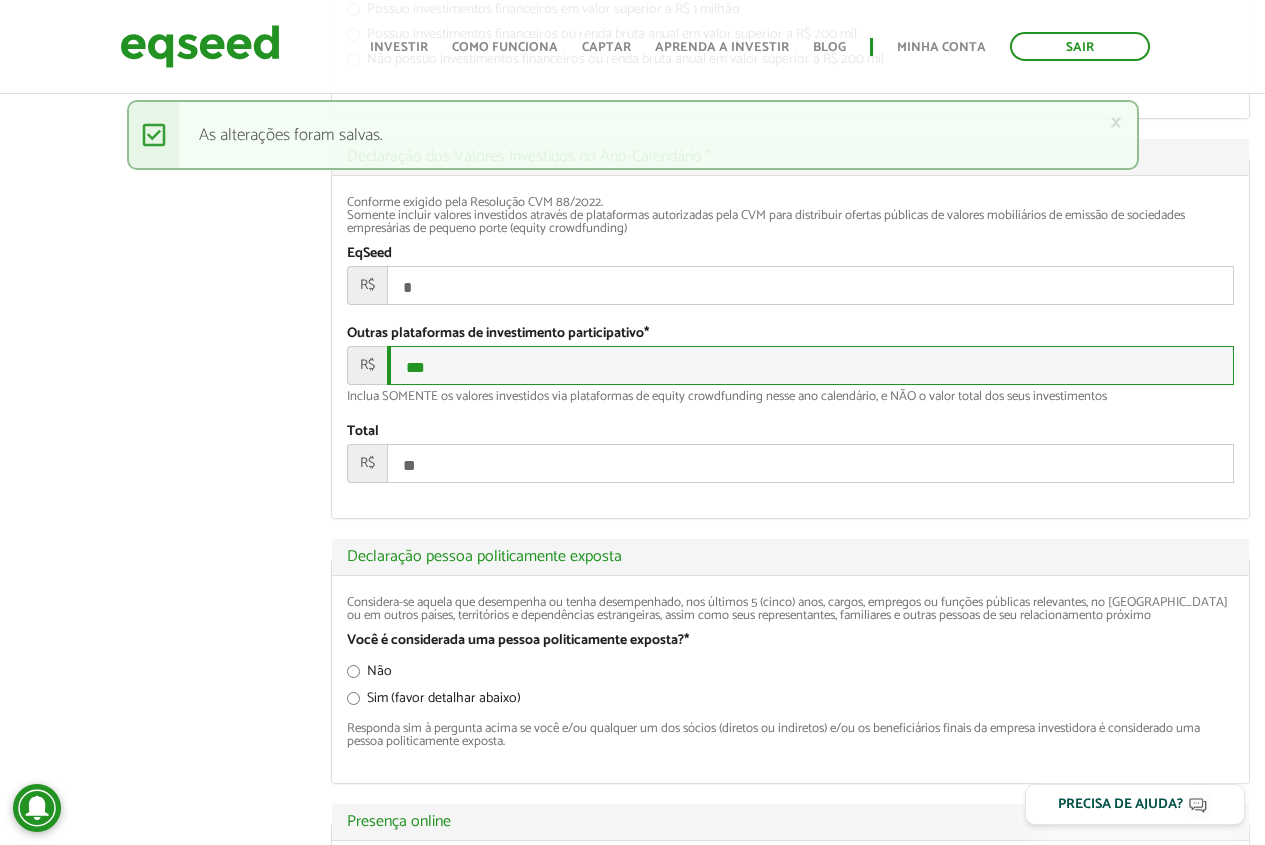 type on "***" 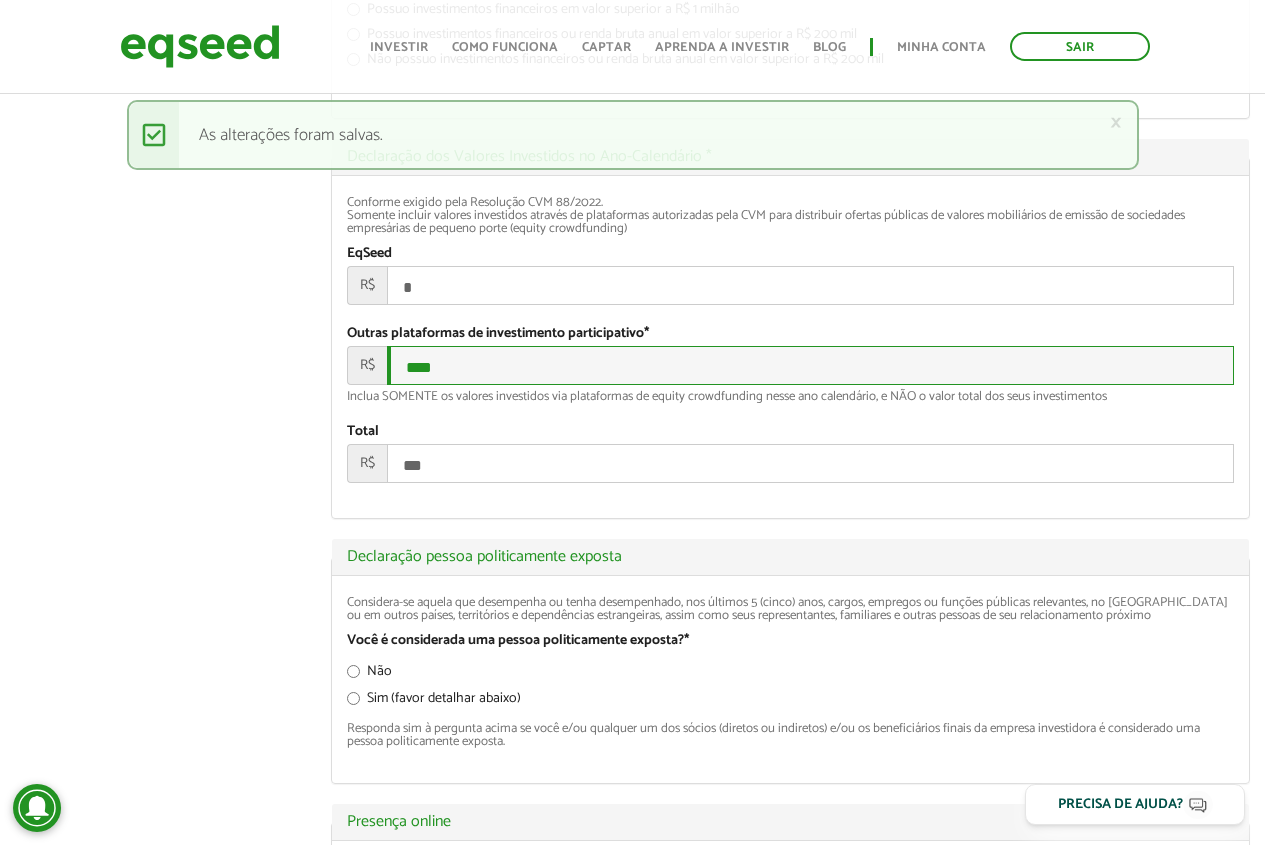 type on "*****" 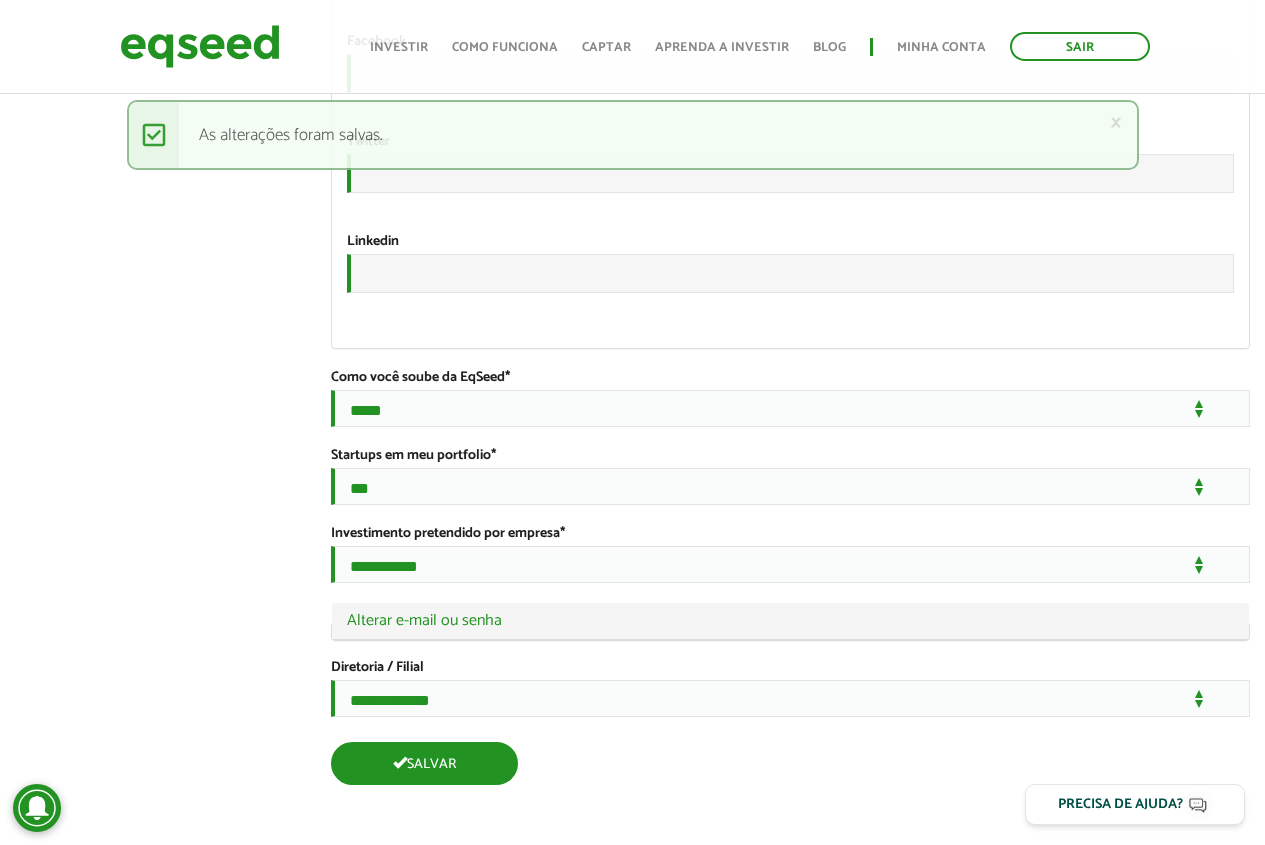 type on "*****" 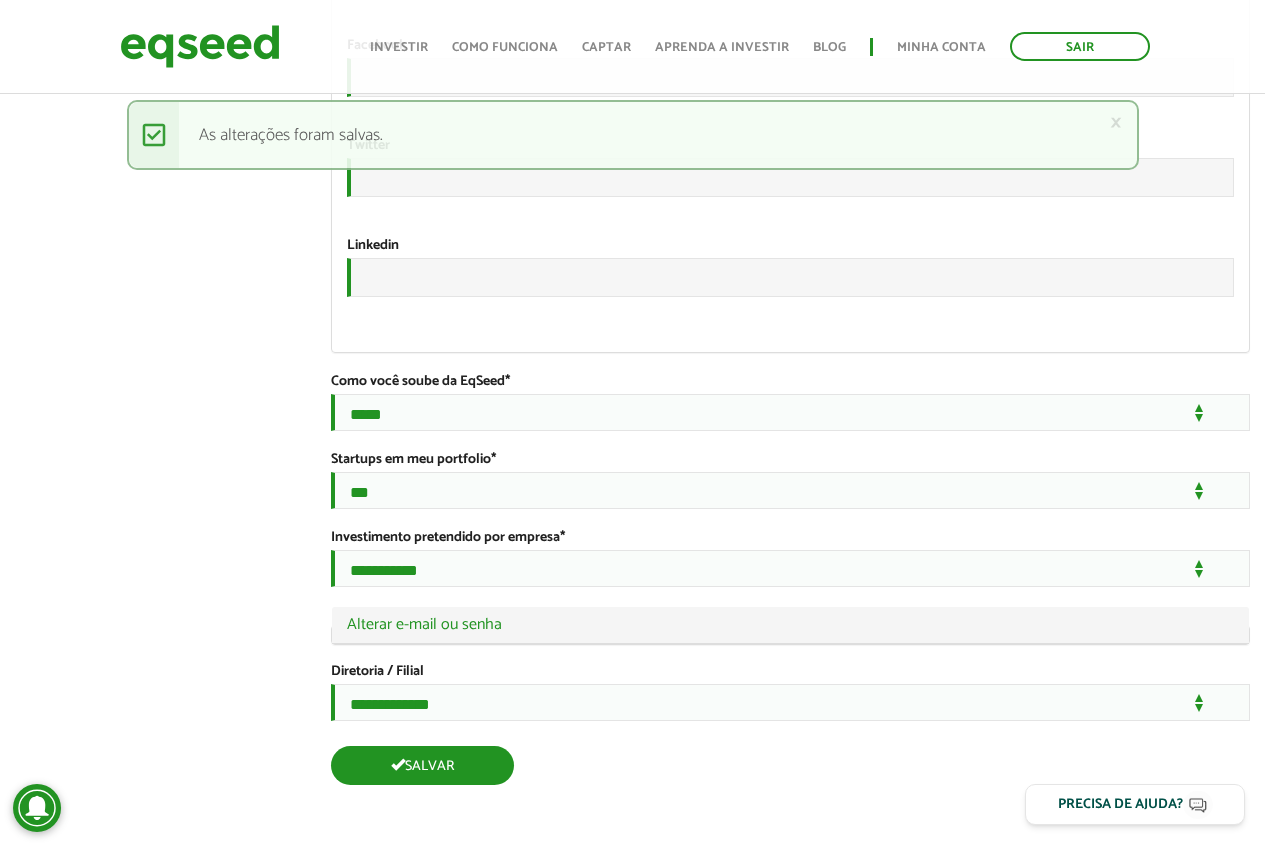 type on "*****" 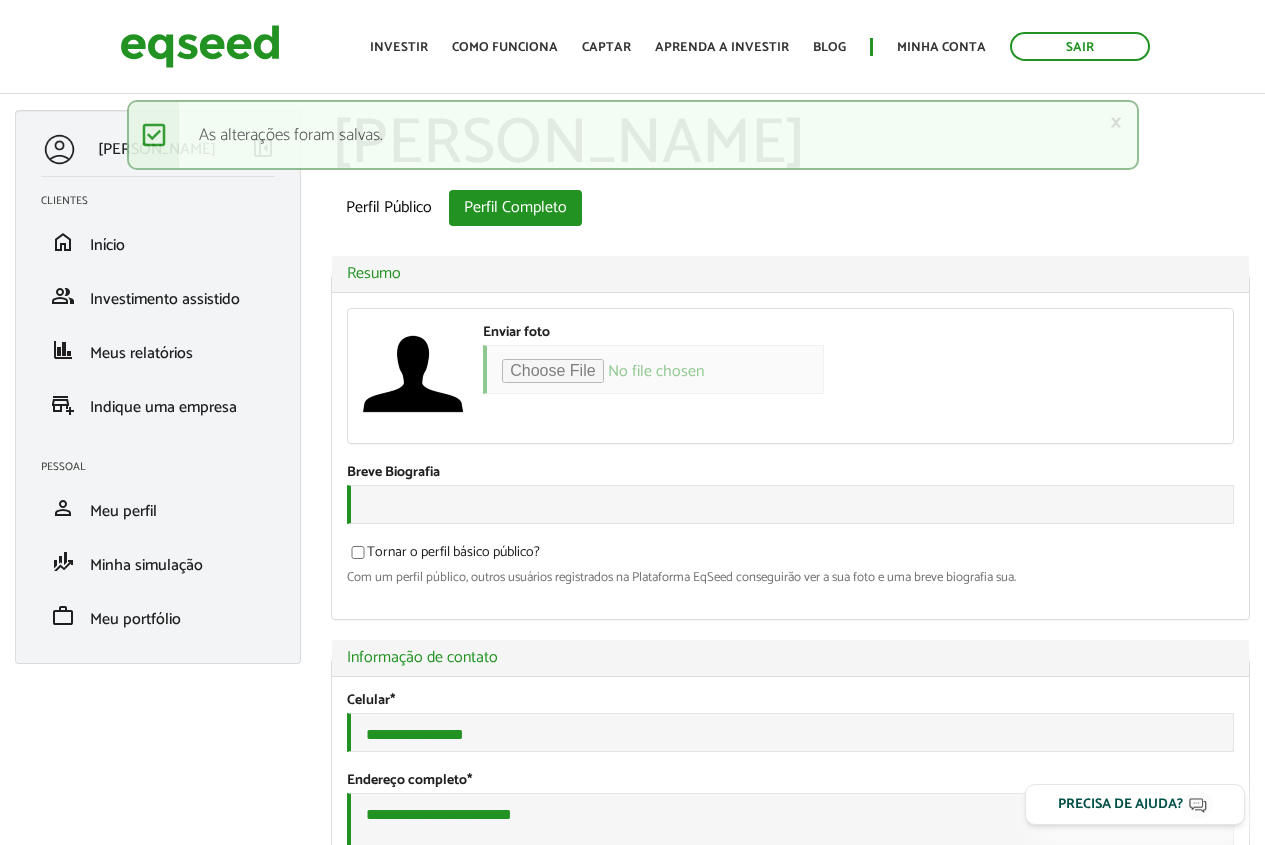 scroll, scrollTop: 0, scrollLeft: 0, axis: both 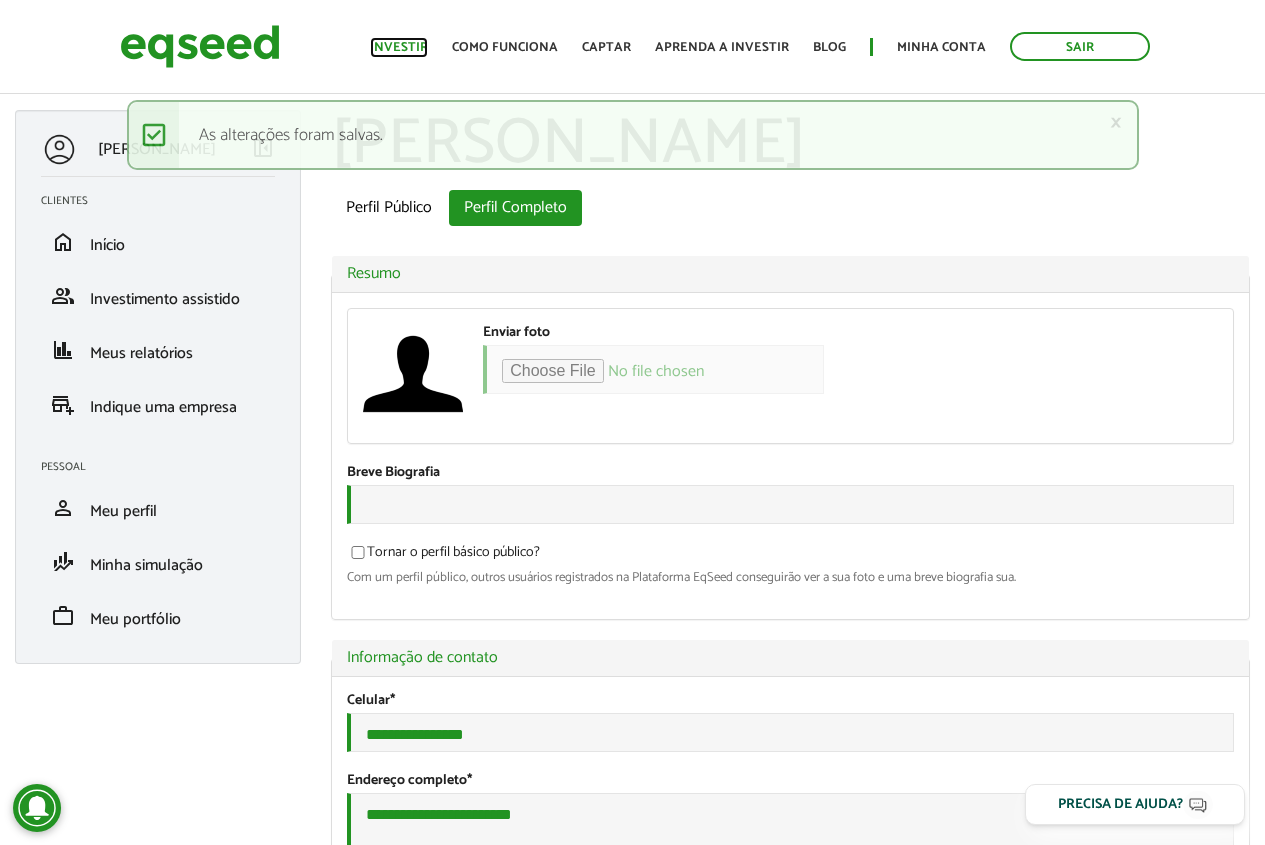 click on "Investir" at bounding box center (399, 47) 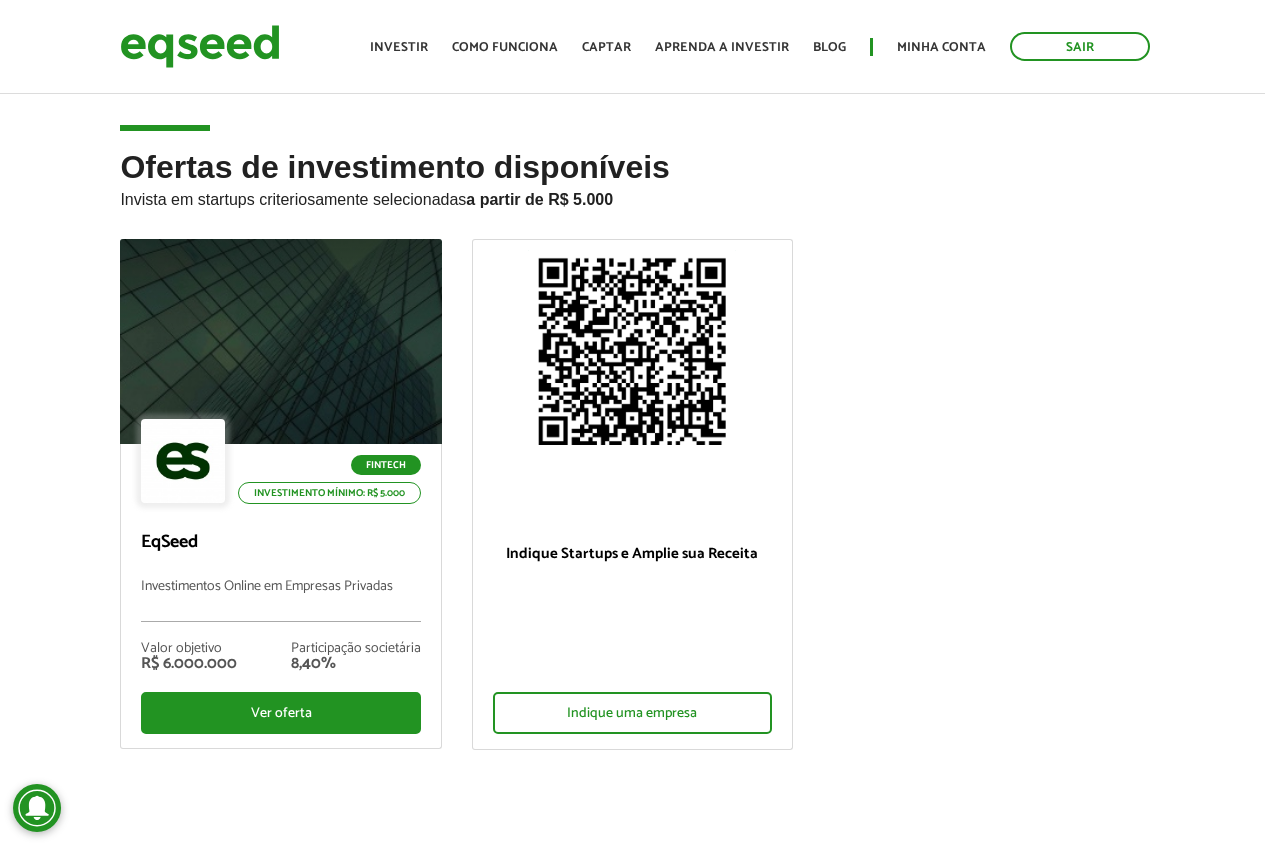scroll, scrollTop: 0, scrollLeft: 0, axis: both 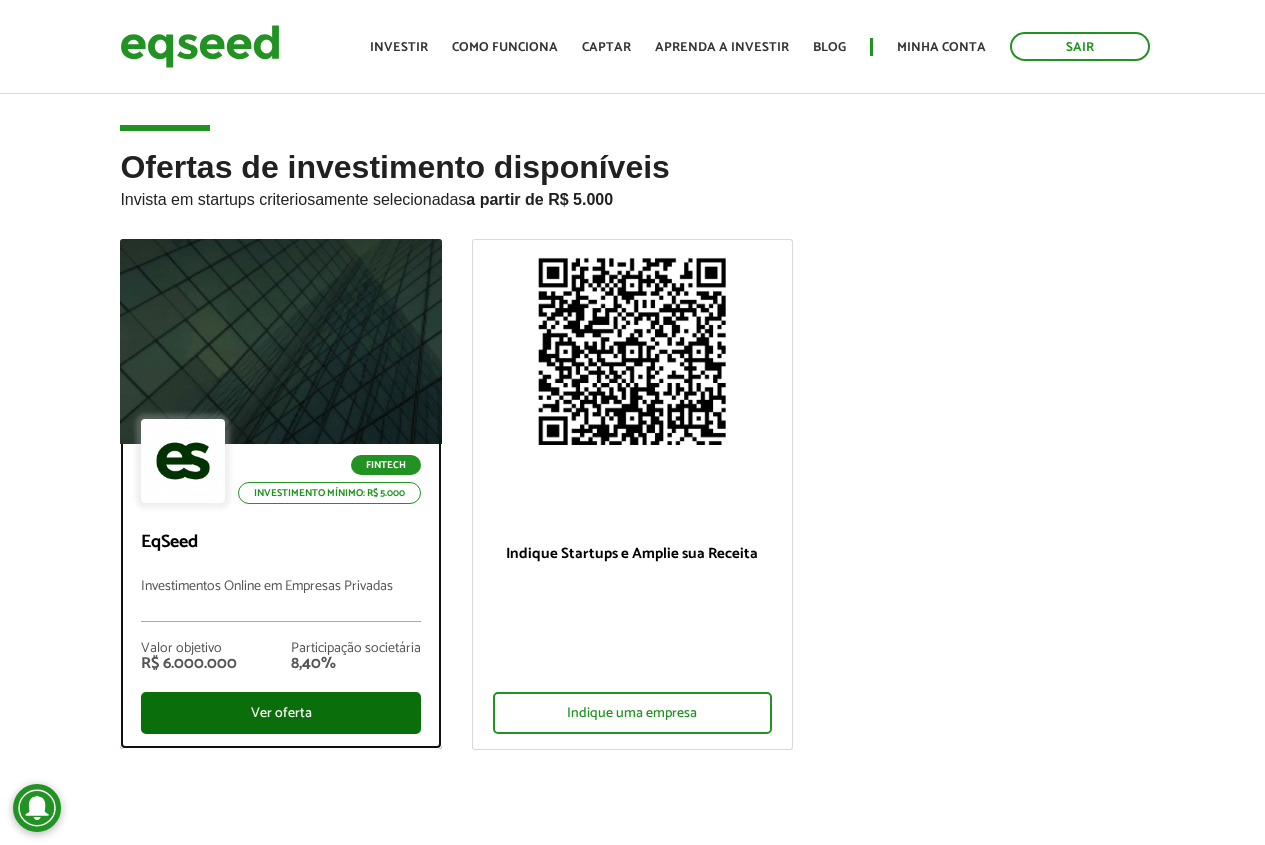 click on "Ver oferta" at bounding box center [280, 713] 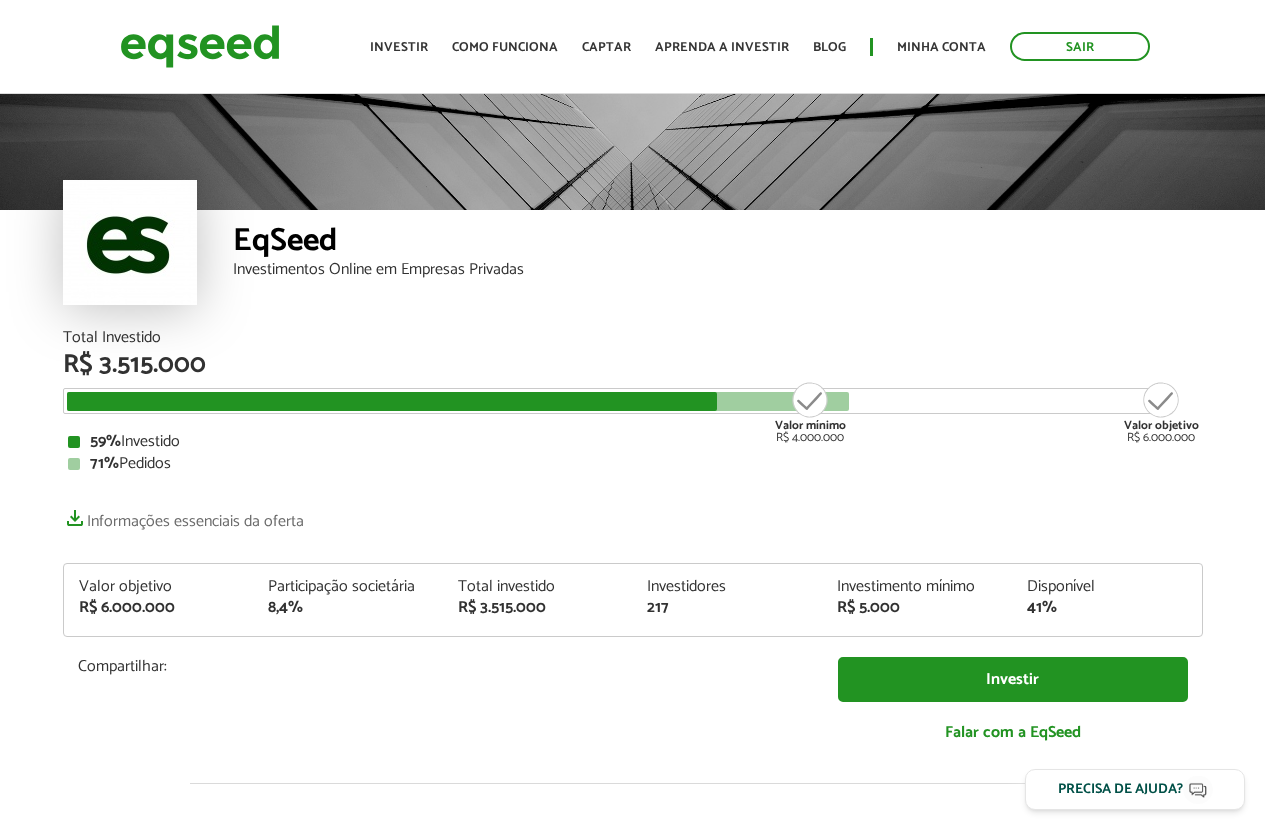 scroll, scrollTop: 0, scrollLeft: 0, axis: both 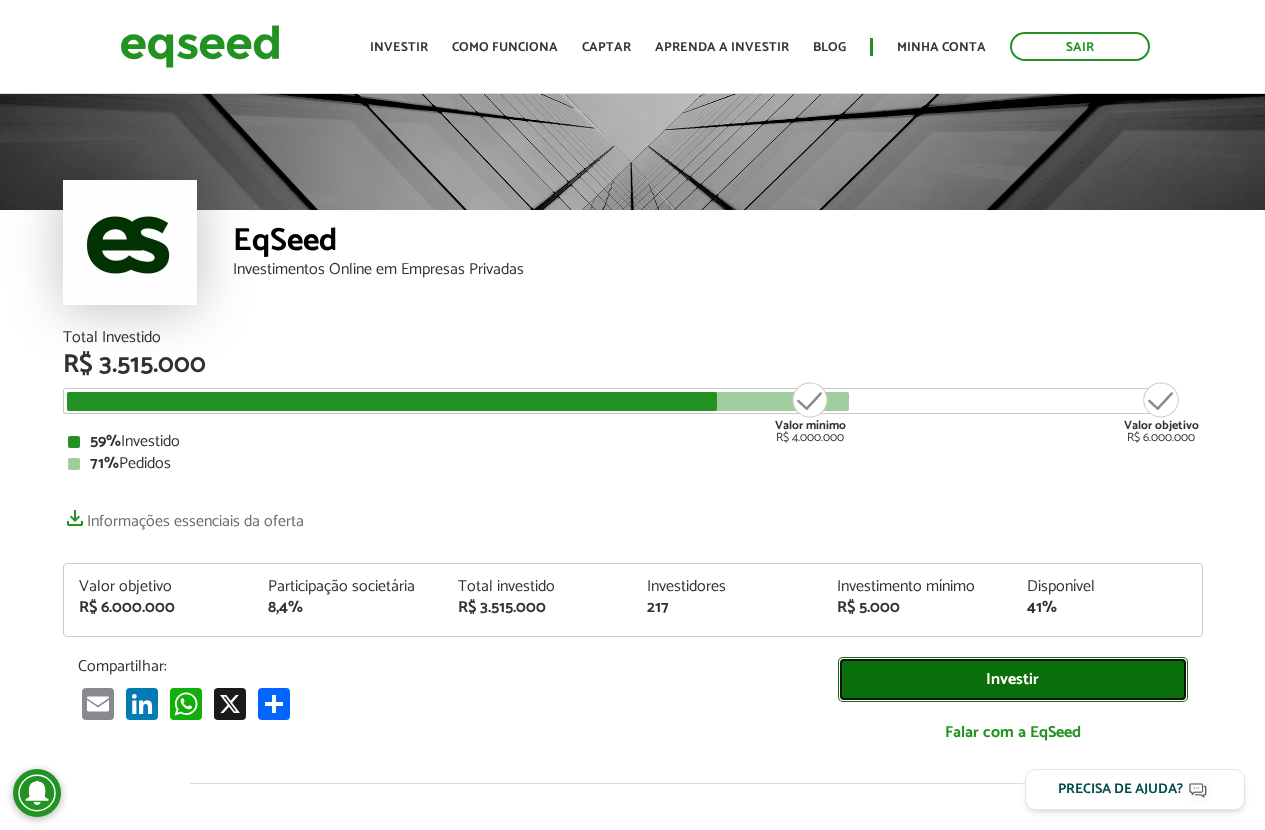 click on "Investir" at bounding box center (1013, 679) 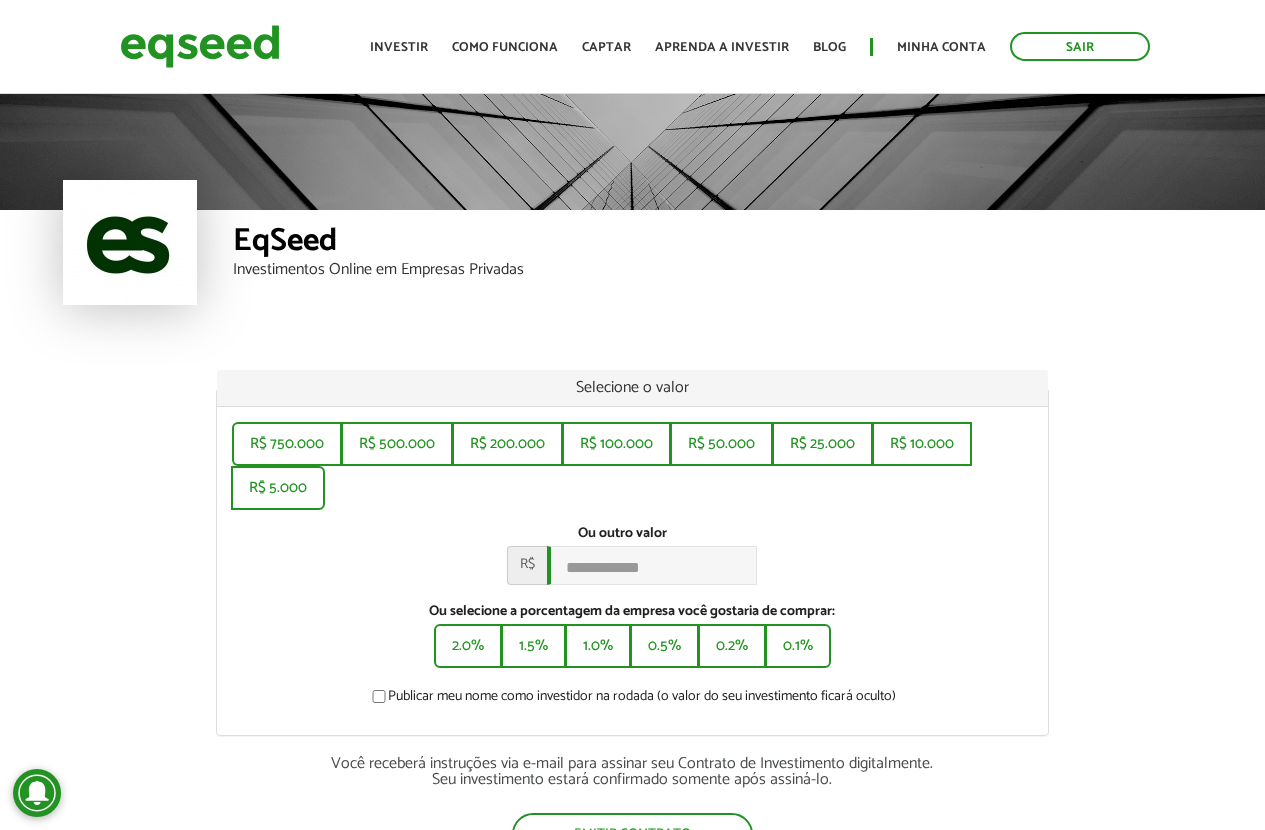 scroll, scrollTop: 0, scrollLeft: 0, axis: both 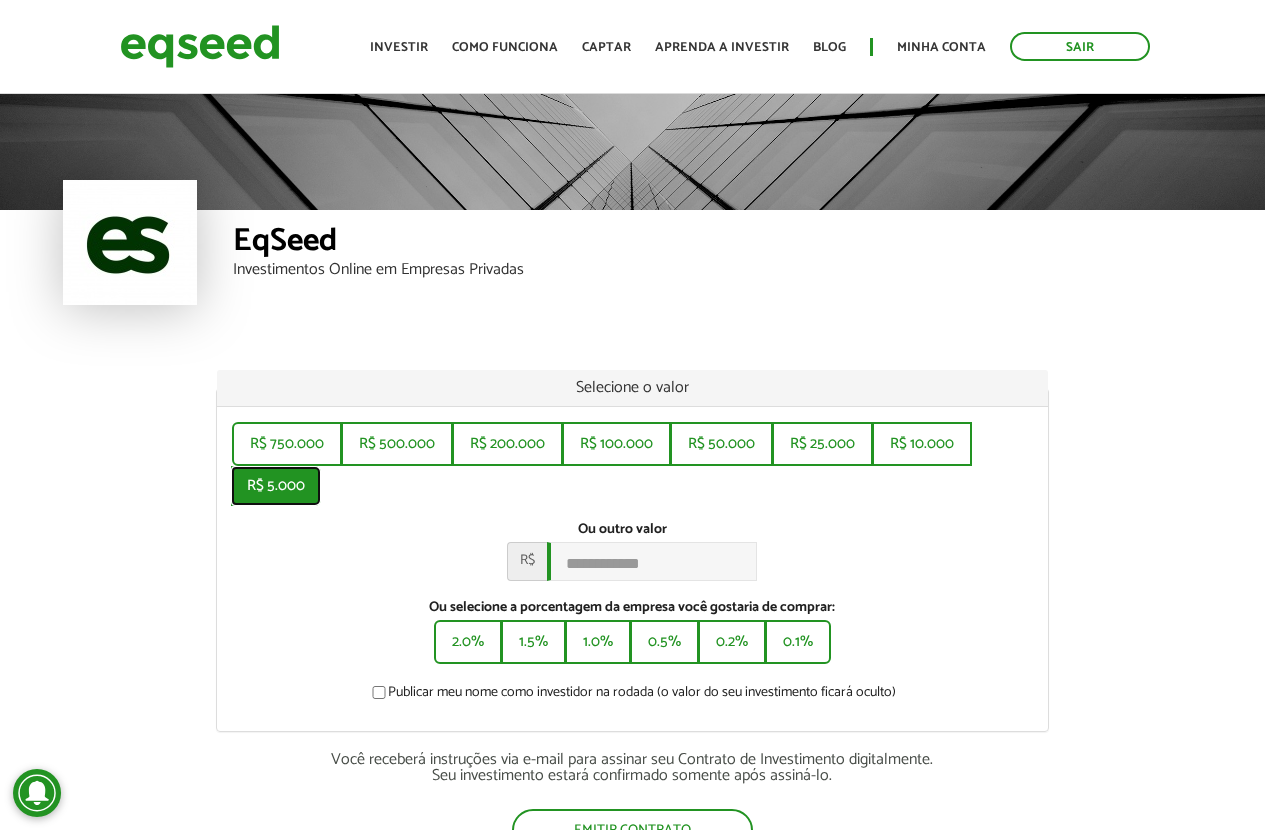click on "R$ 5.000" at bounding box center (276, 486) 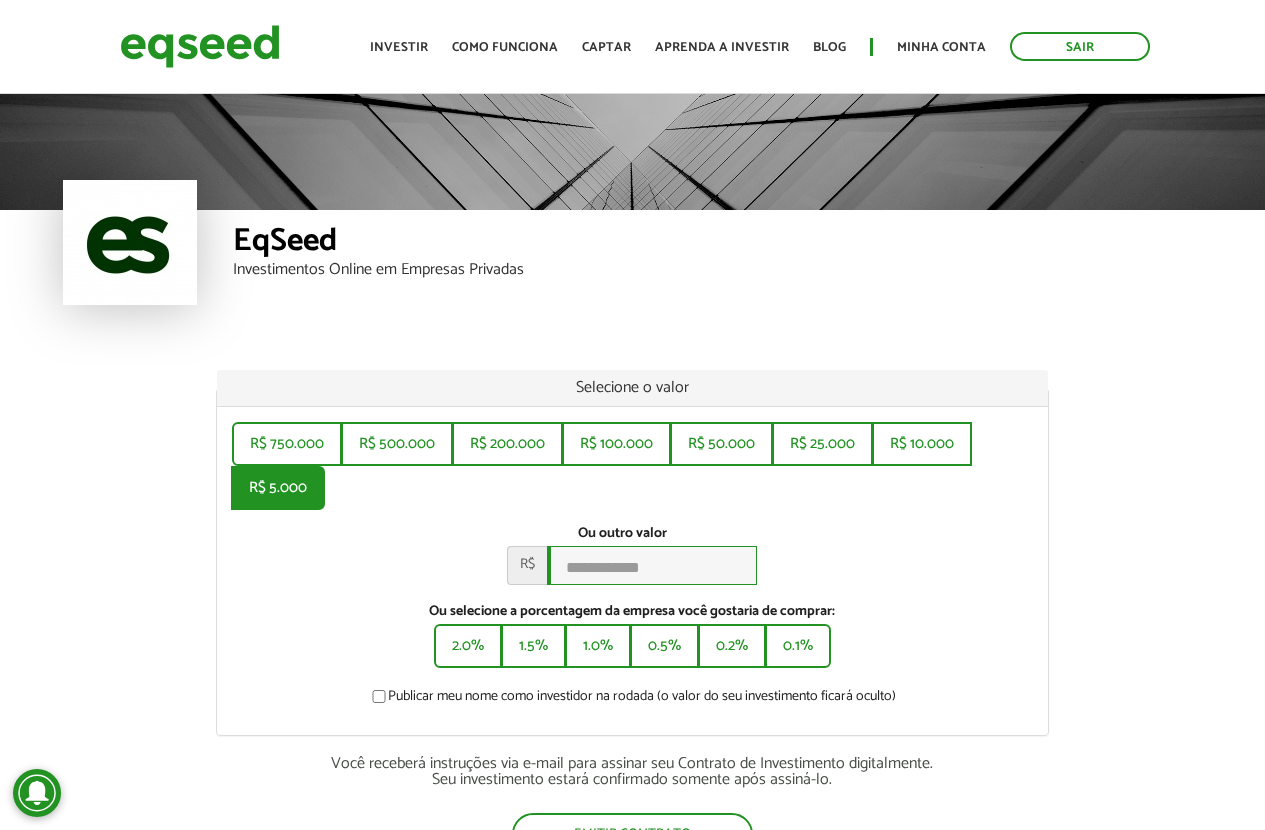 type on "*****" 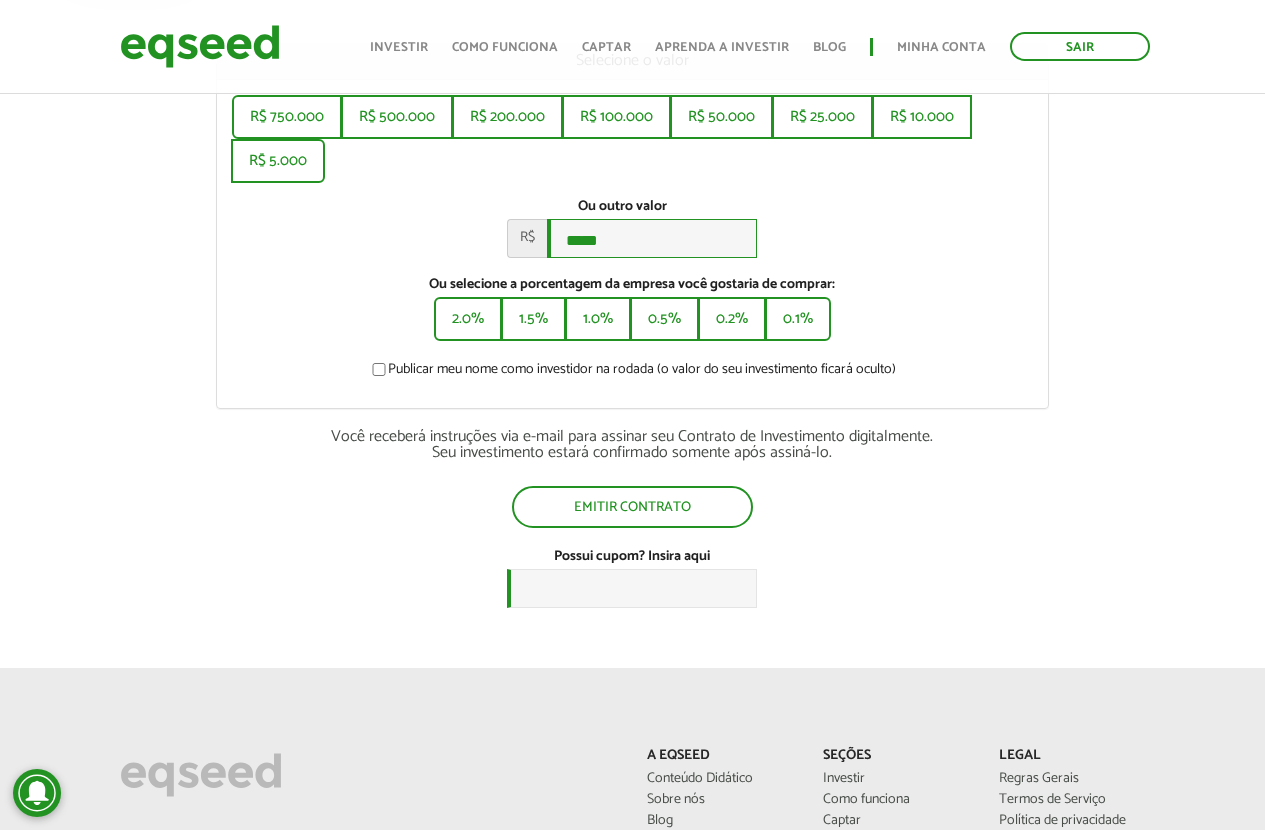 scroll, scrollTop: 400, scrollLeft: 0, axis: vertical 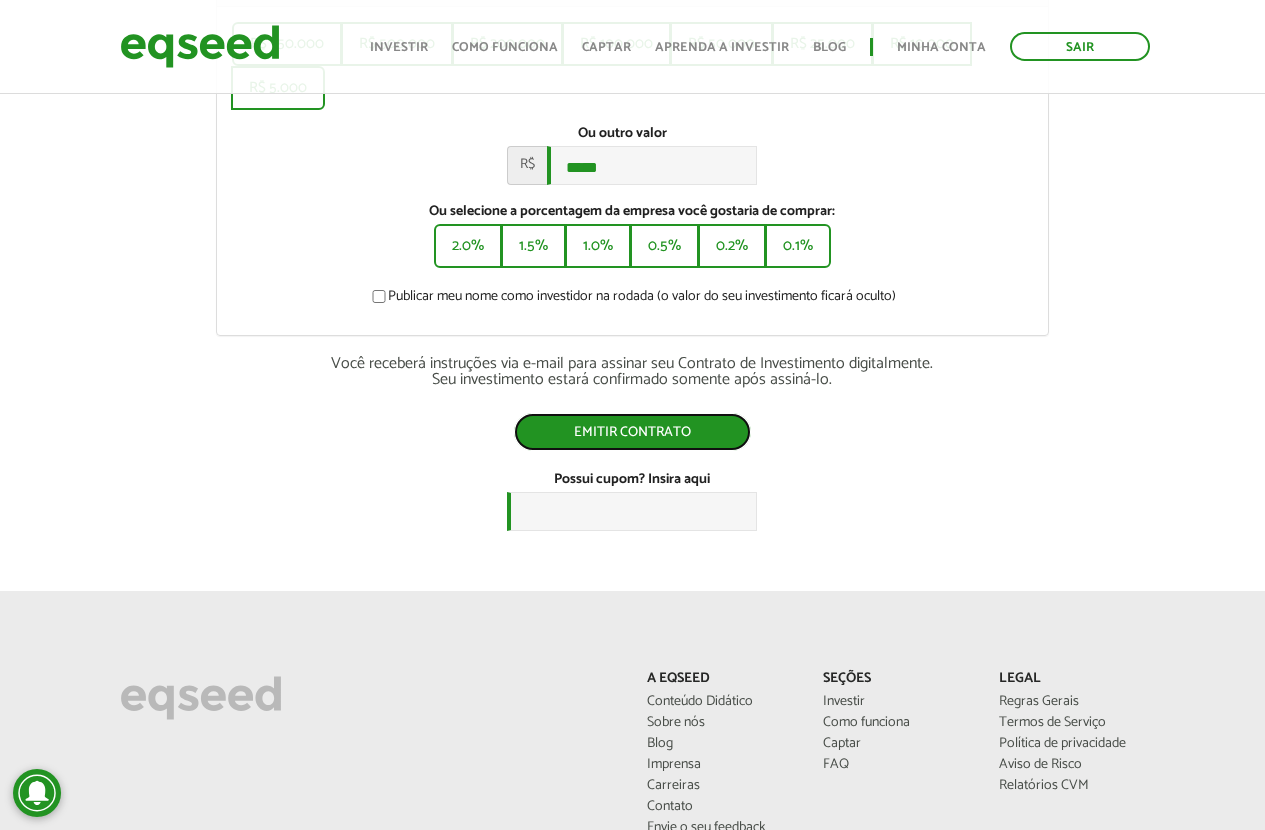 click on "Emitir contrato" at bounding box center [632, 432] 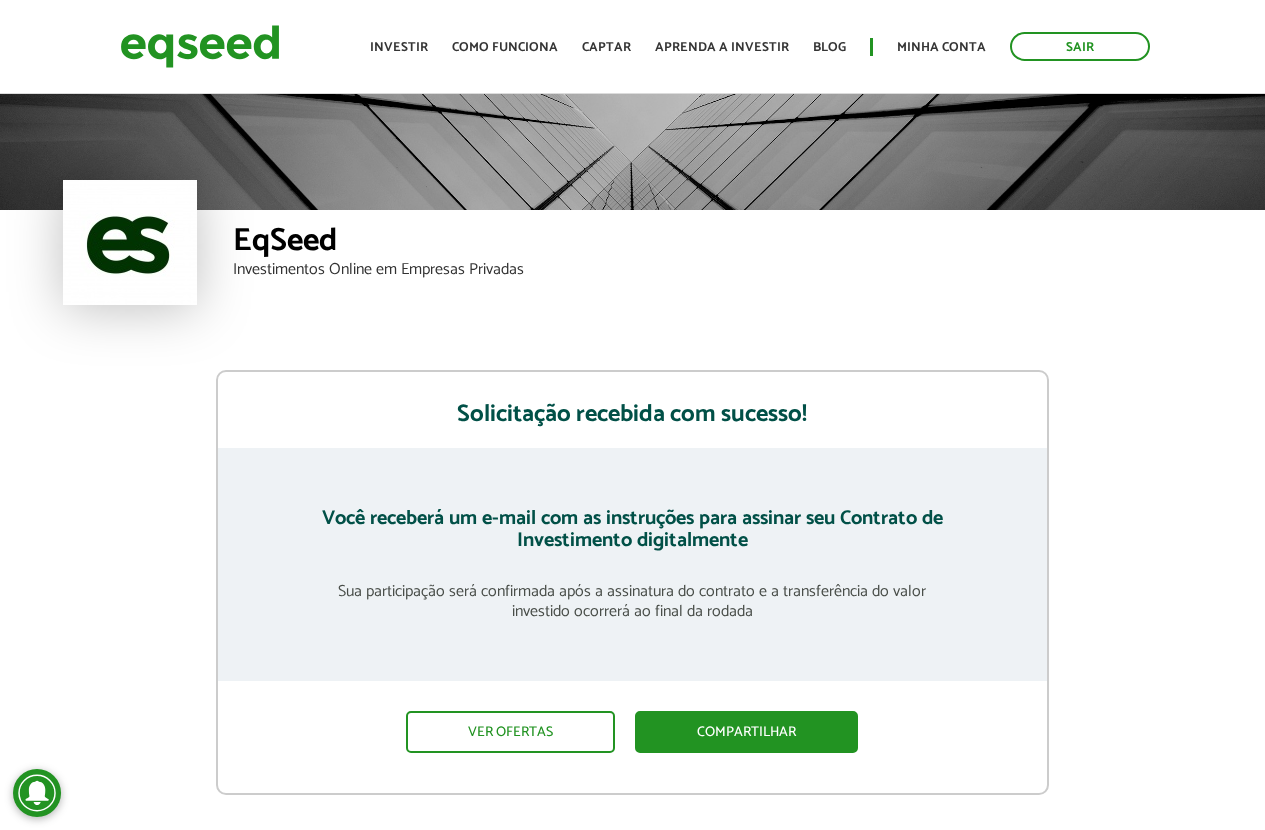 scroll, scrollTop: 0, scrollLeft: 0, axis: both 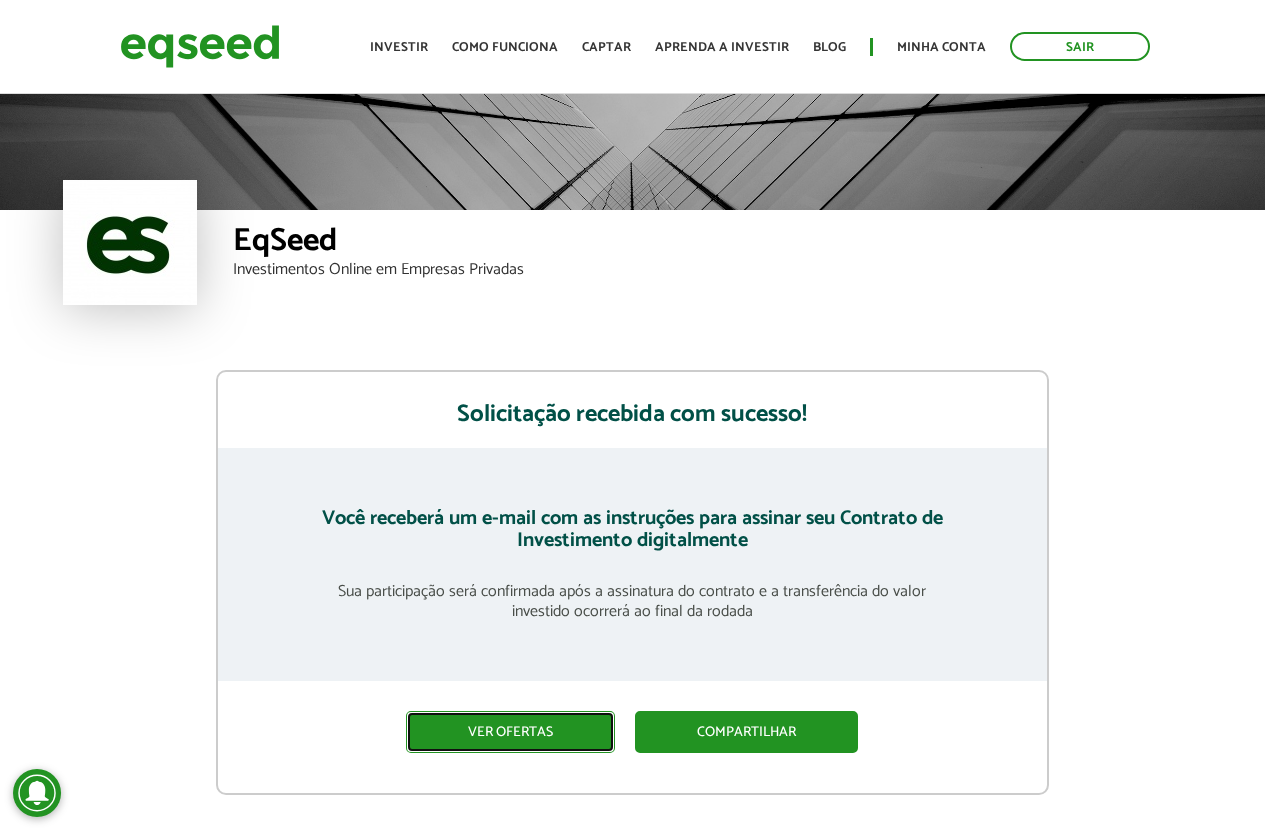 click on "Ver ofertas" at bounding box center [510, 732] 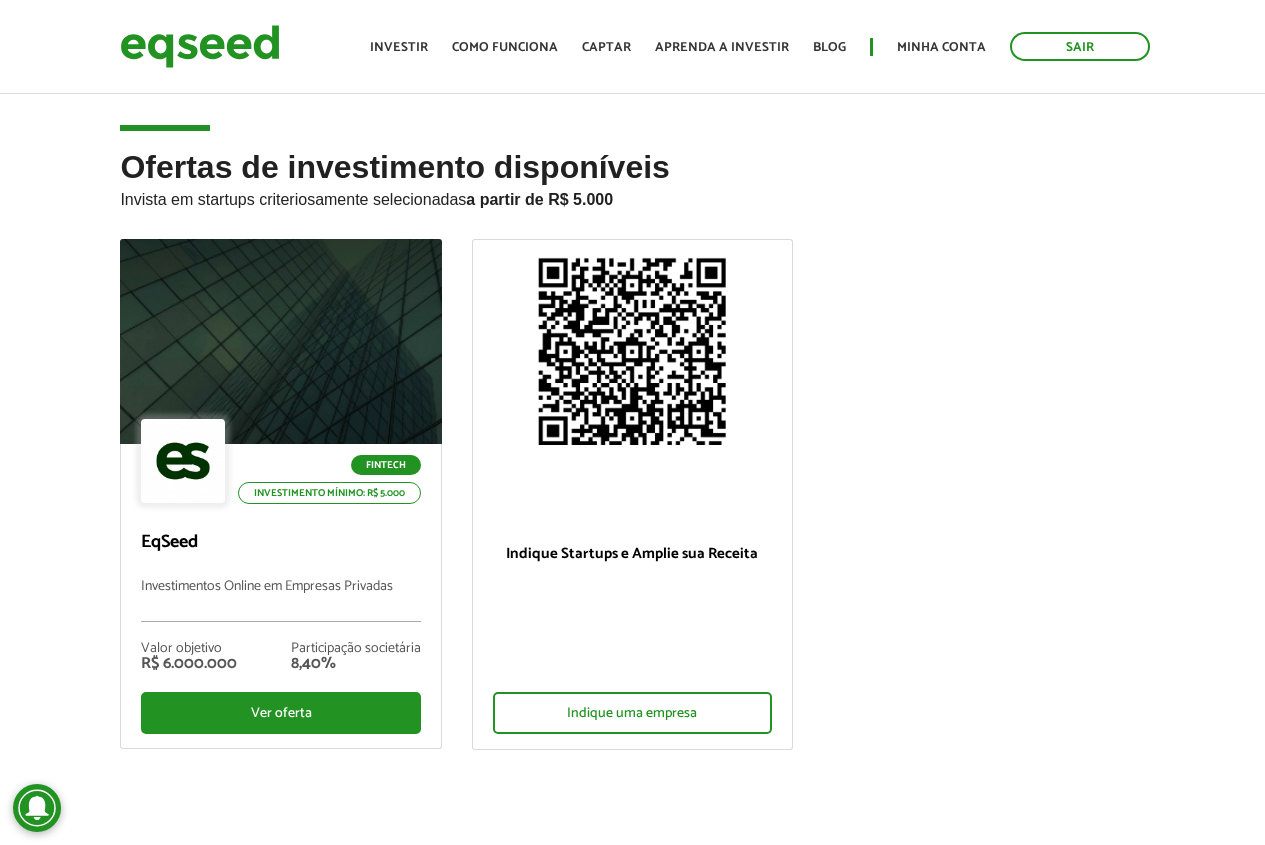 scroll, scrollTop: 0, scrollLeft: 0, axis: both 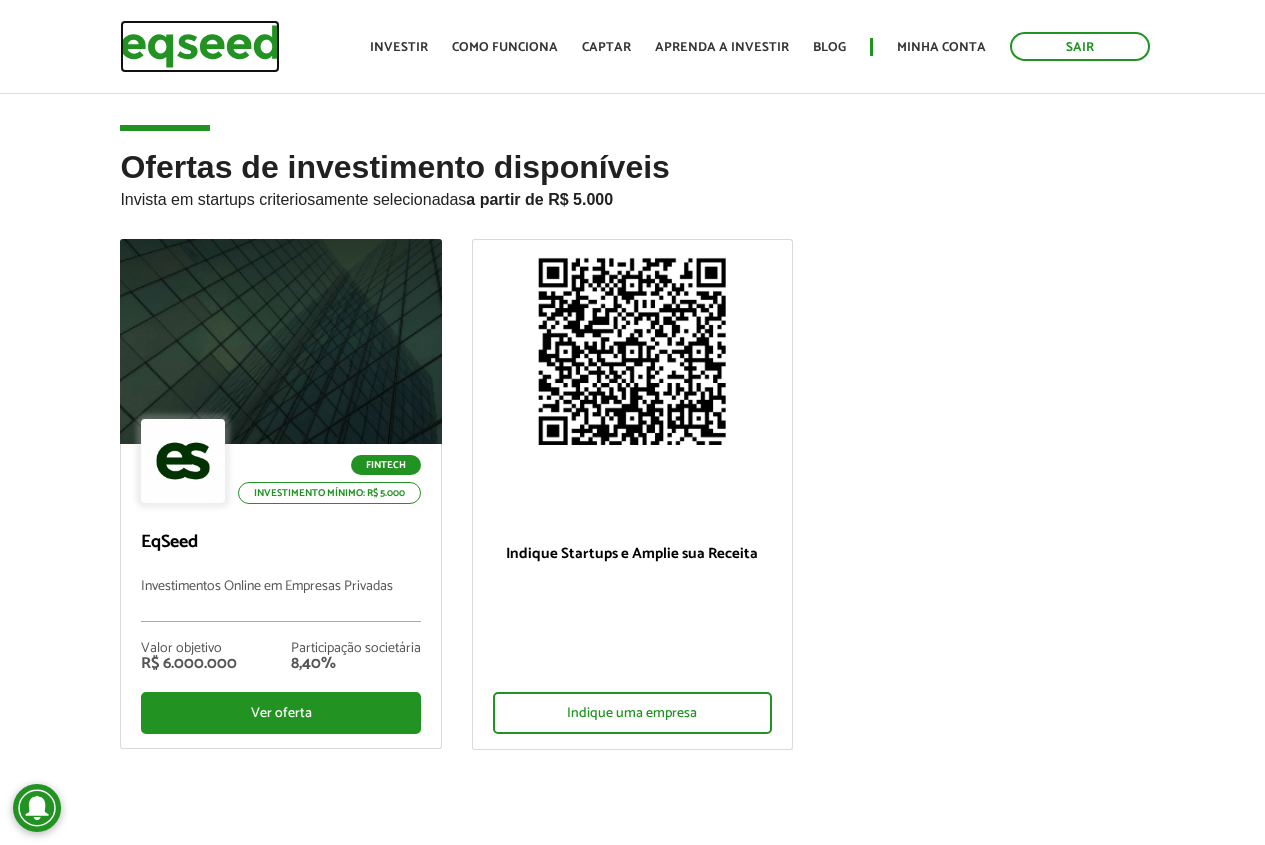 click at bounding box center (200, 46) 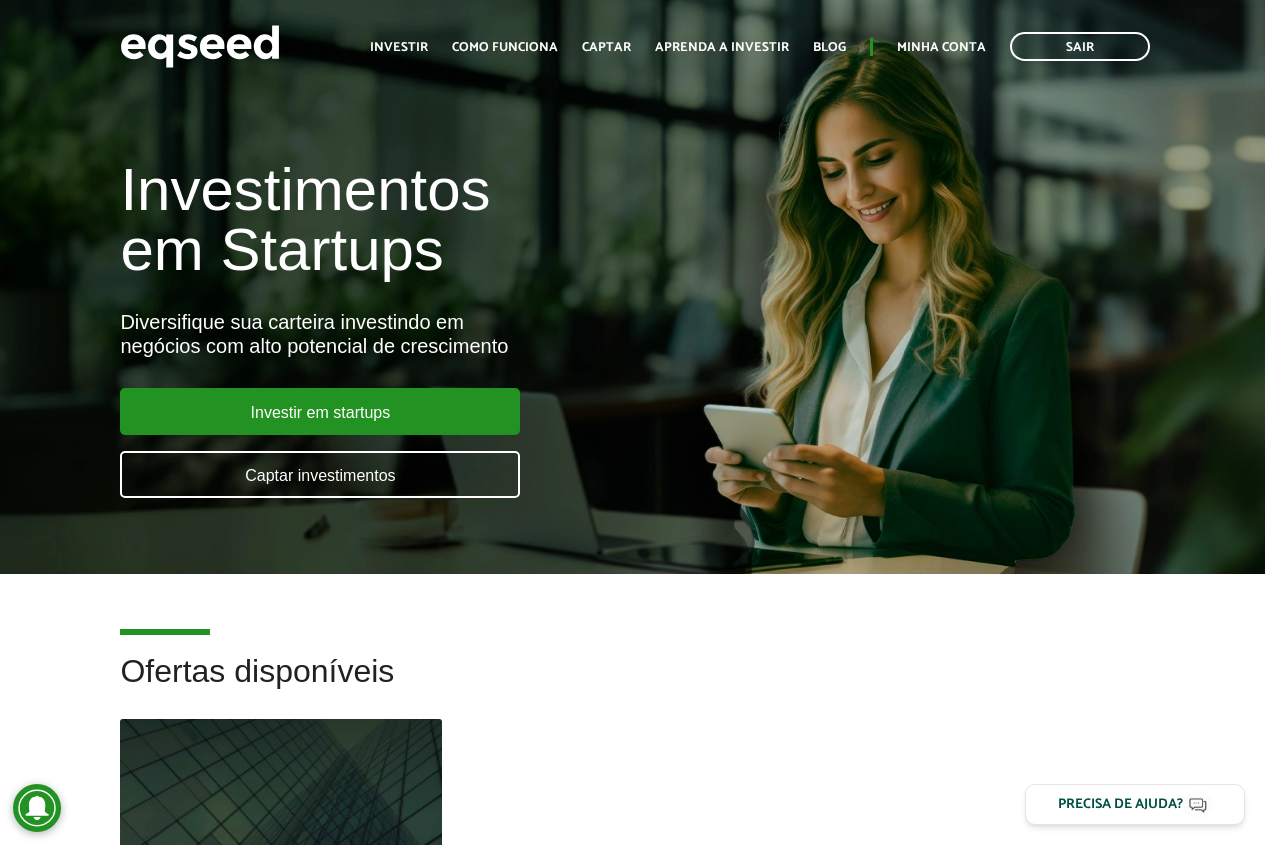 scroll, scrollTop: 0, scrollLeft: 0, axis: both 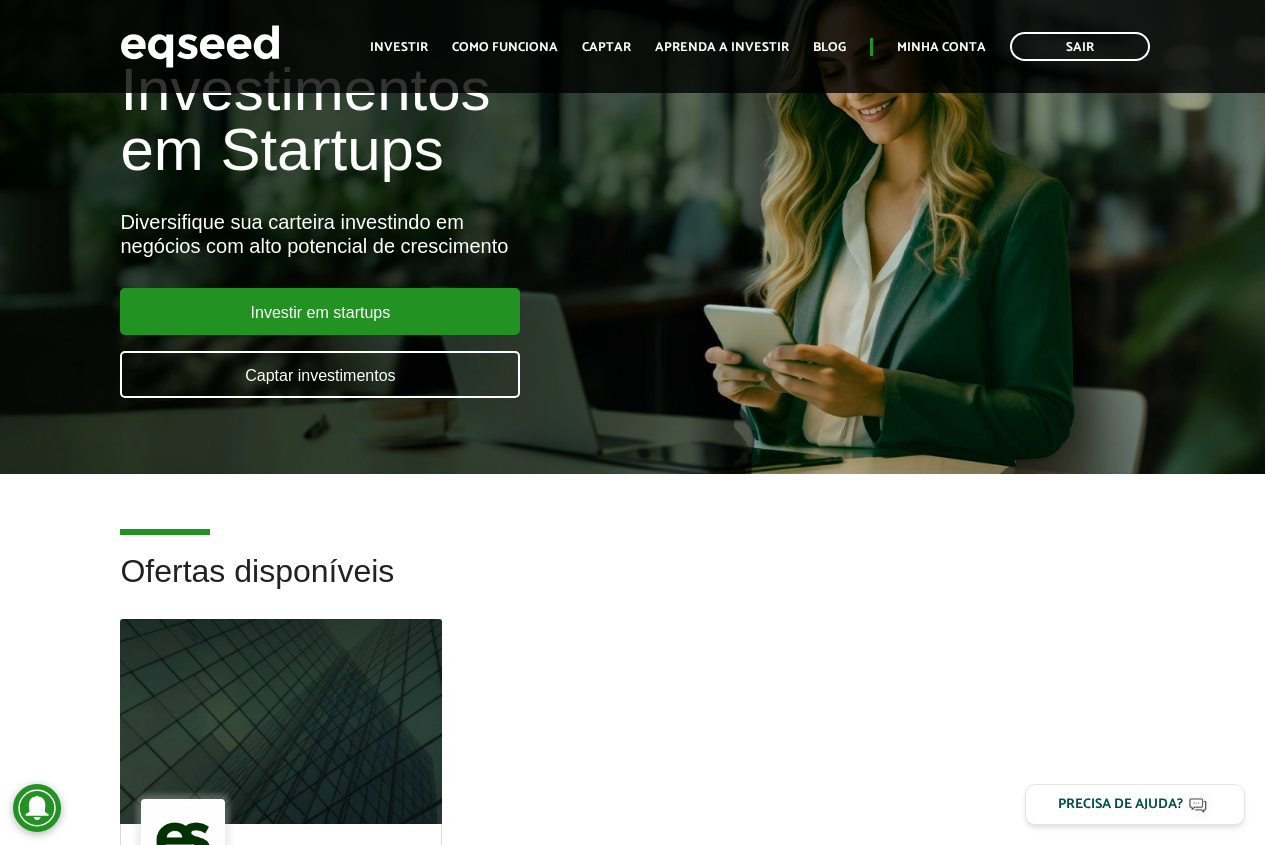click on "Início
Investir
Como funciona
Captar
Aprenda a investir
Blog
Minha conta
Sair" at bounding box center (760, 46) 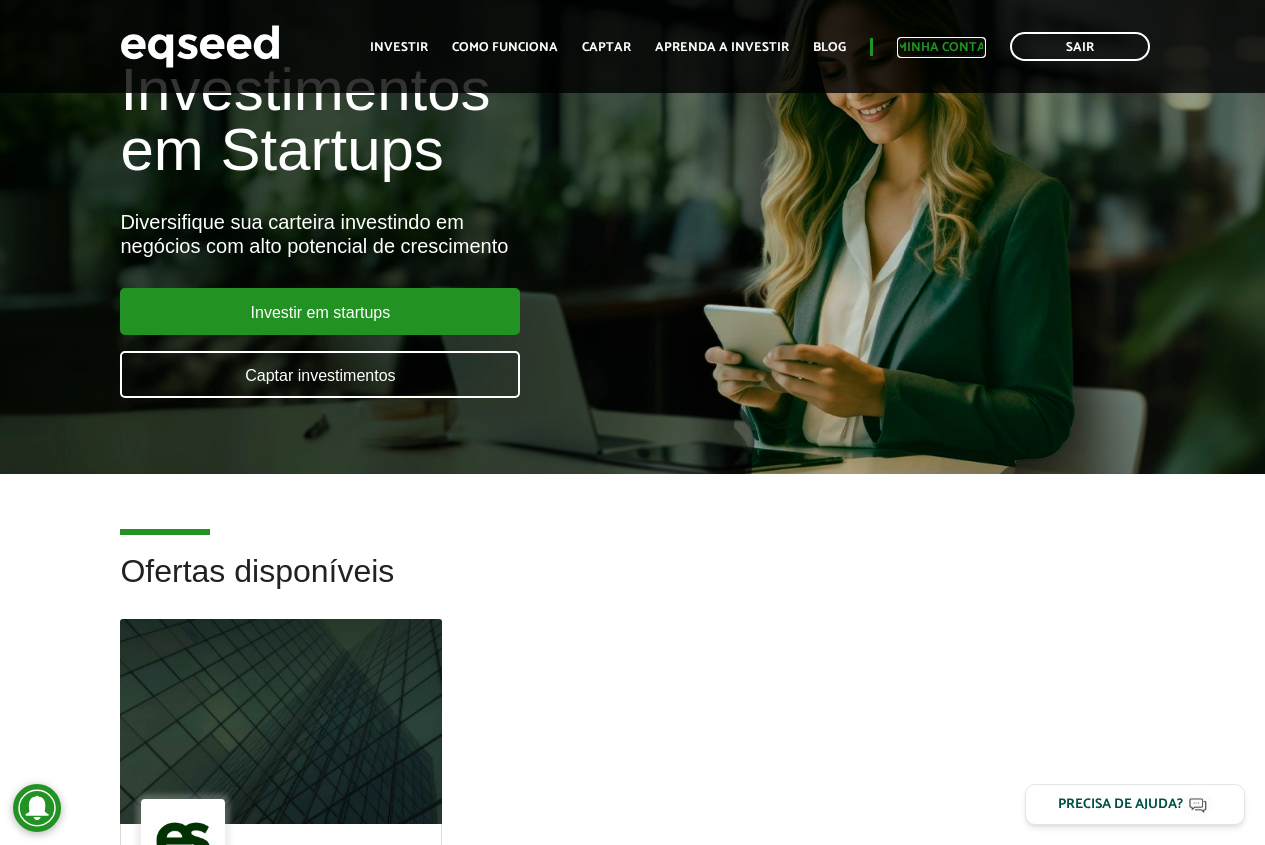 click on "Minha conta" at bounding box center [941, 47] 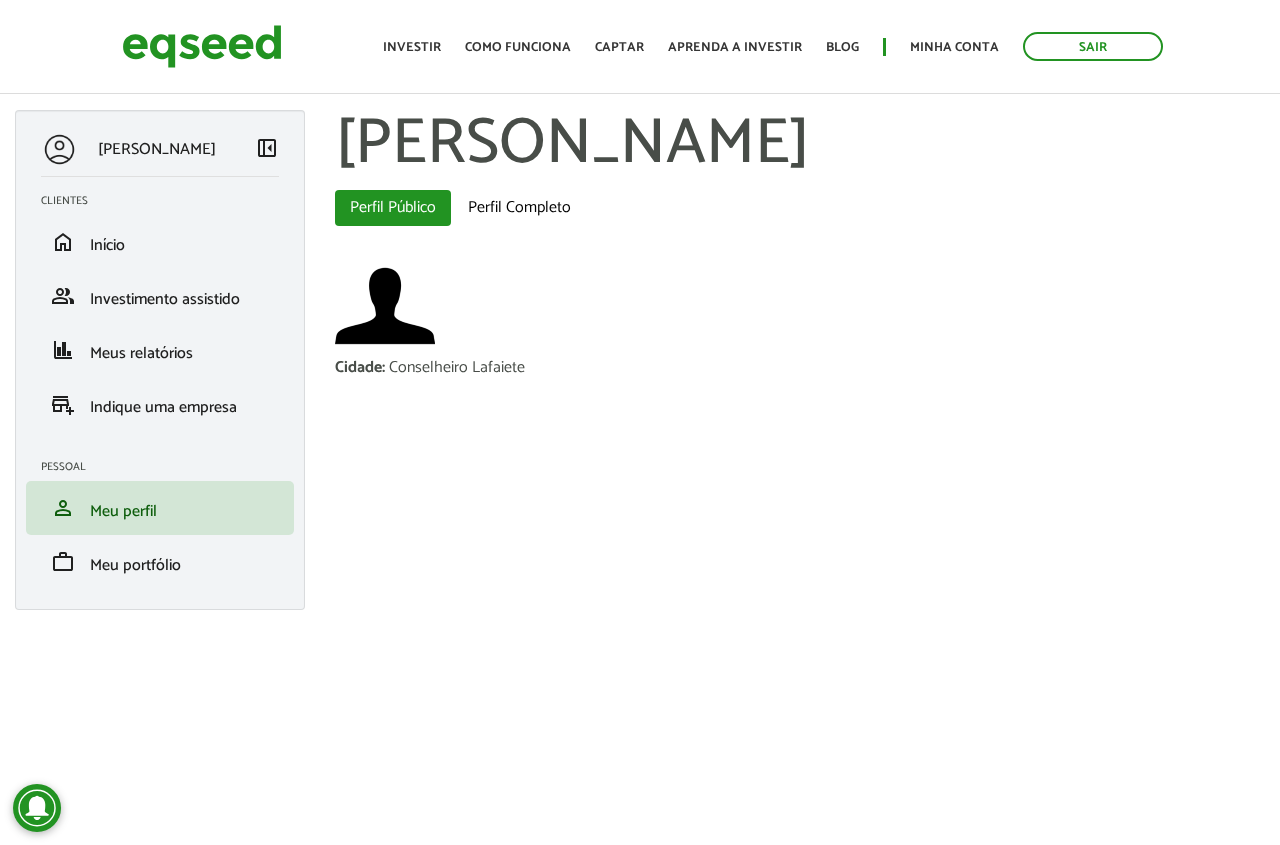 scroll, scrollTop: 0, scrollLeft: 0, axis: both 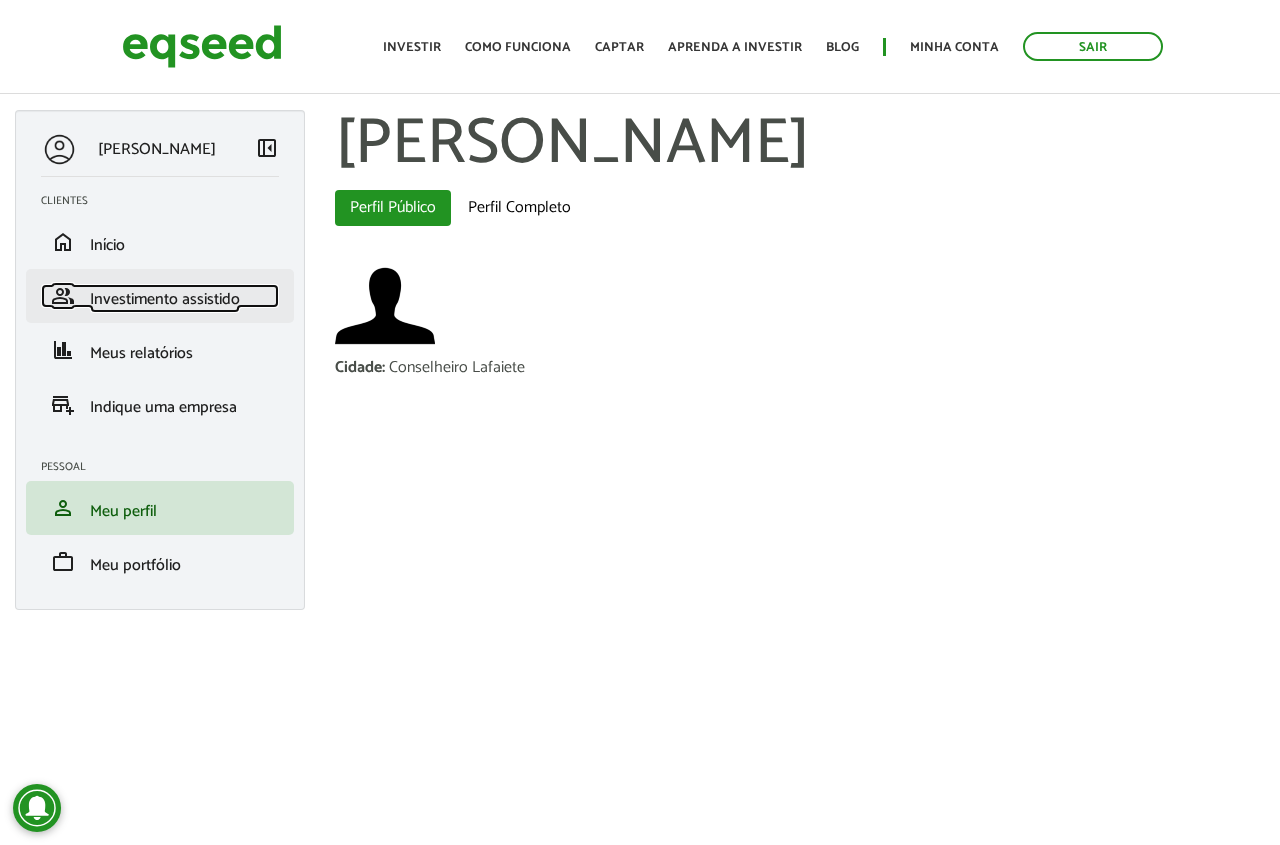 click on "Investimento assistido" at bounding box center [165, 299] 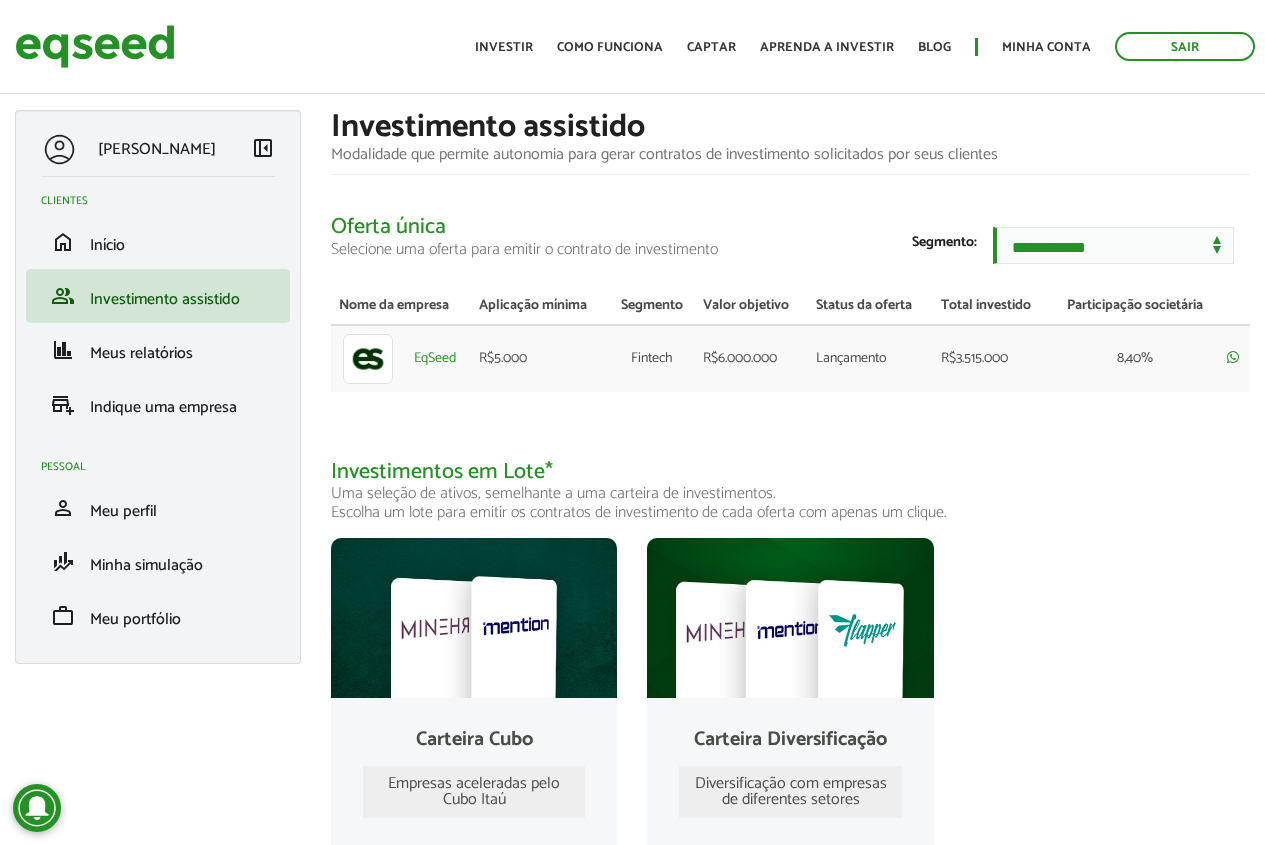 scroll, scrollTop: 0, scrollLeft: 0, axis: both 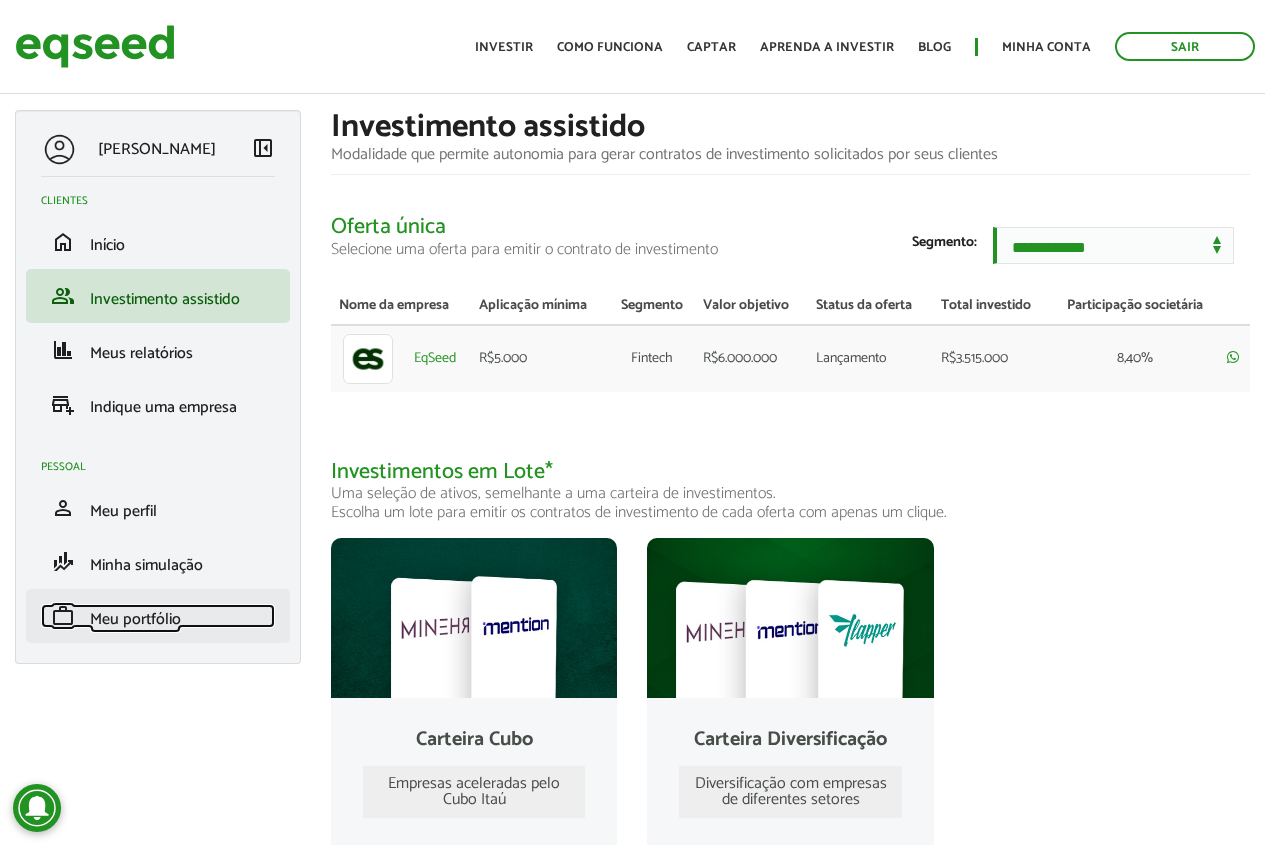 click on "Meu portfólio" at bounding box center [135, 619] 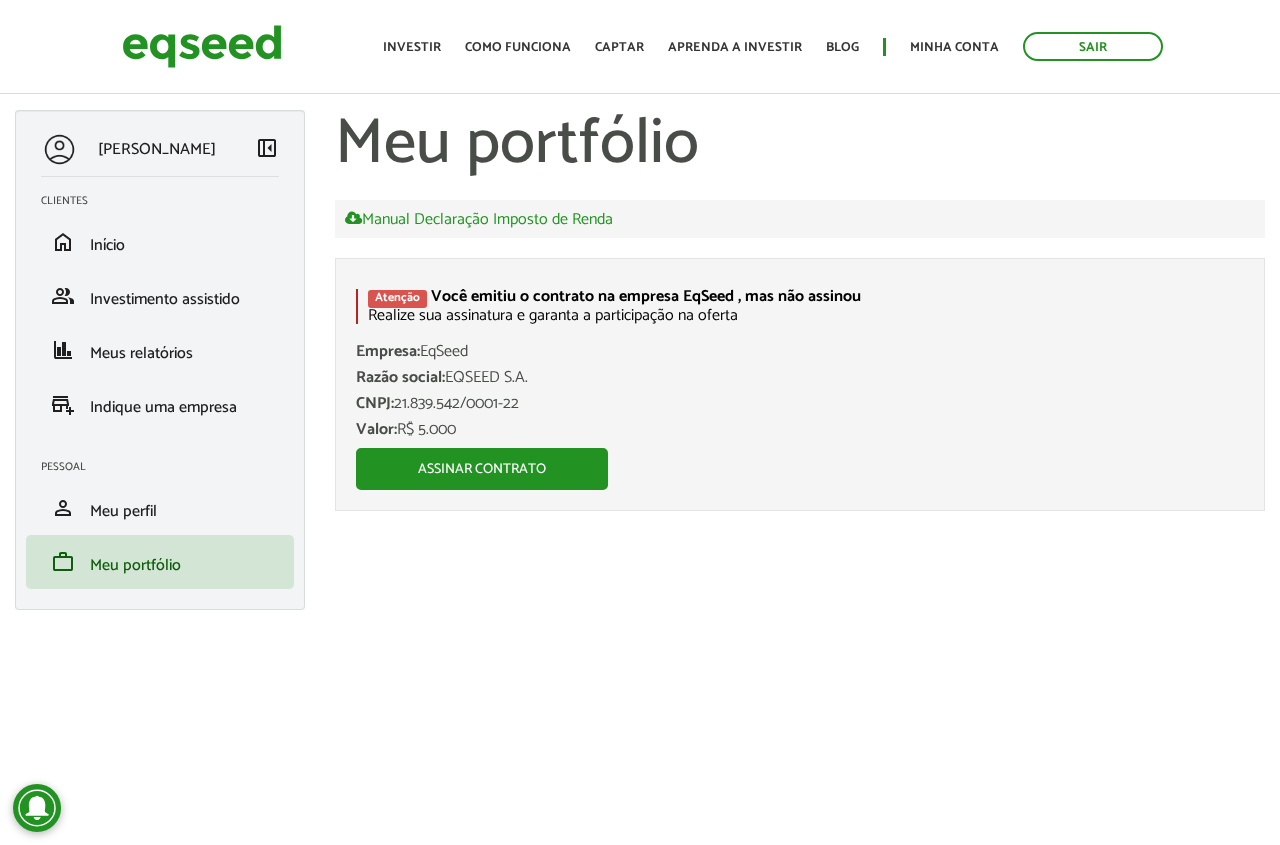 scroll, scrollTop: 0, scrollLeft: 0, axis: both 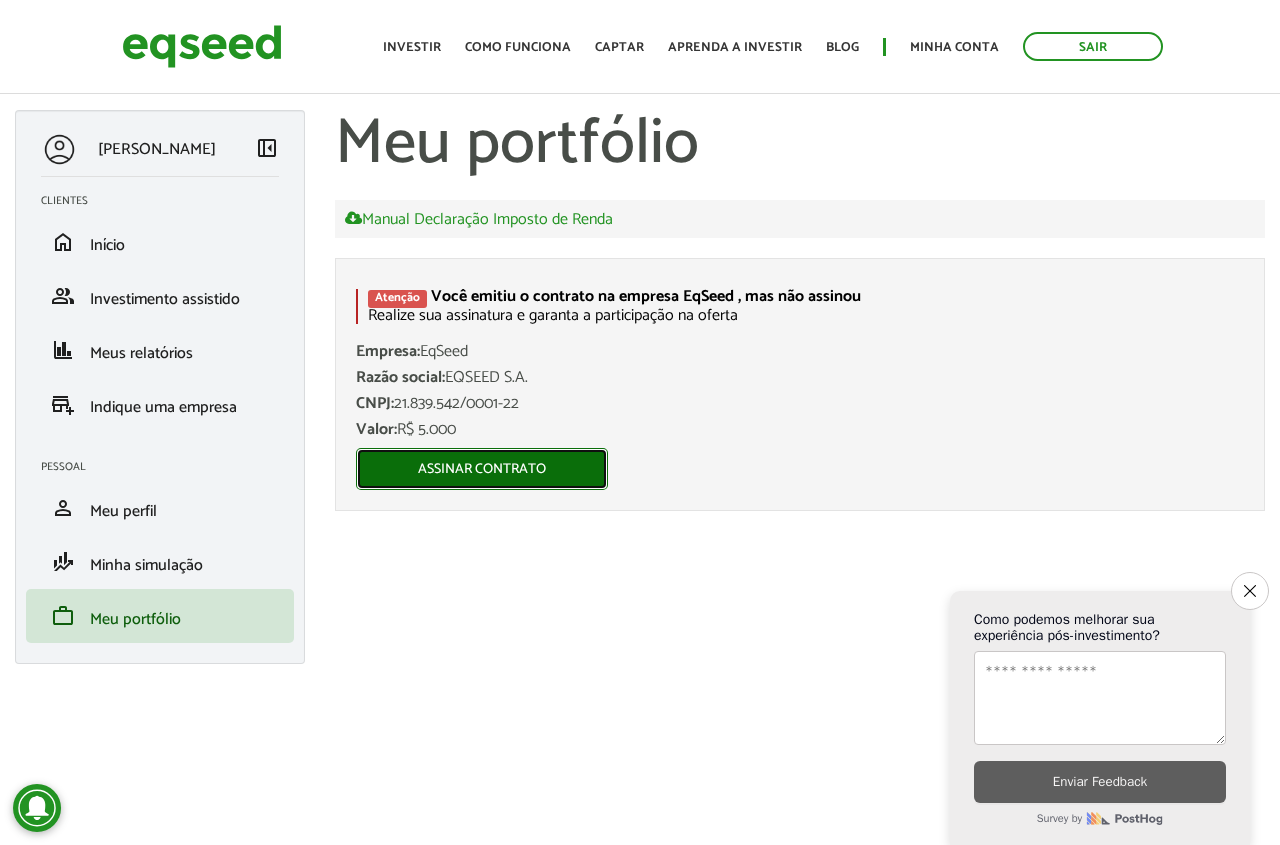 click on "Assinar contrato" at bounding box center [482, 469] 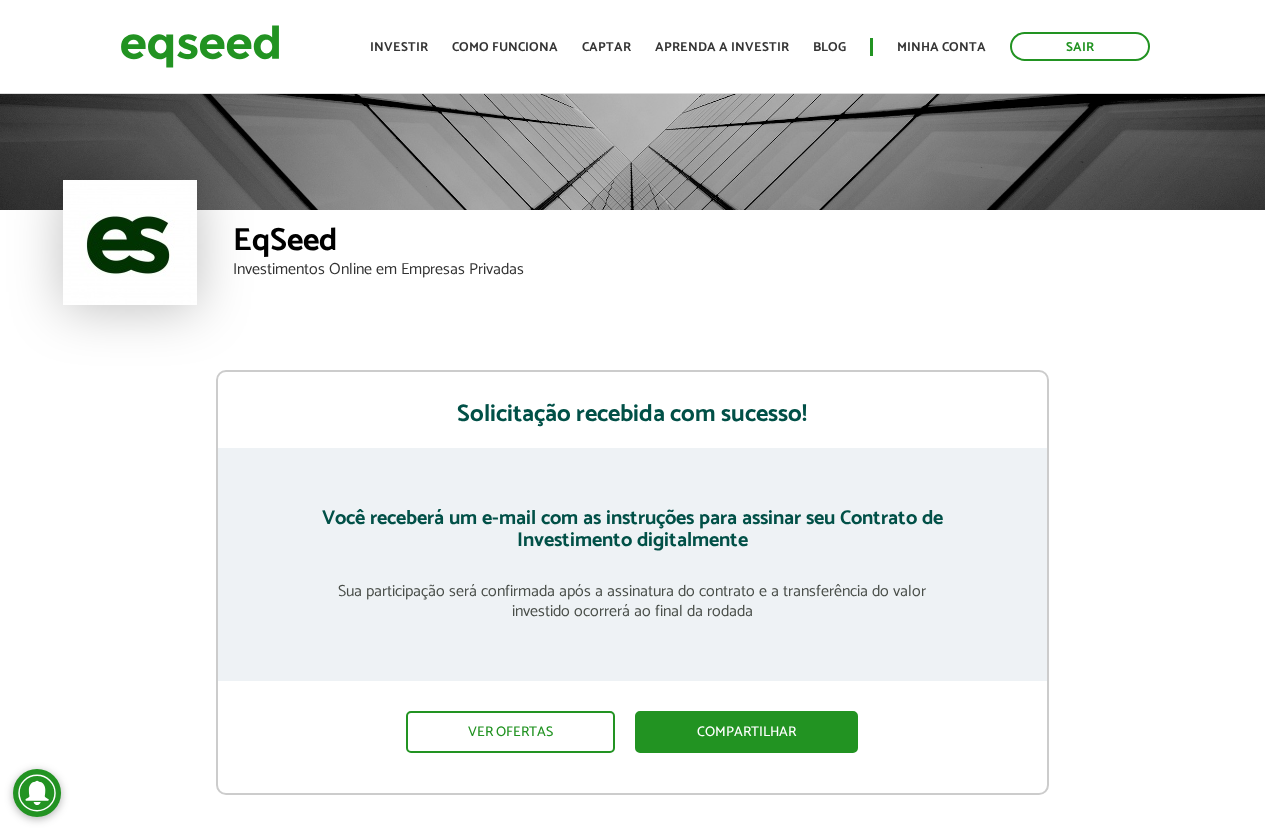 scroll, scrollTop: 0, scrollLeft: 0, axis: both 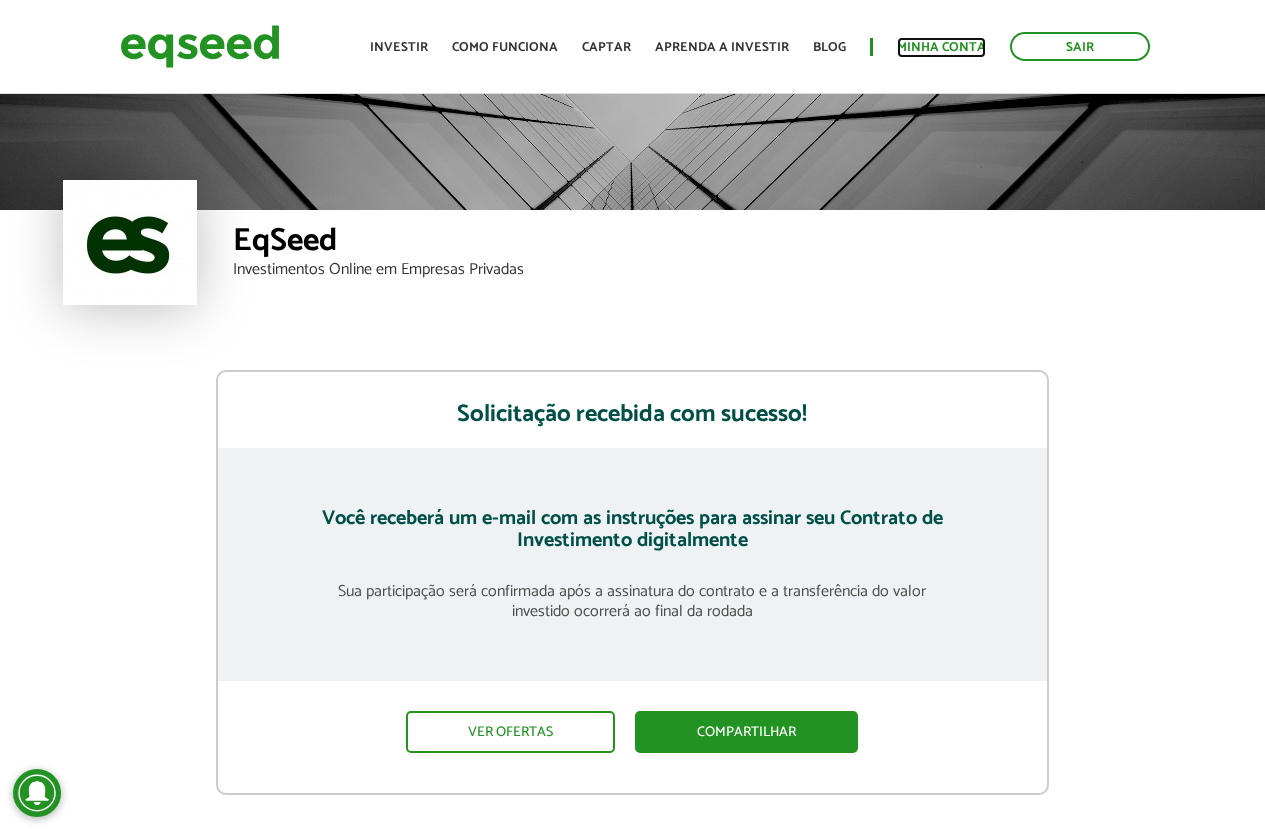 click on "Minha conta" at bounding box center (941, 47) 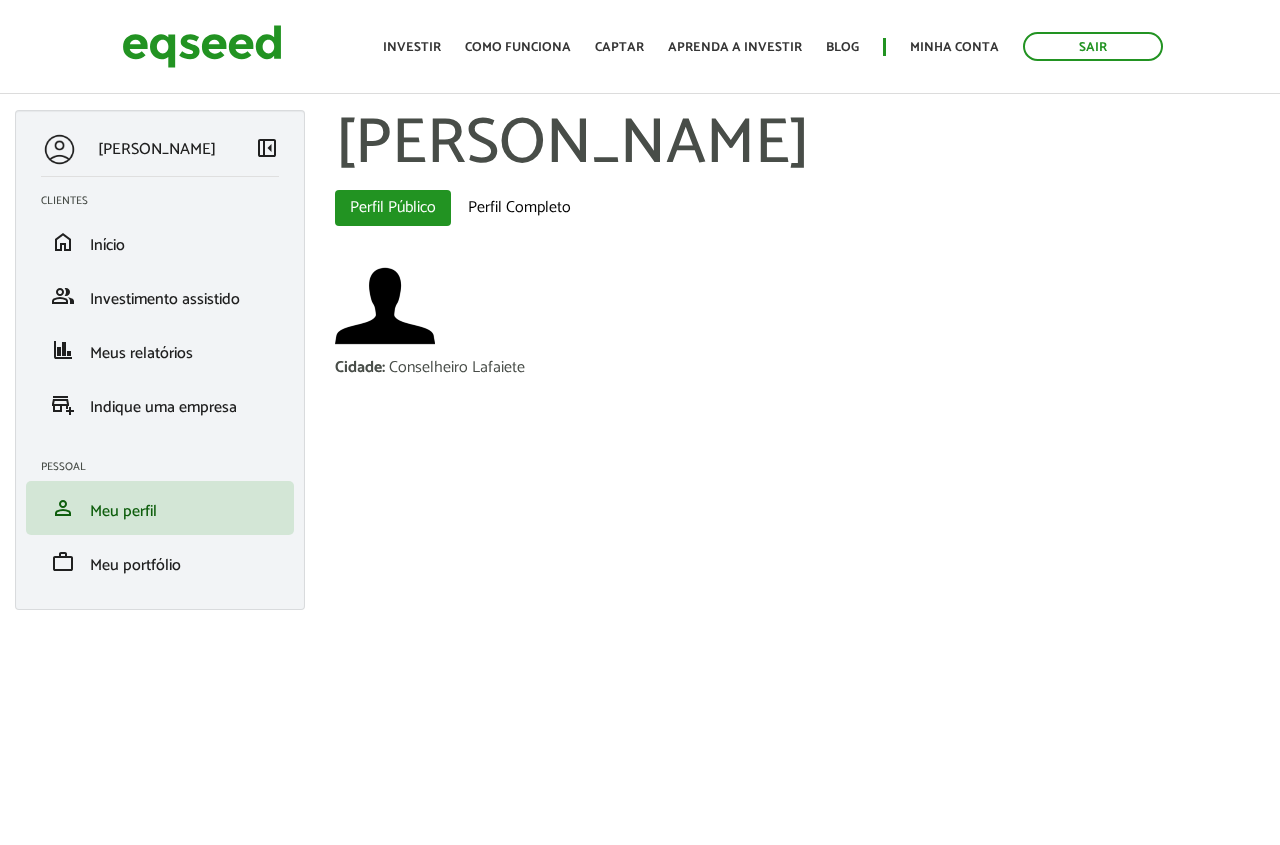 scroll, scrollTop: 0, scrollLeft: 0, axis: both 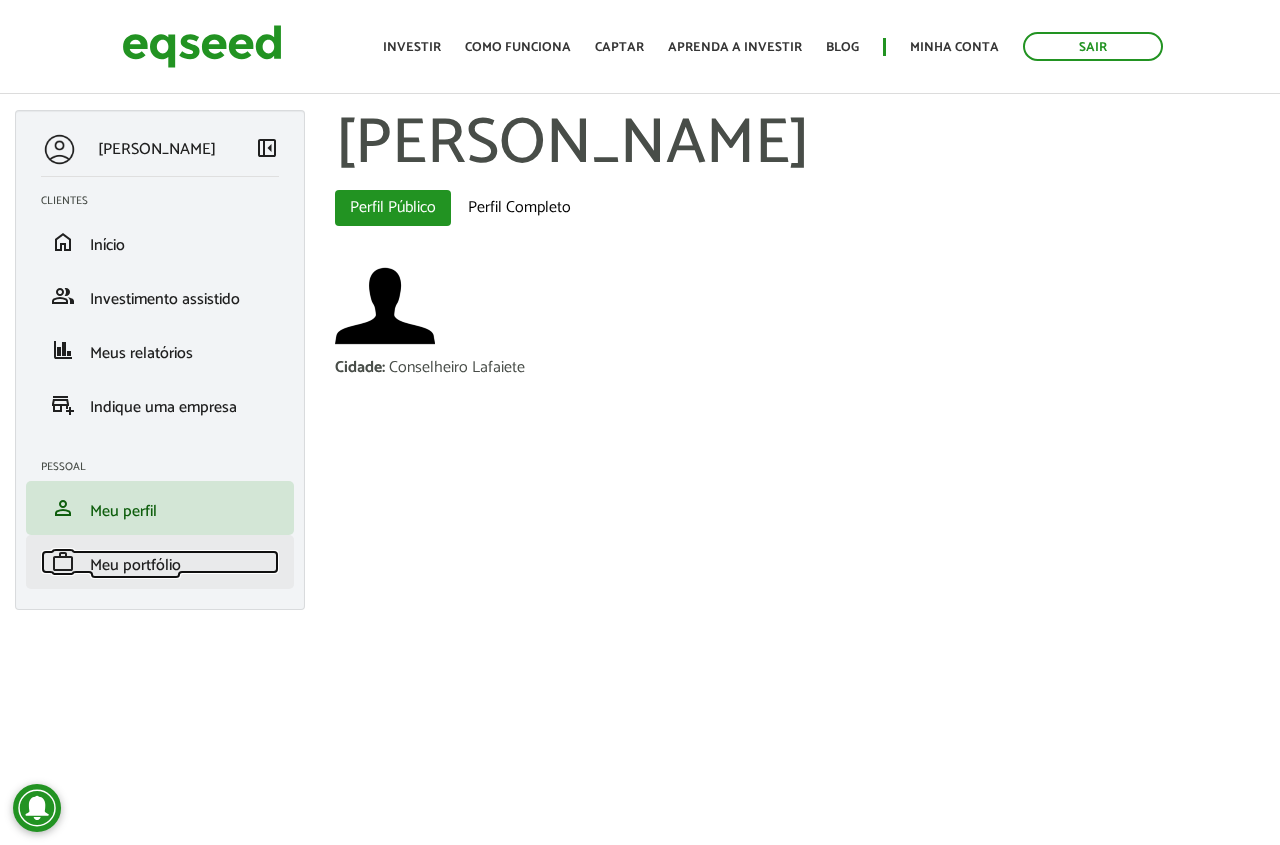 click on "Meu portfólio" at bounding box center (135, 565) 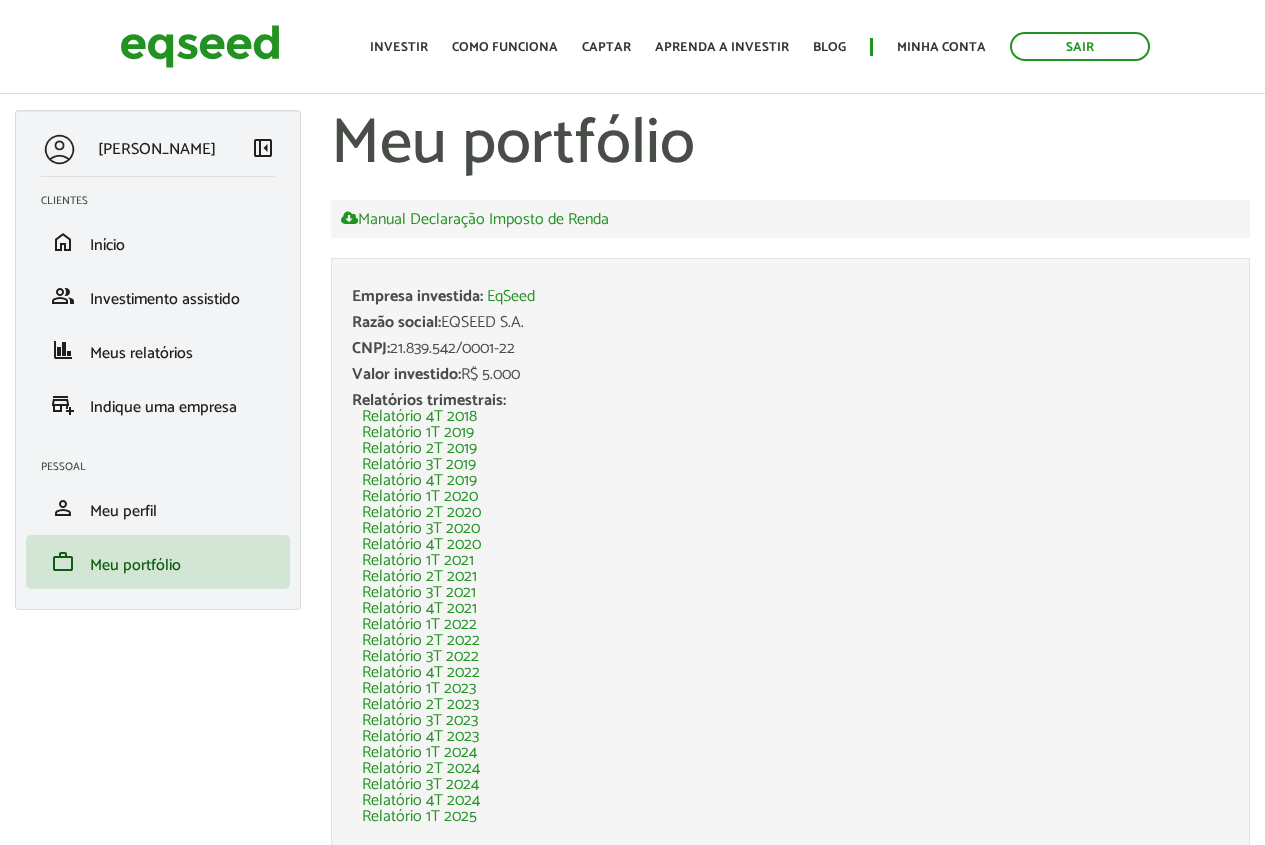 scroll, scrollTop: 0, scrollLeft: 0, axis: both 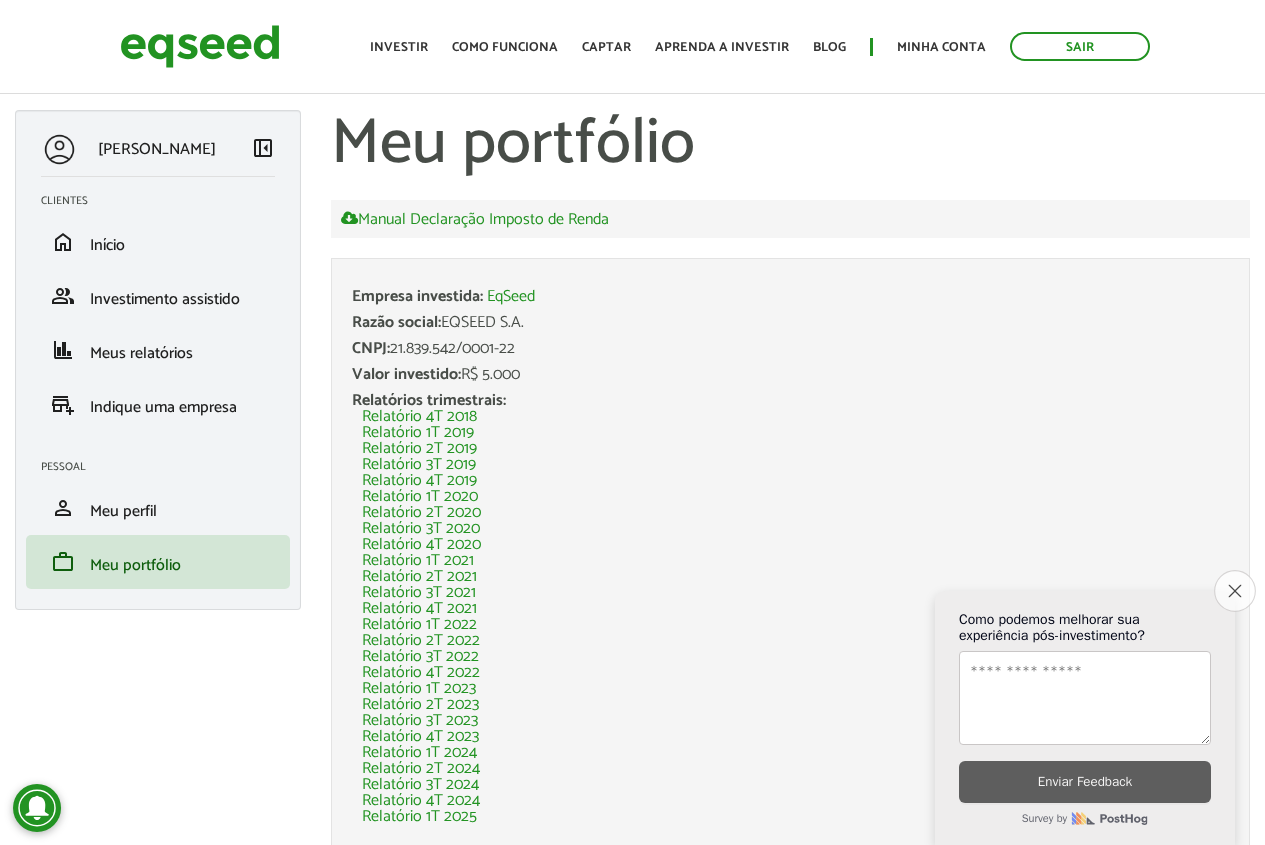 click on "Close survey" 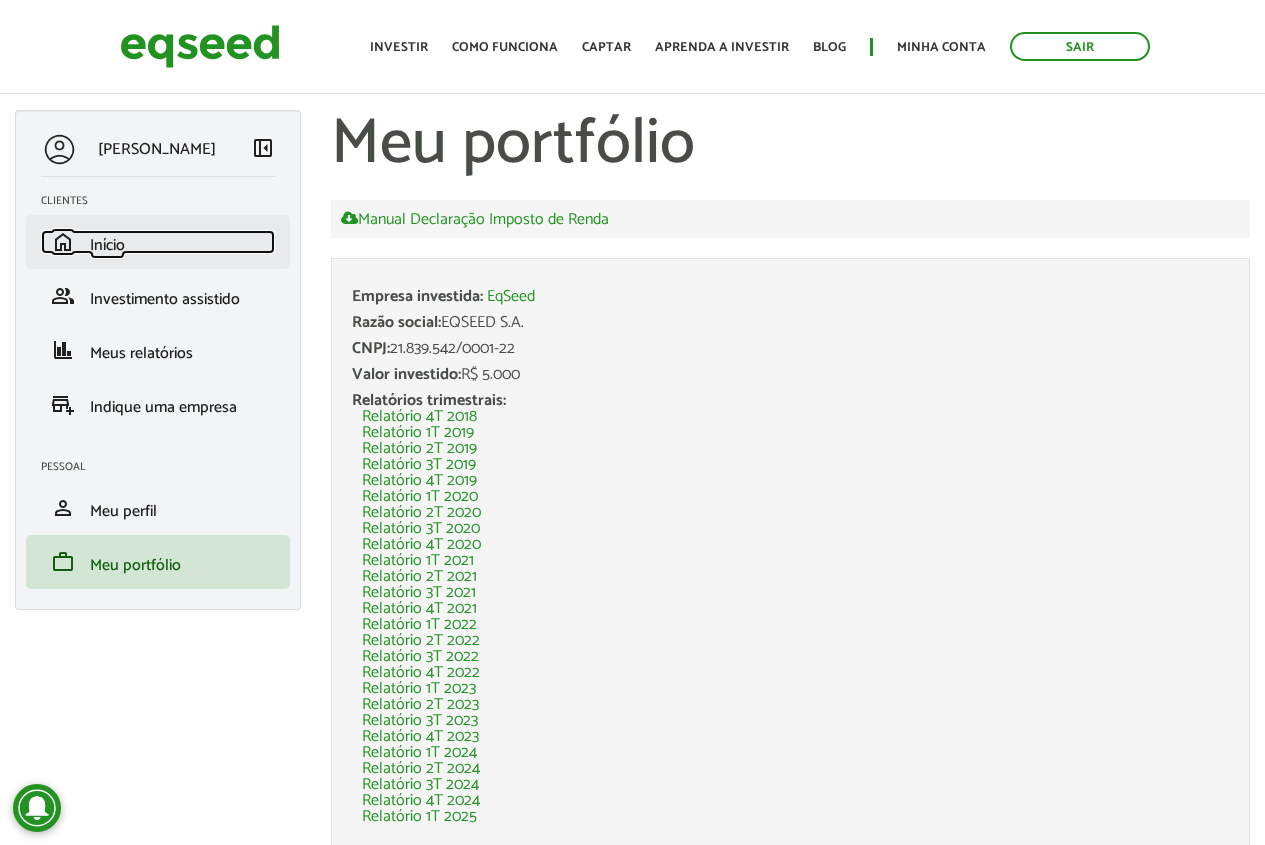 click on "Início" at bounding box center (107, 245) 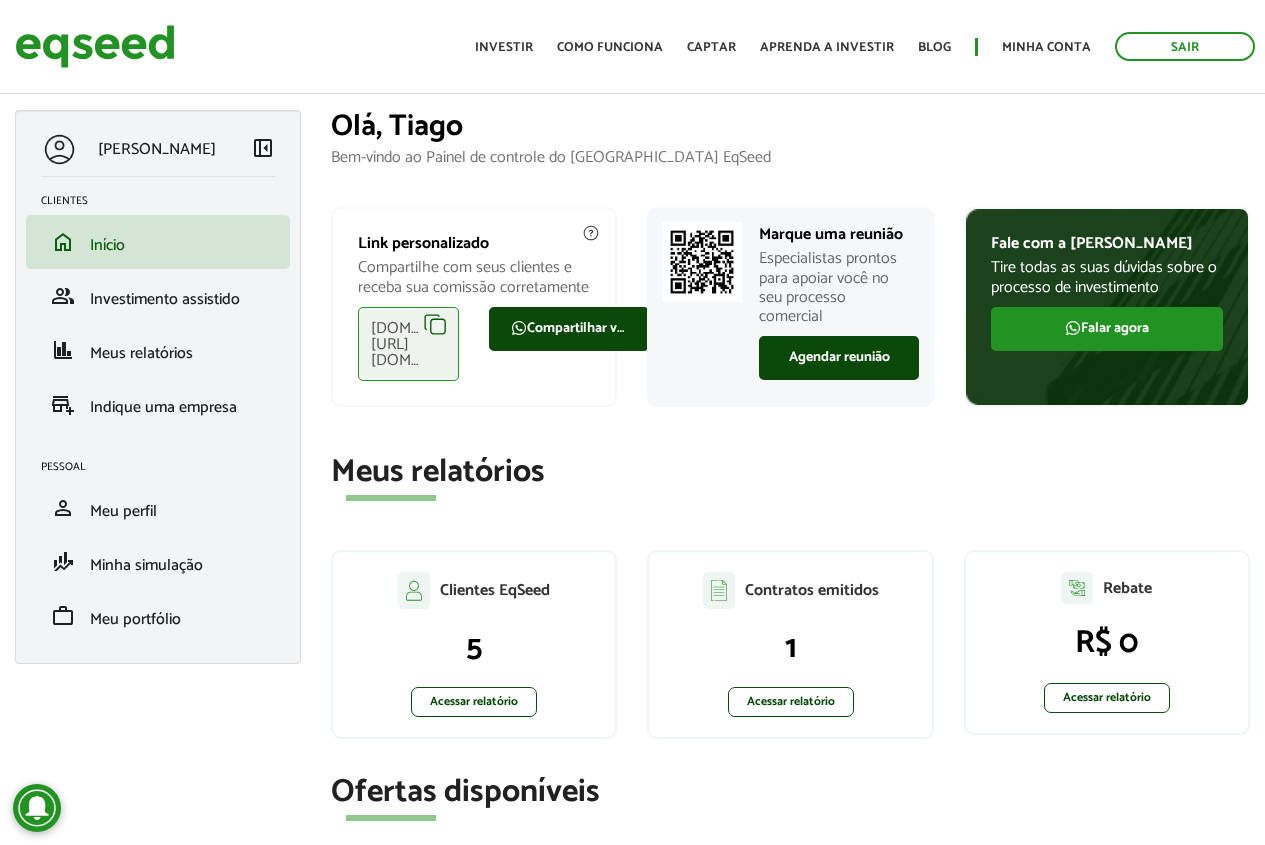 scroll, scrollTop: 0, scrollLeft: 0, axis: both 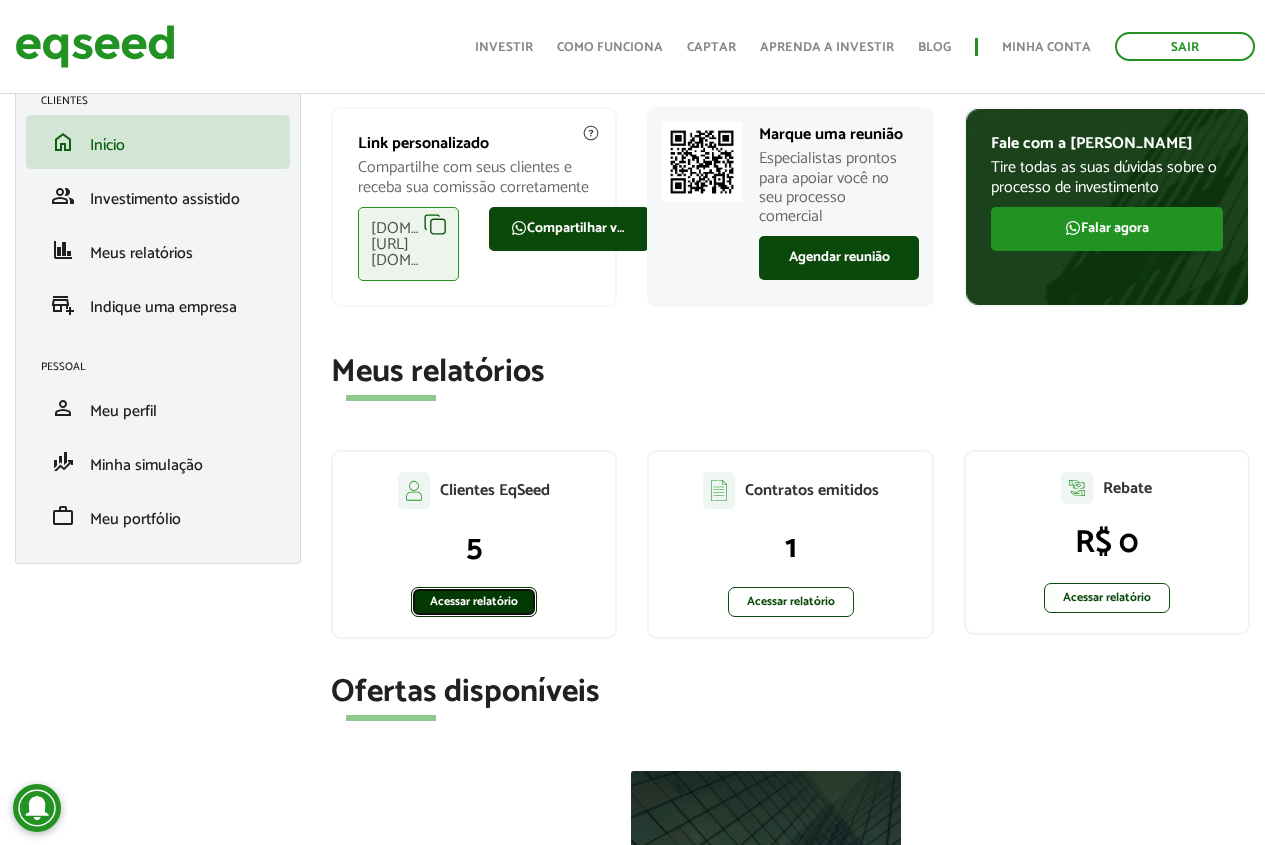 click on "Acessar relatório" at bounding box center (474, 602) 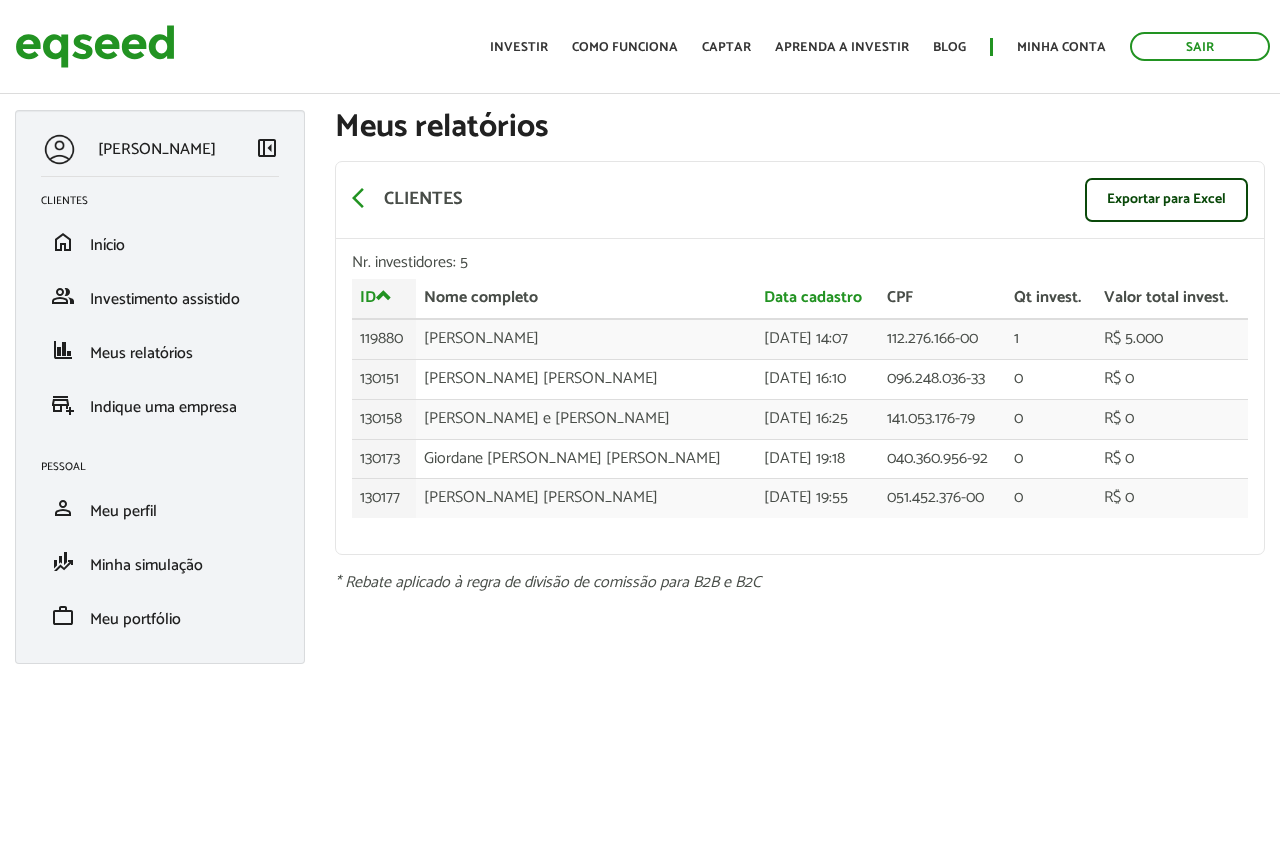 scroll, scrollTop: 0, scrollLeft: 0, axis: both 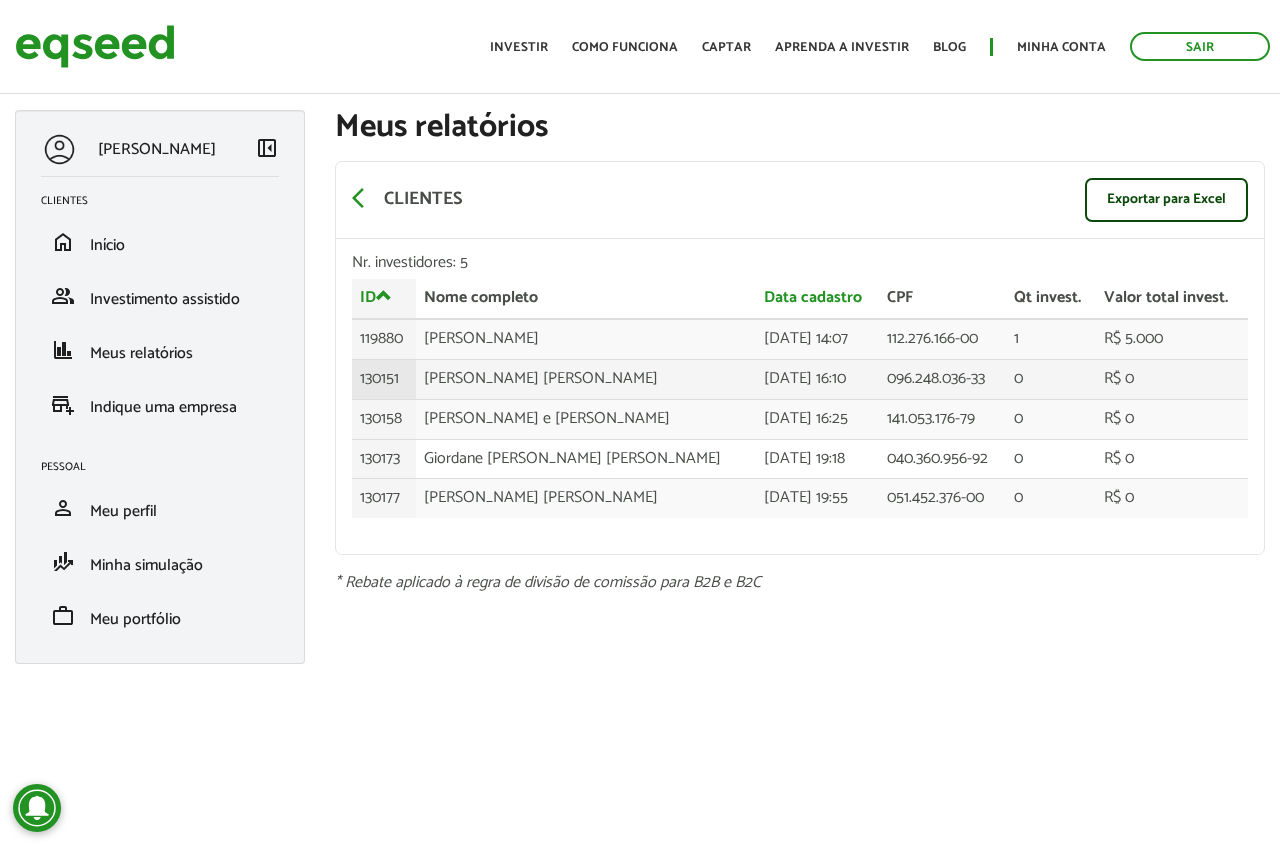 click on "130151" at bounding box center [384, 379] 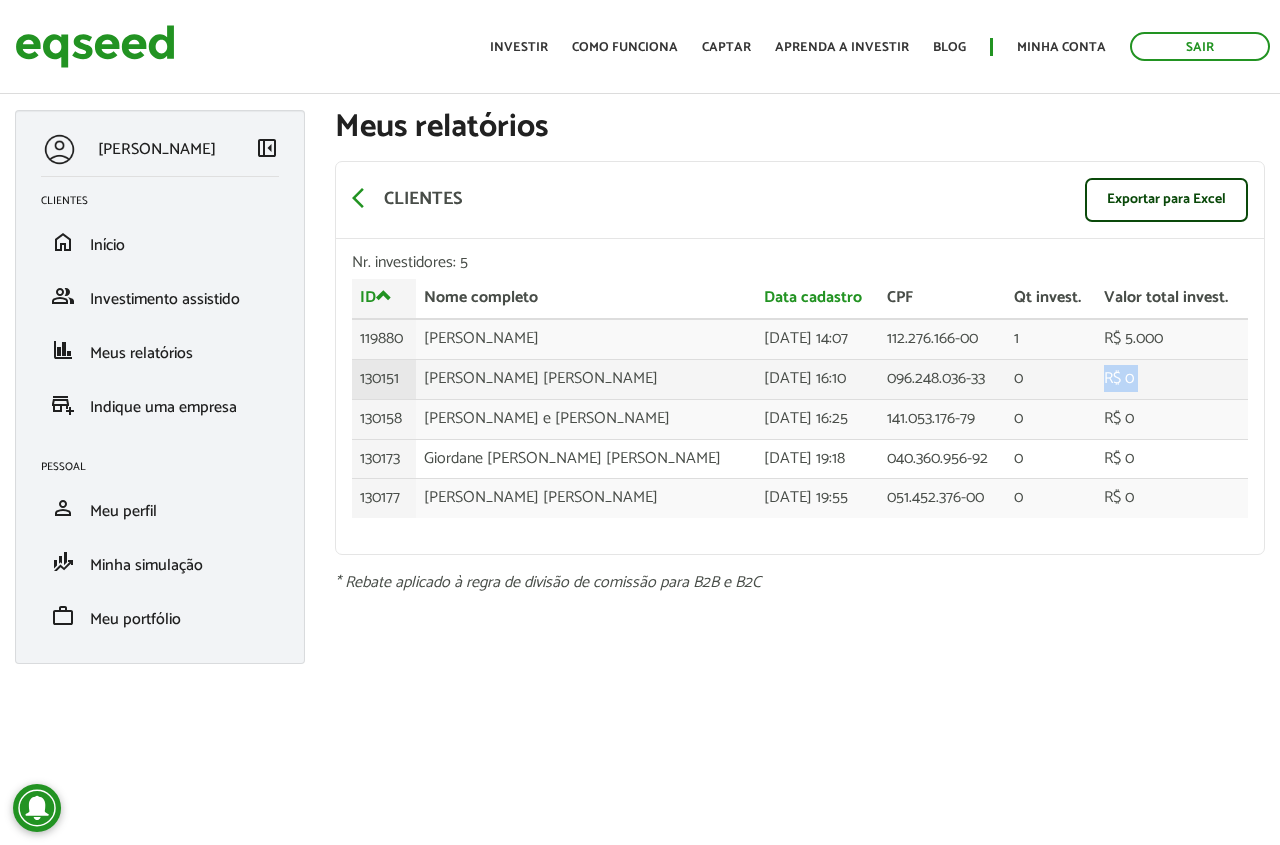 click on "R$ 0" at bounding box center (1172, 379) 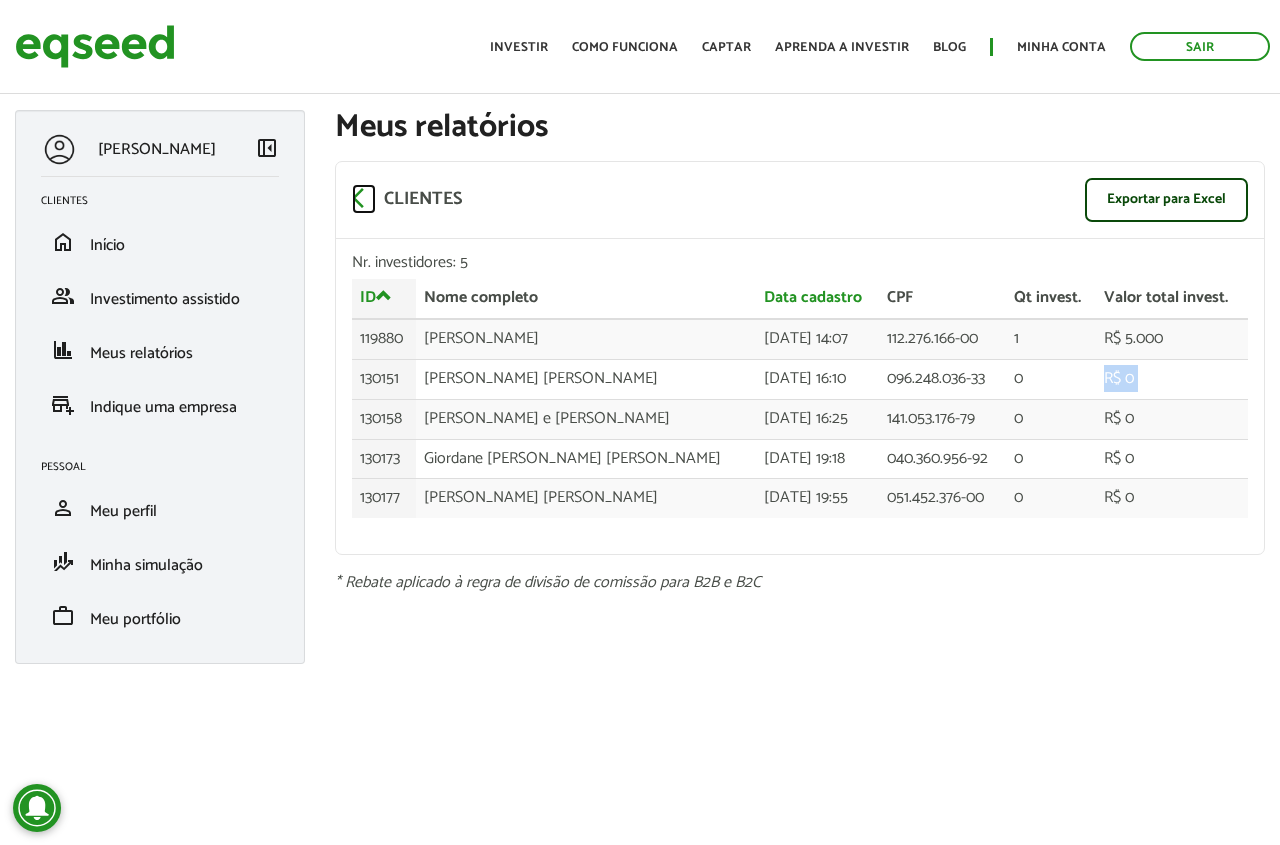 click on "arrow_back_ios" at bounding box center [364, 198] 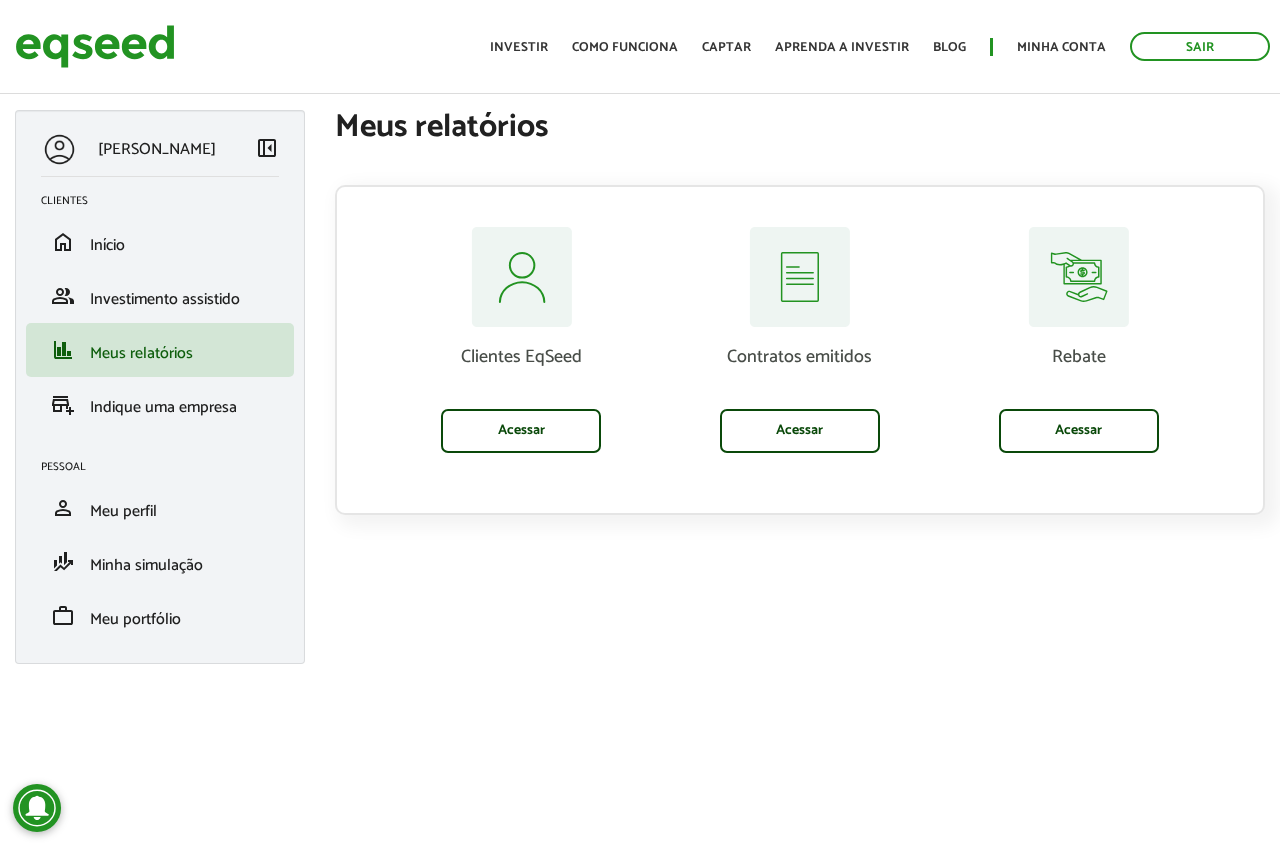 scroll, scrollTop: 0, scrollLeft: 0, axis: both 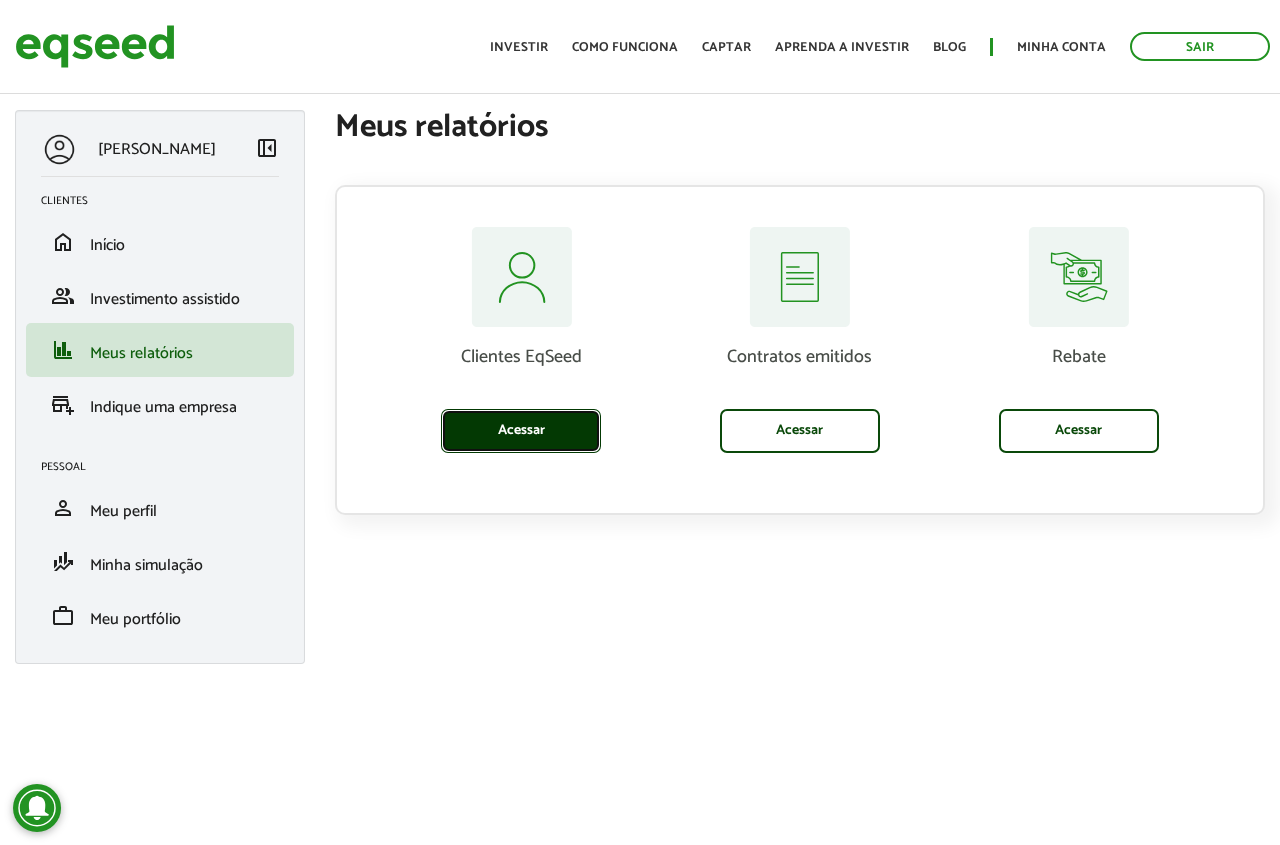 click on "Acessar" at bounding box center [521, 431] 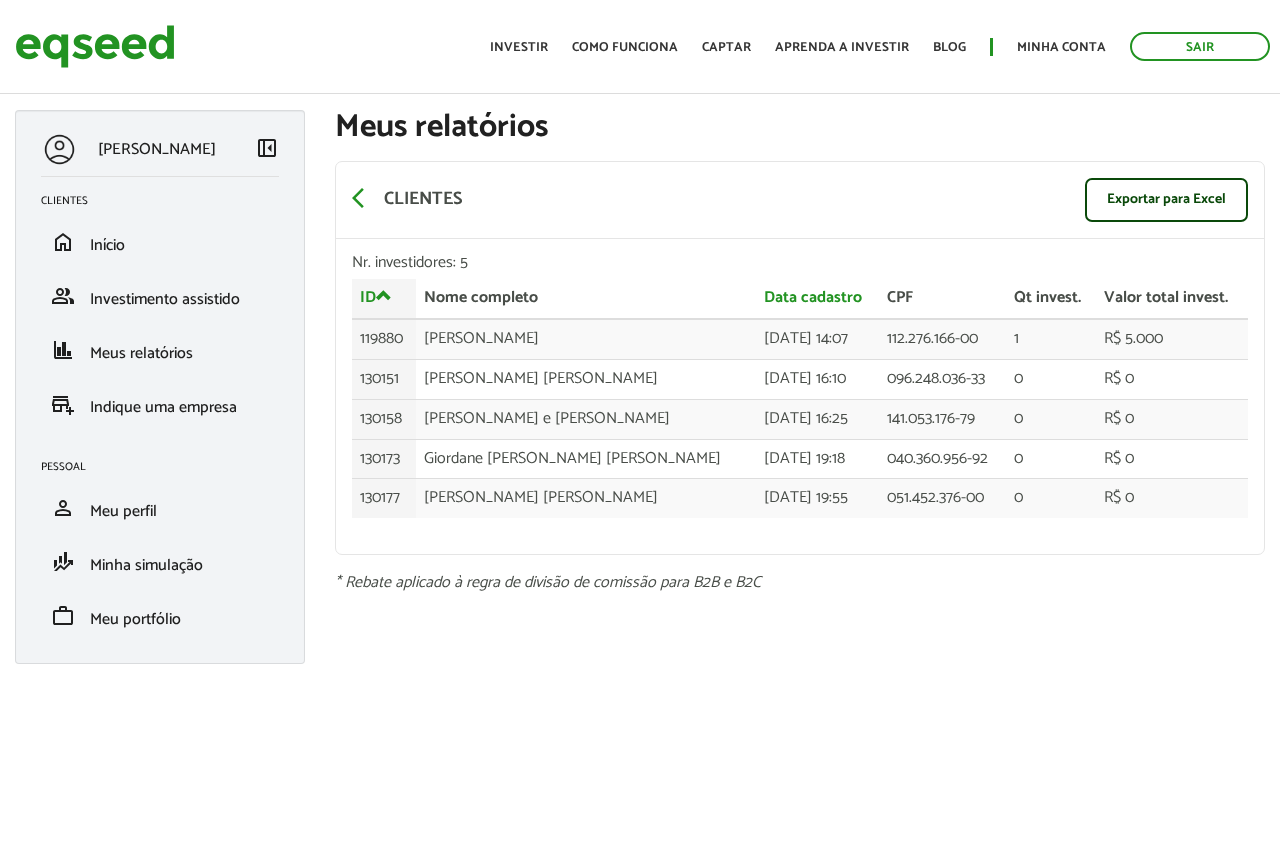 scroll, scrollTop: 0, scrollLeft: 0, axis: both 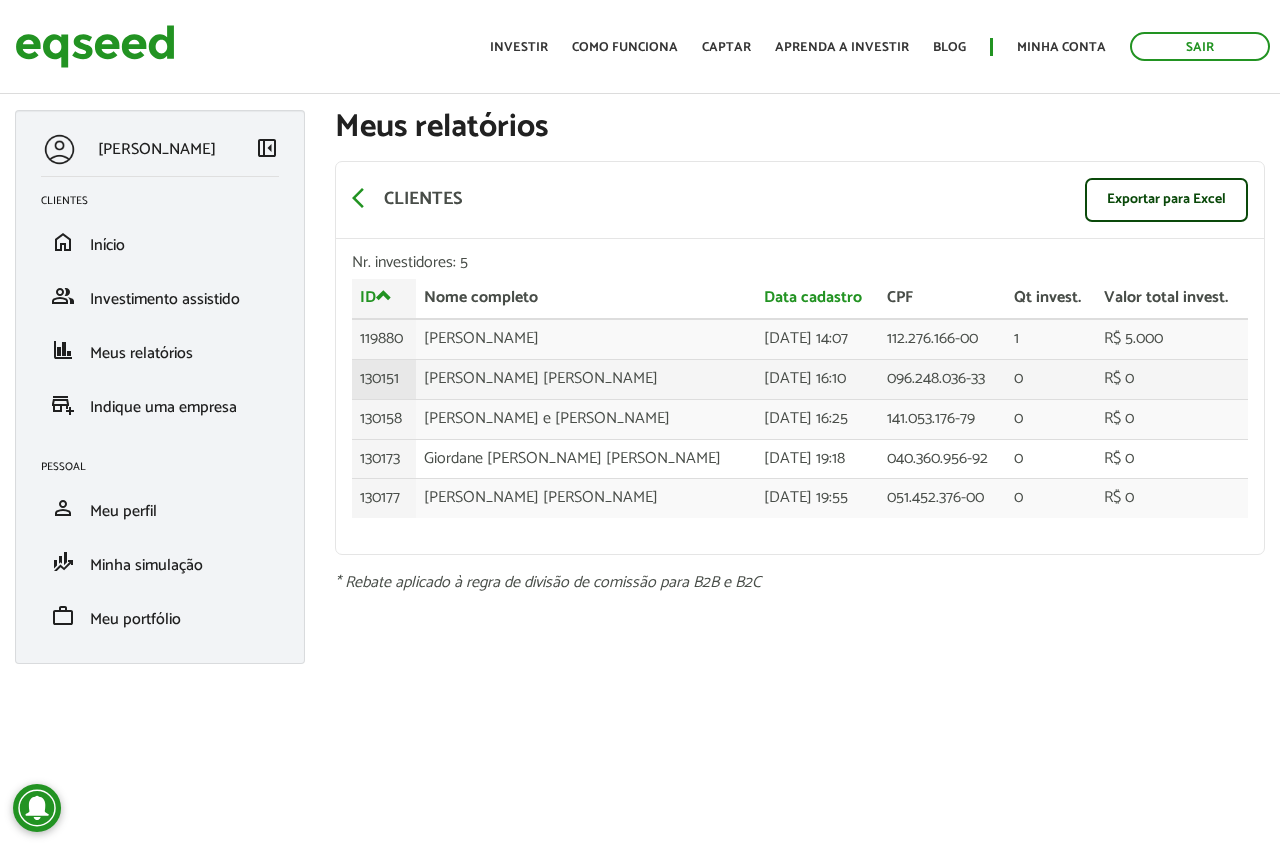 click on "[PERSON_NAME] [PERSON_NAME]" at bounding box center [586, 379] 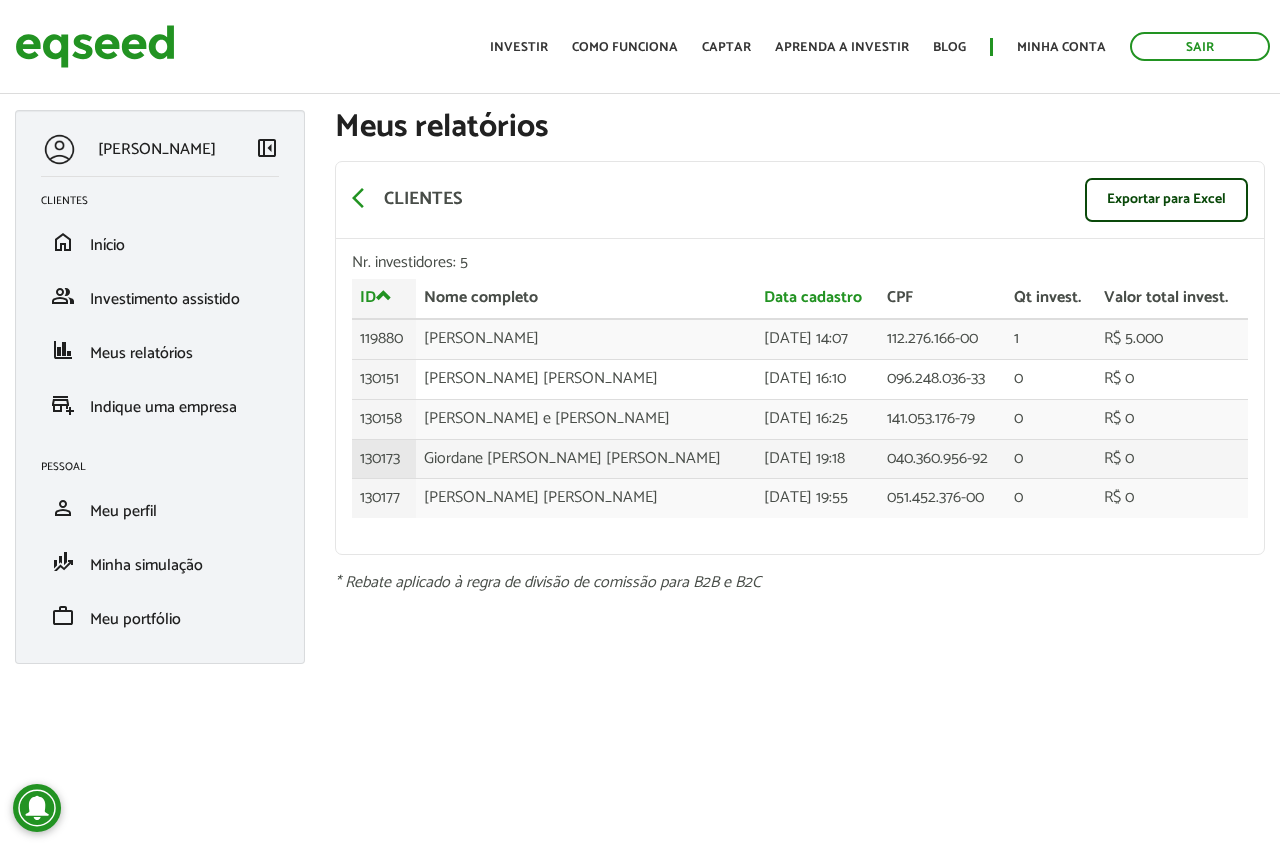drag, startPoint x: 546, startPoint y: 433, endPoint x: 548, endPoint y: 468, distance: 35.057095 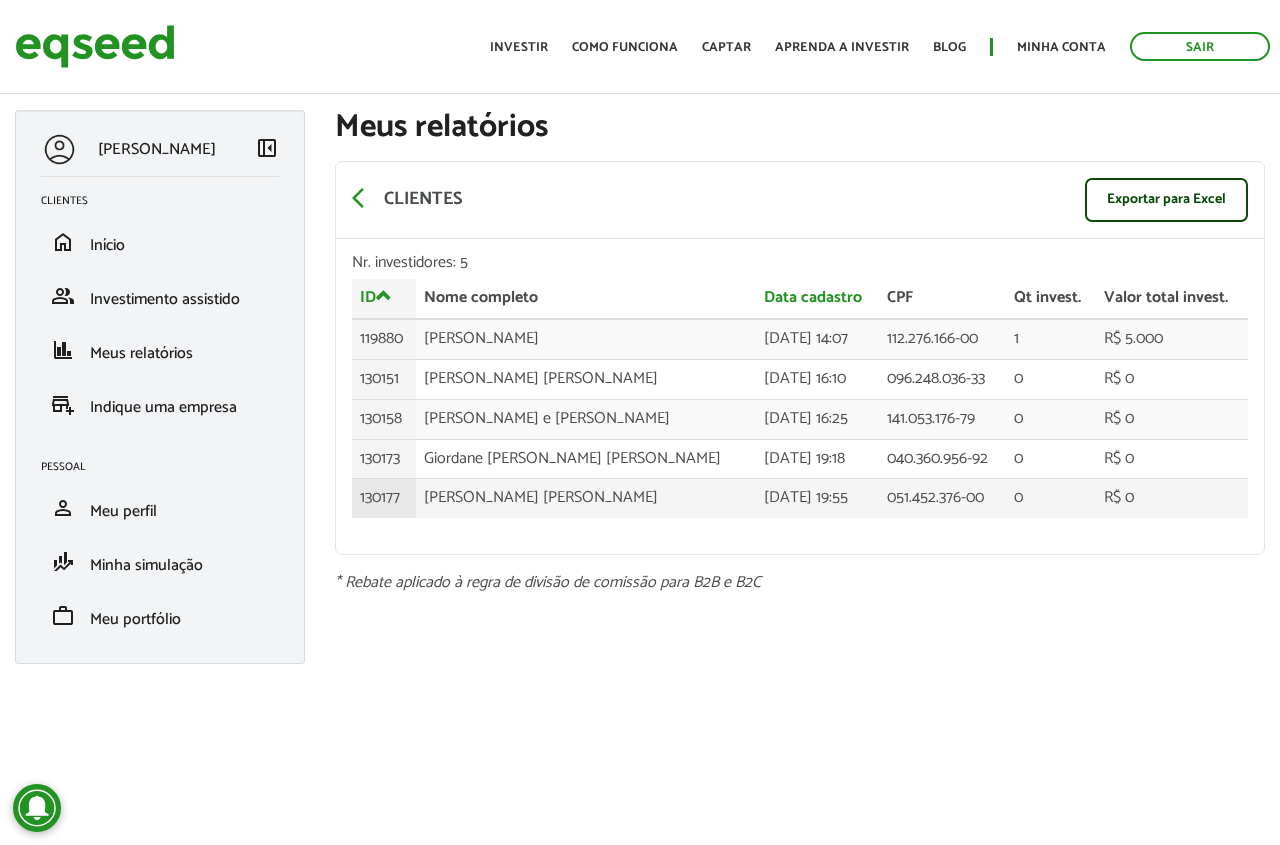 drag, startPoint x: 548, startPoint y: 470, endPoint x: 548, endPoint y: 486, distance: 16 